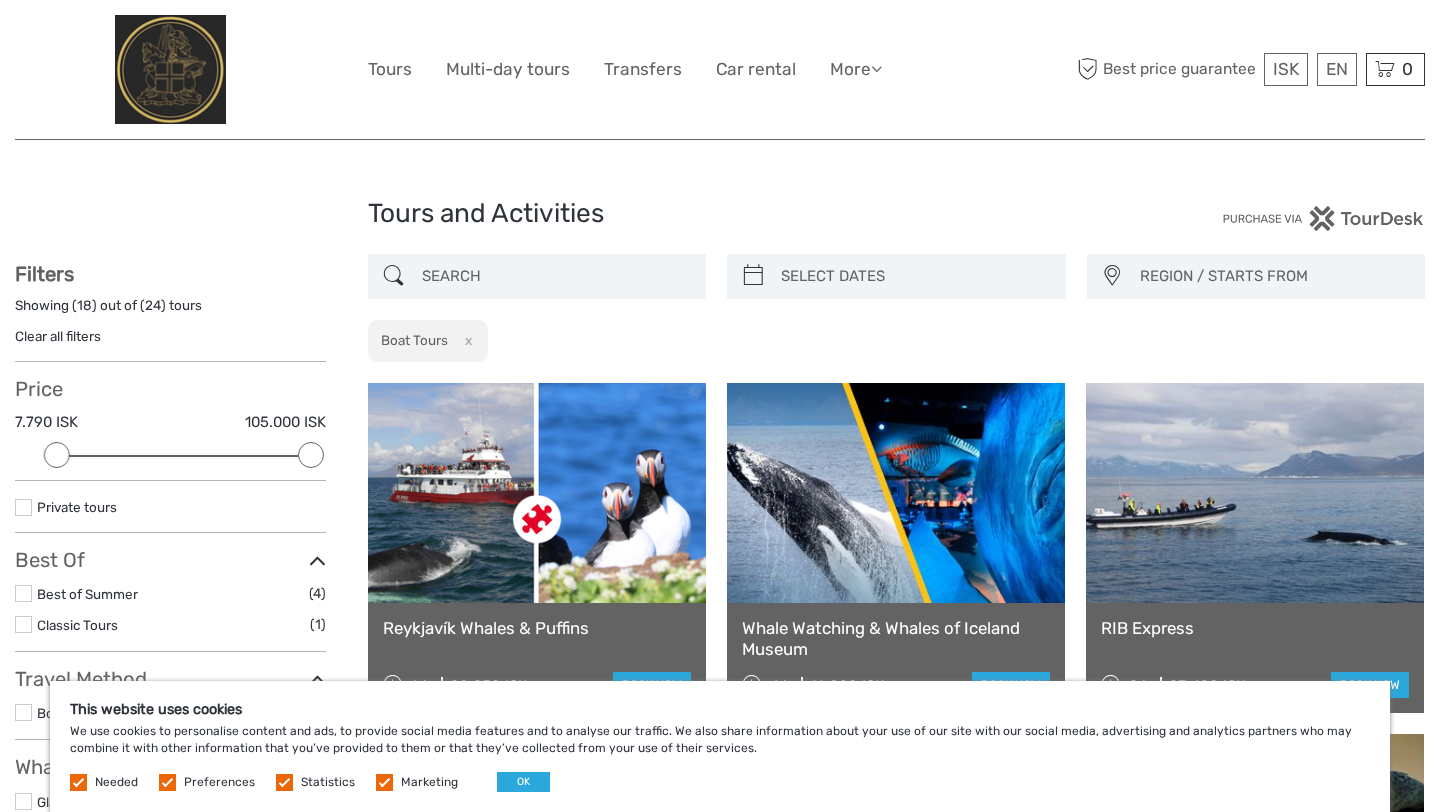select 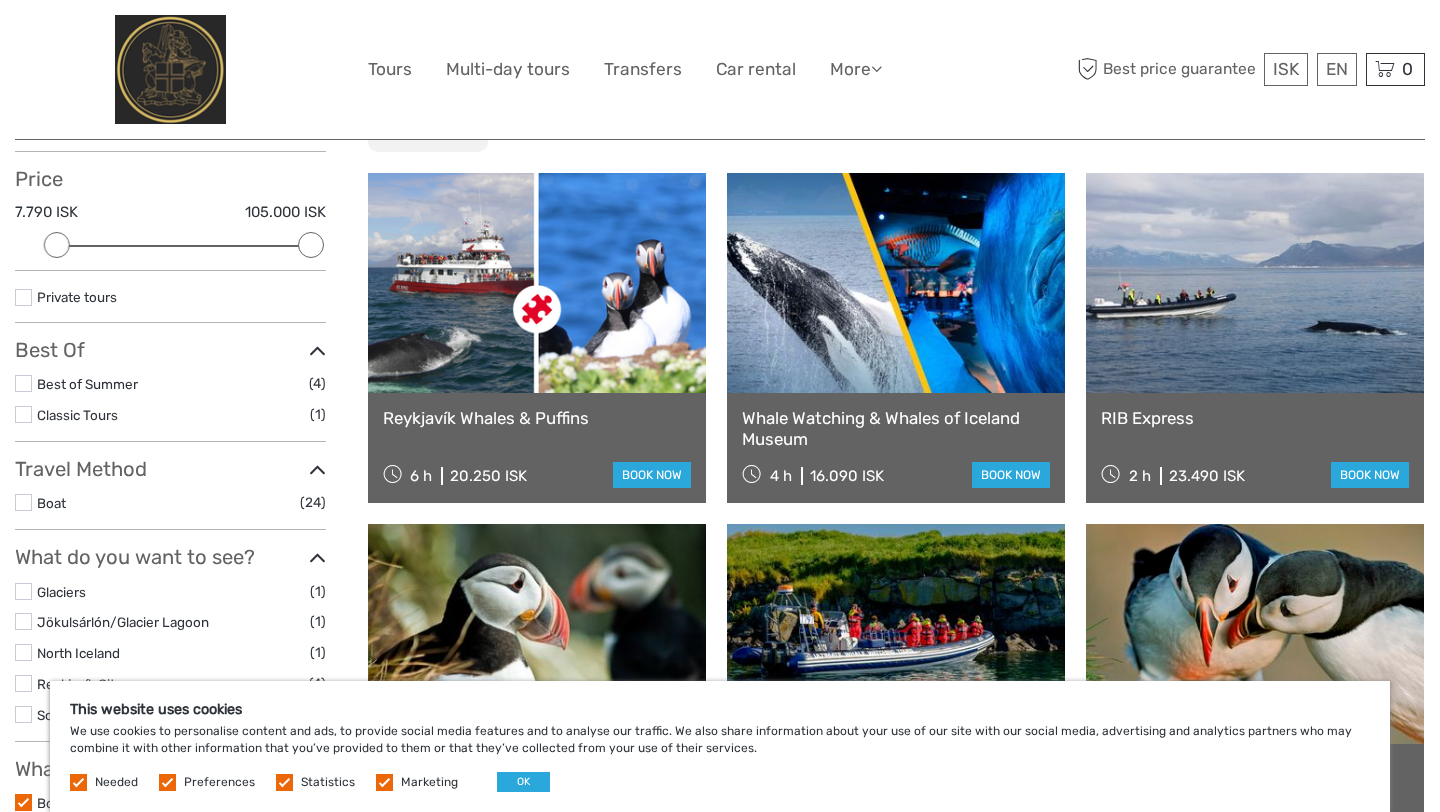 scroll, scrollTop: 0, scrollLeft: 0, axis: both 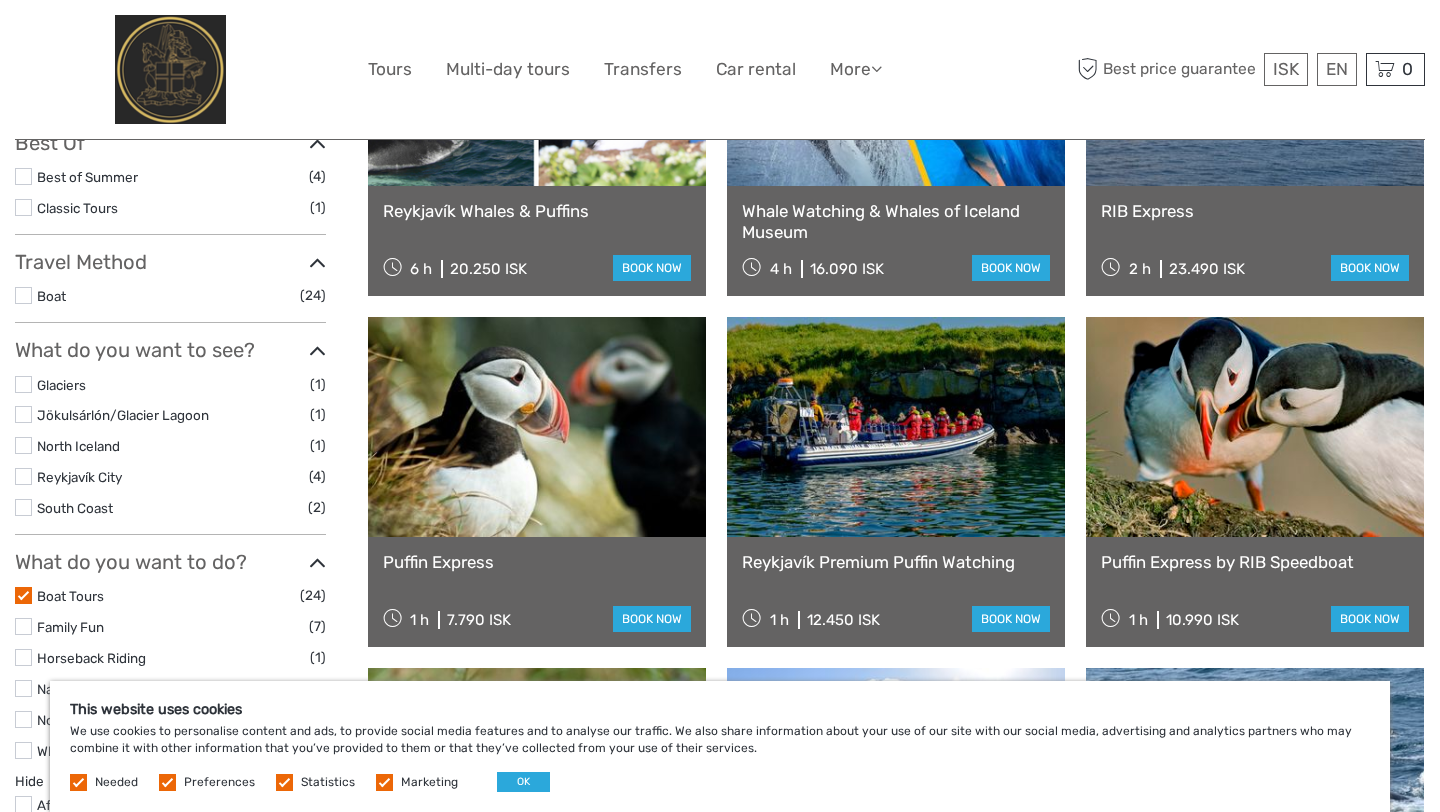 click on "RIB Express
2 h
23.490 ISK
book now" at bounding box center [1255, 241] 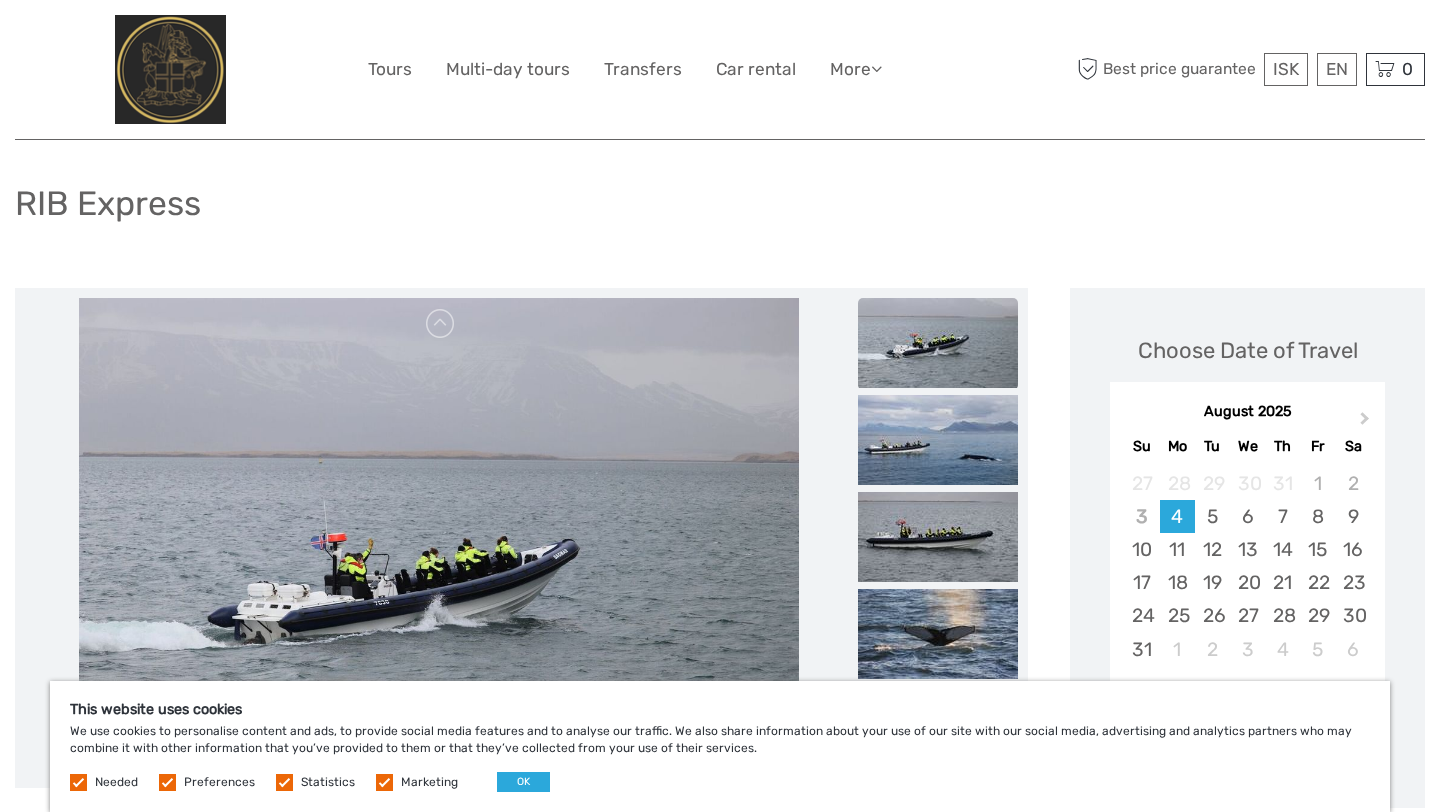 scroll, scrollTop: 166, scrollLeft: 0, axis: vertical 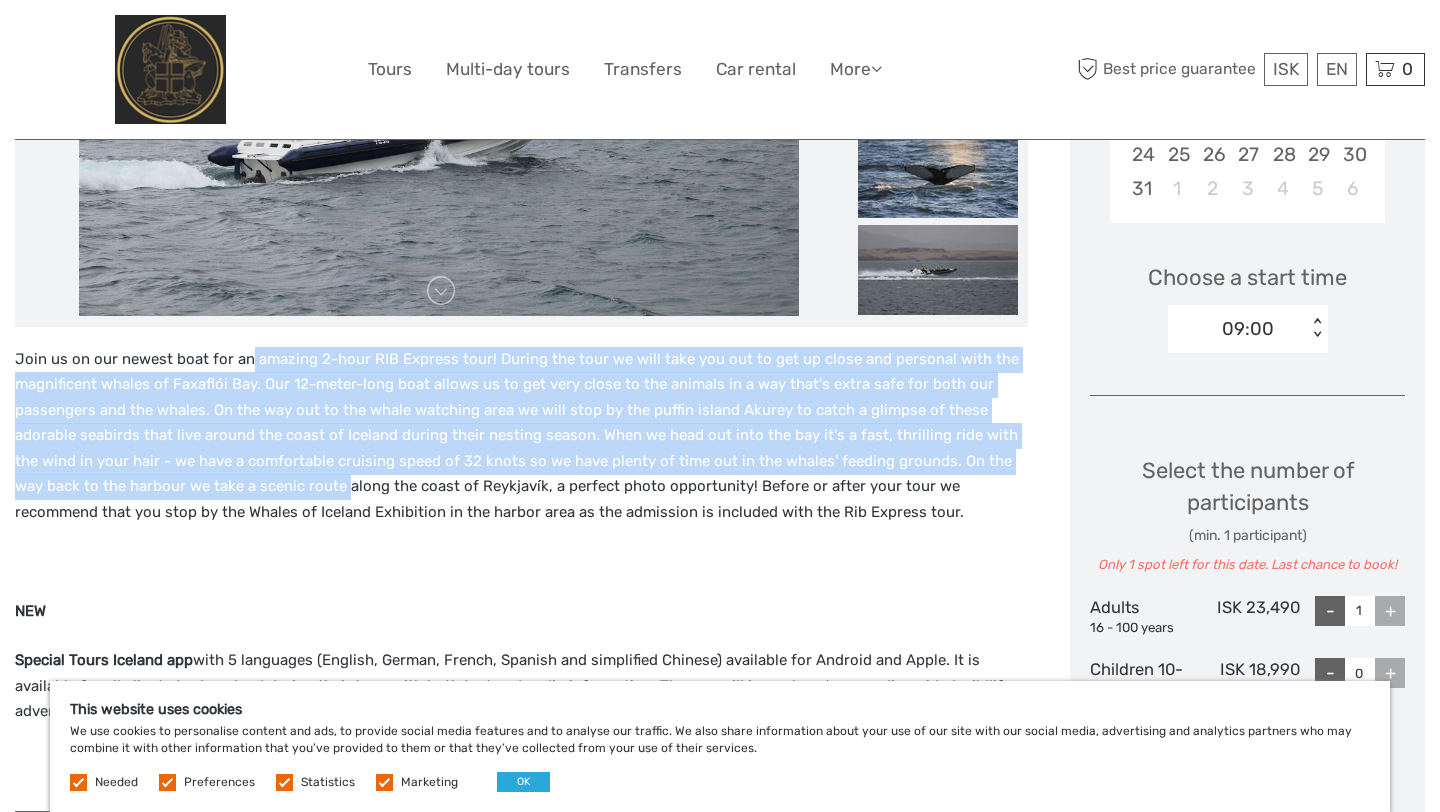 drag, startPoint x: 247, startPoint y: 367, endPoint x: 318, endPoint y: 482, distance: 135.15176 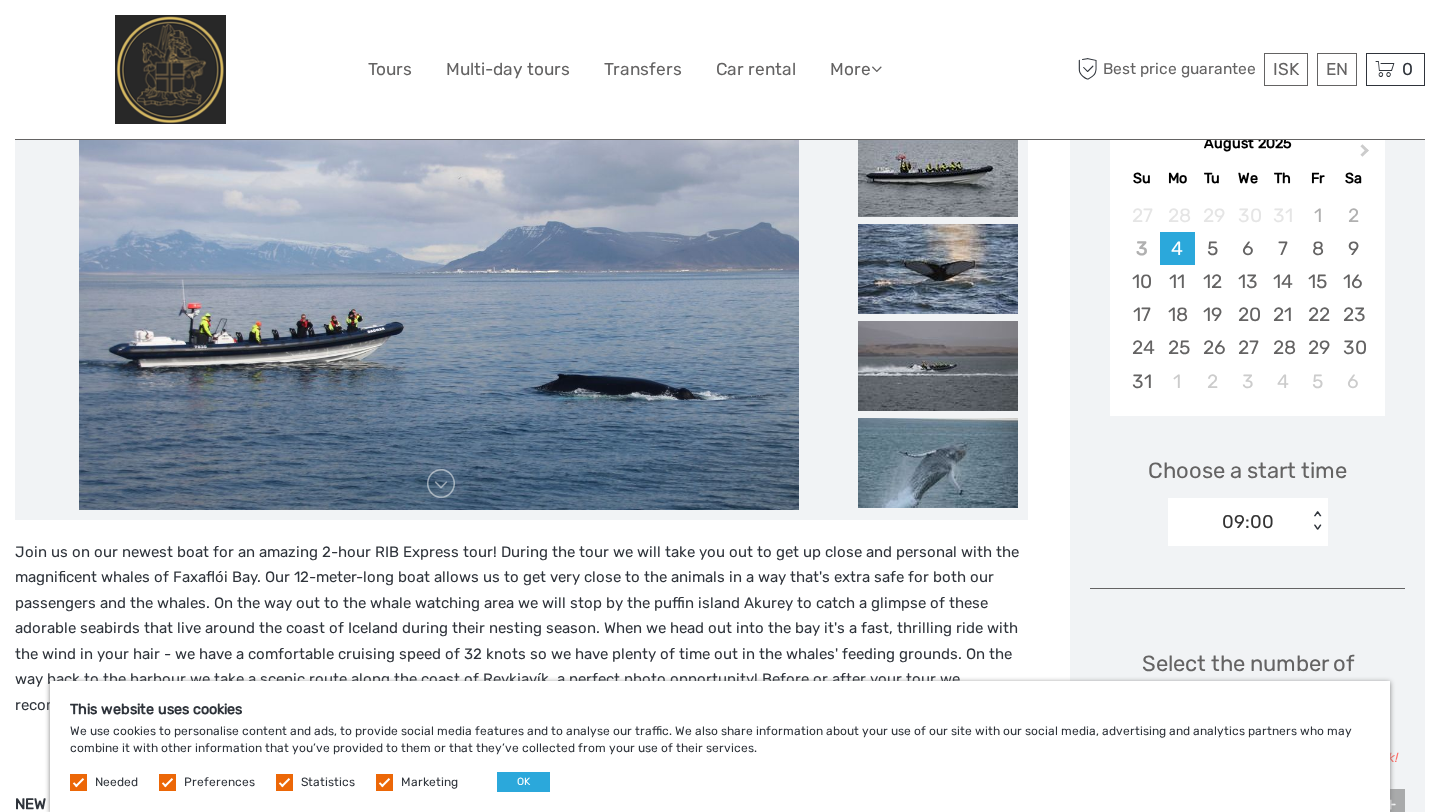 scroll, scrollTop: 359, scrollLeft: 0, axis: vertical 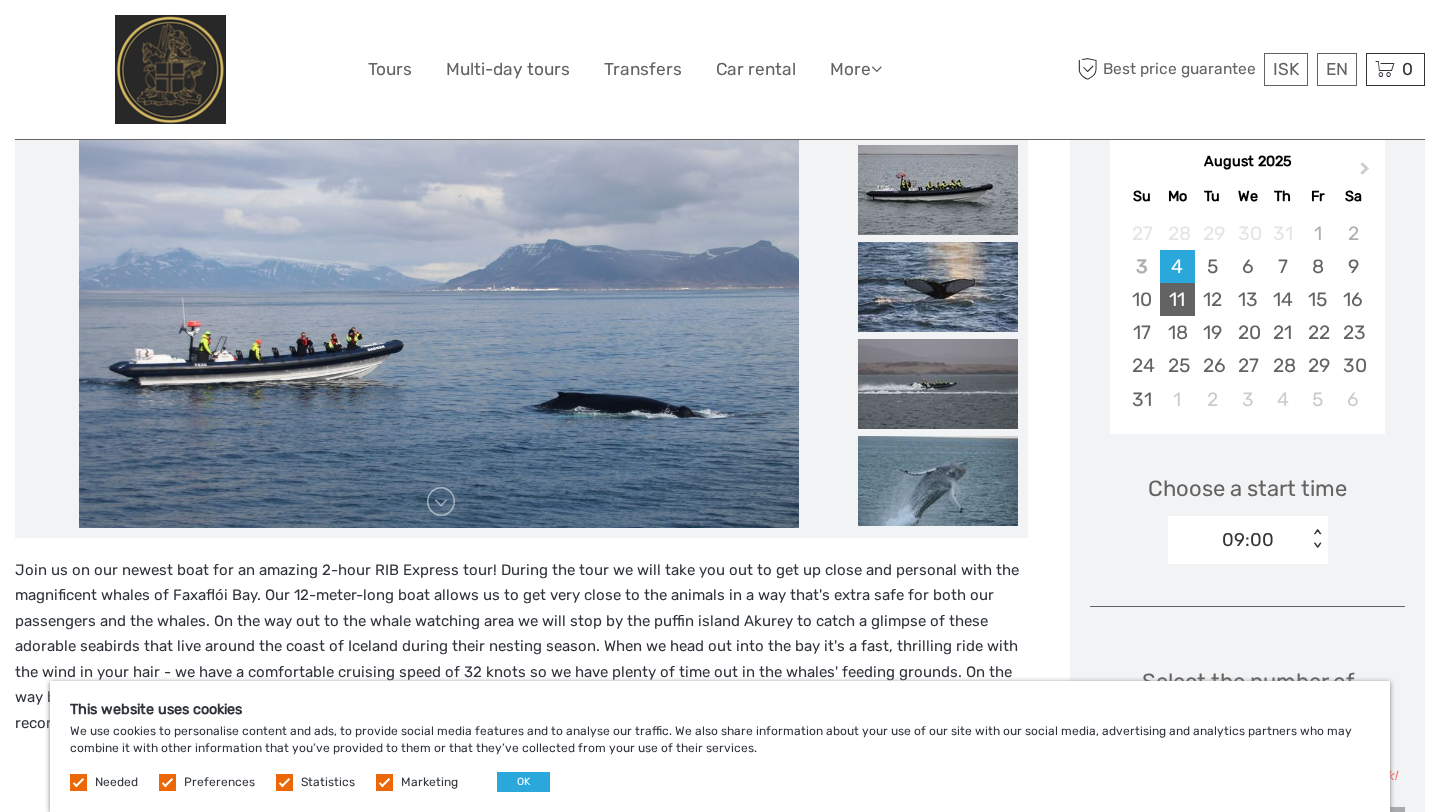 click on "11" at bounding box center (1177, 299) 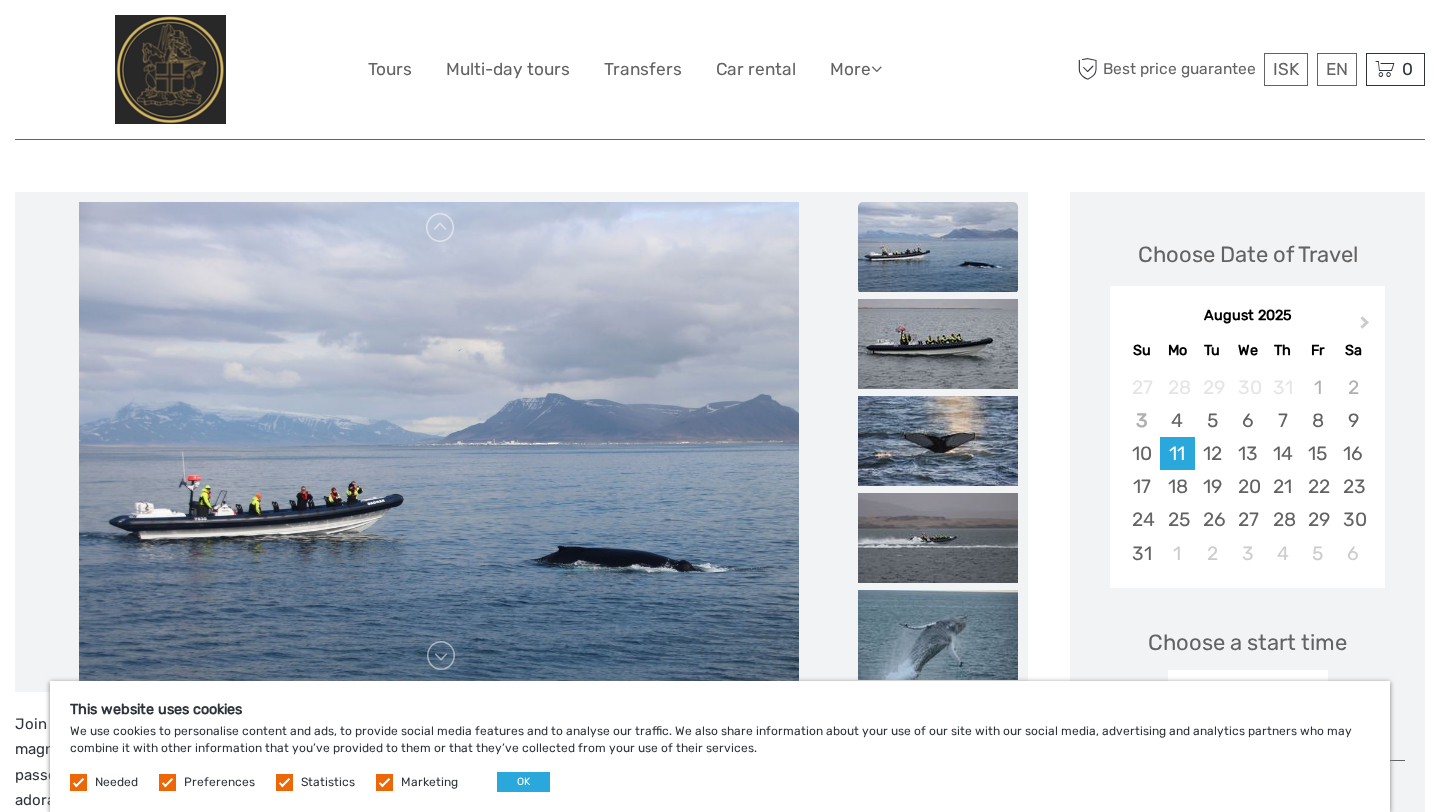 scroll, scrollTop: 192, scrollLeft: 0, axis: vertical 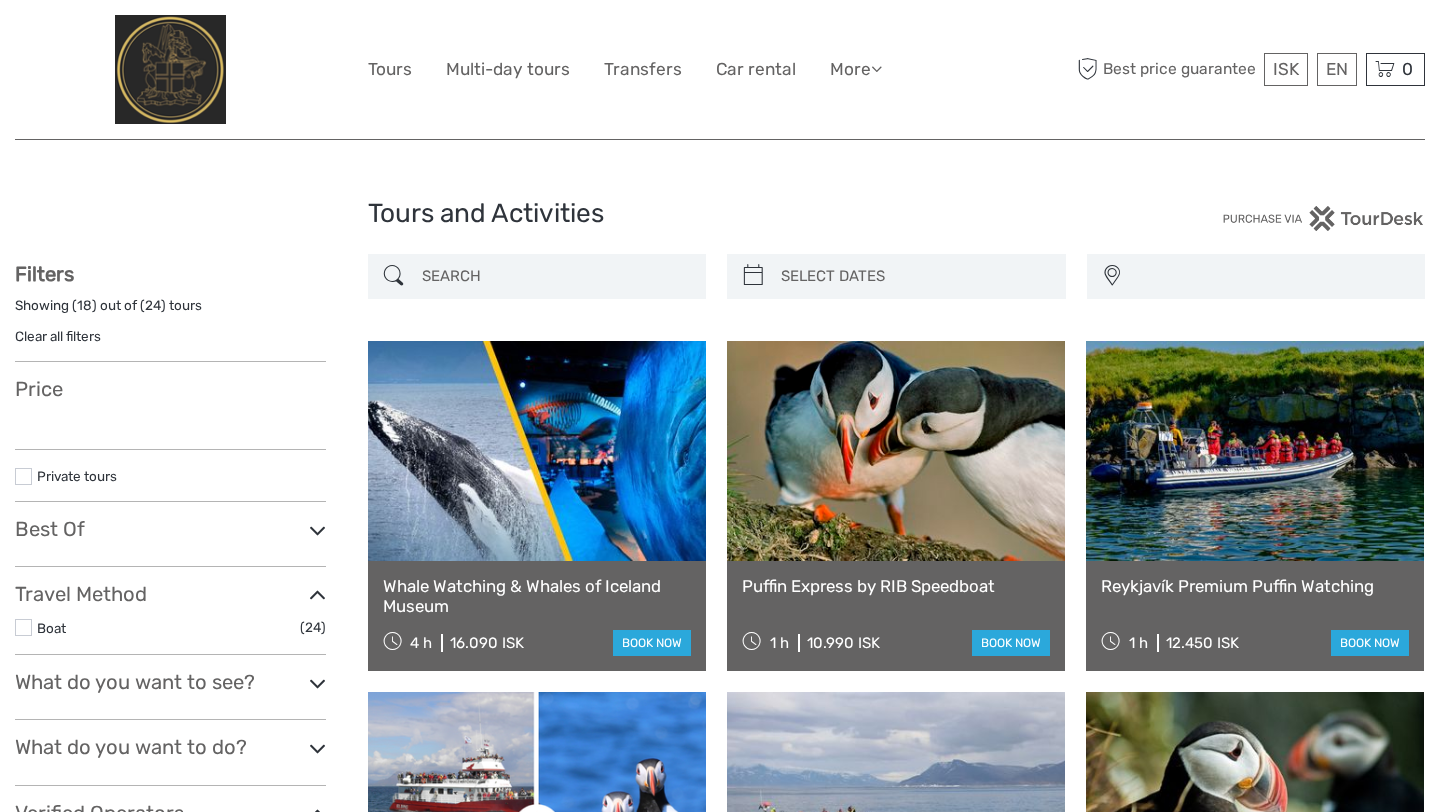 select 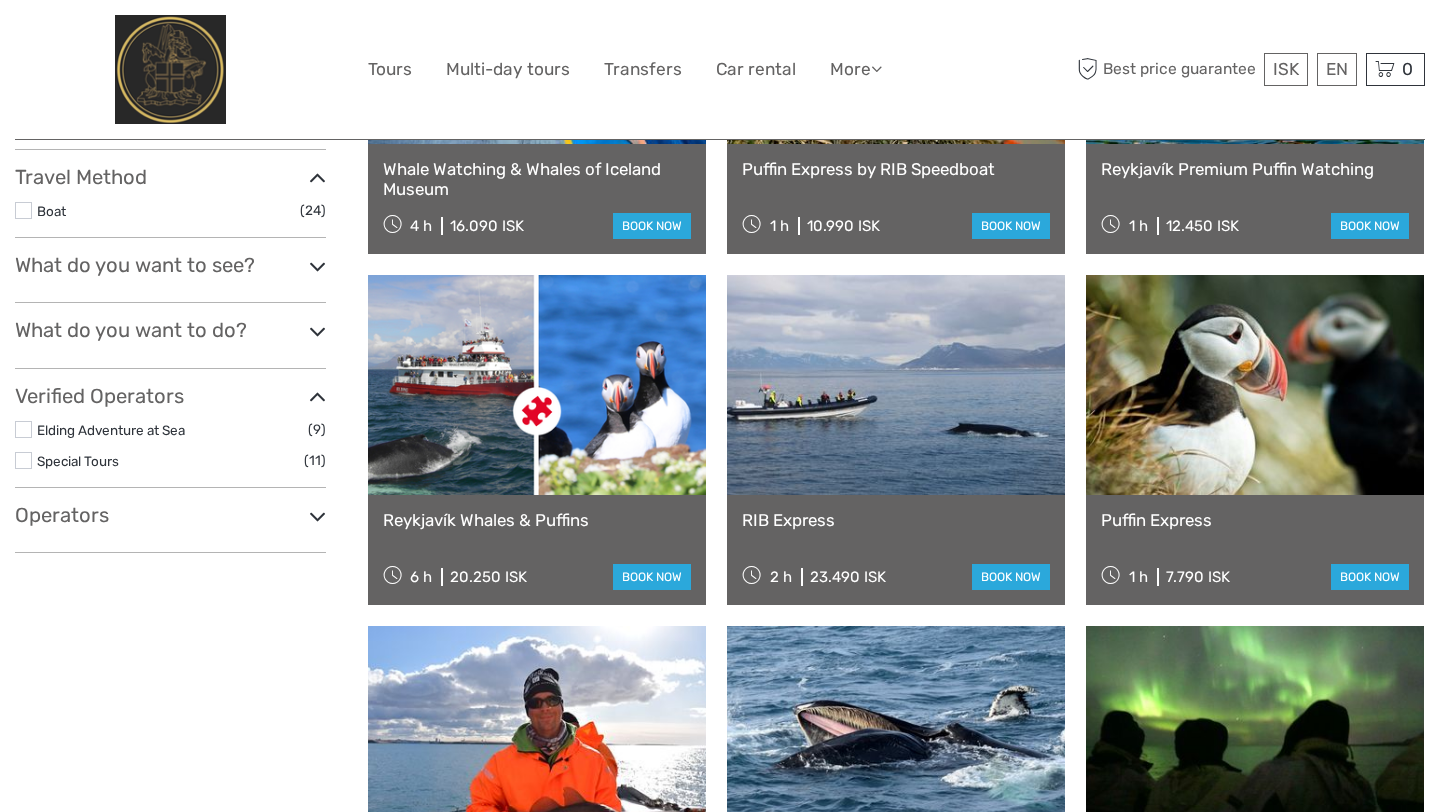 select 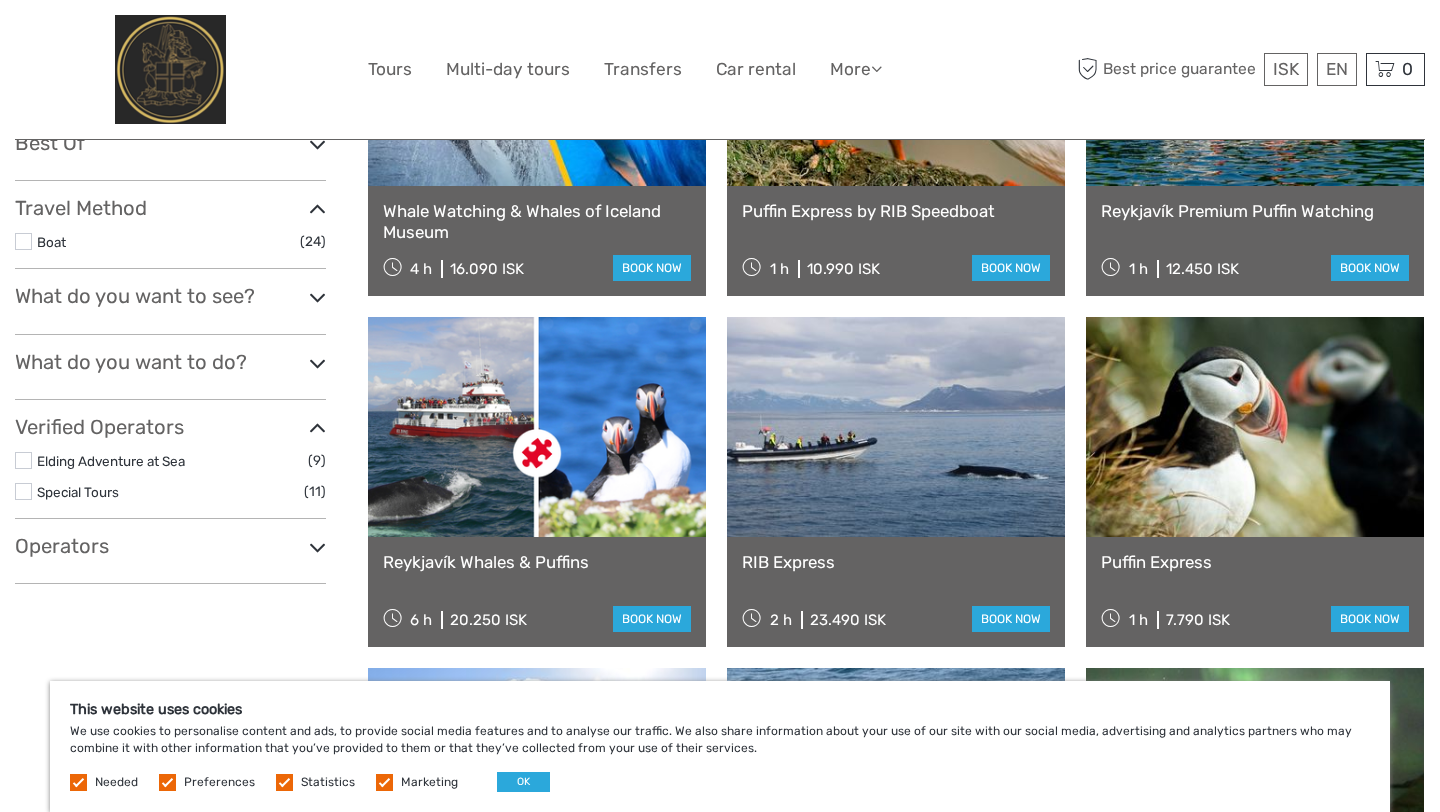 scroll, scrollTop: 385, scrollLeft: 0, axis: vertical 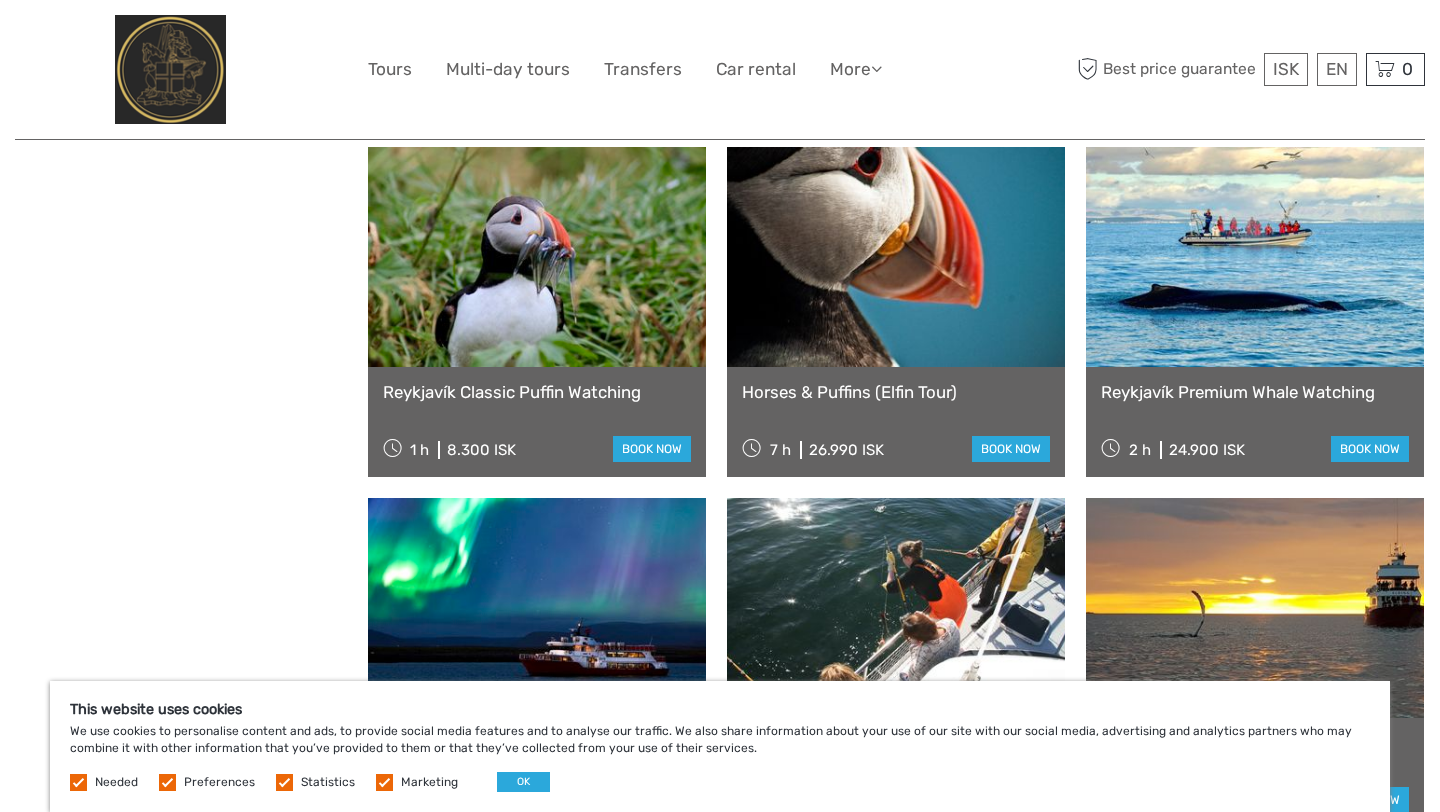 click on "Reykjavík Classic Puffin Watching" at bounding box center [537, 392] 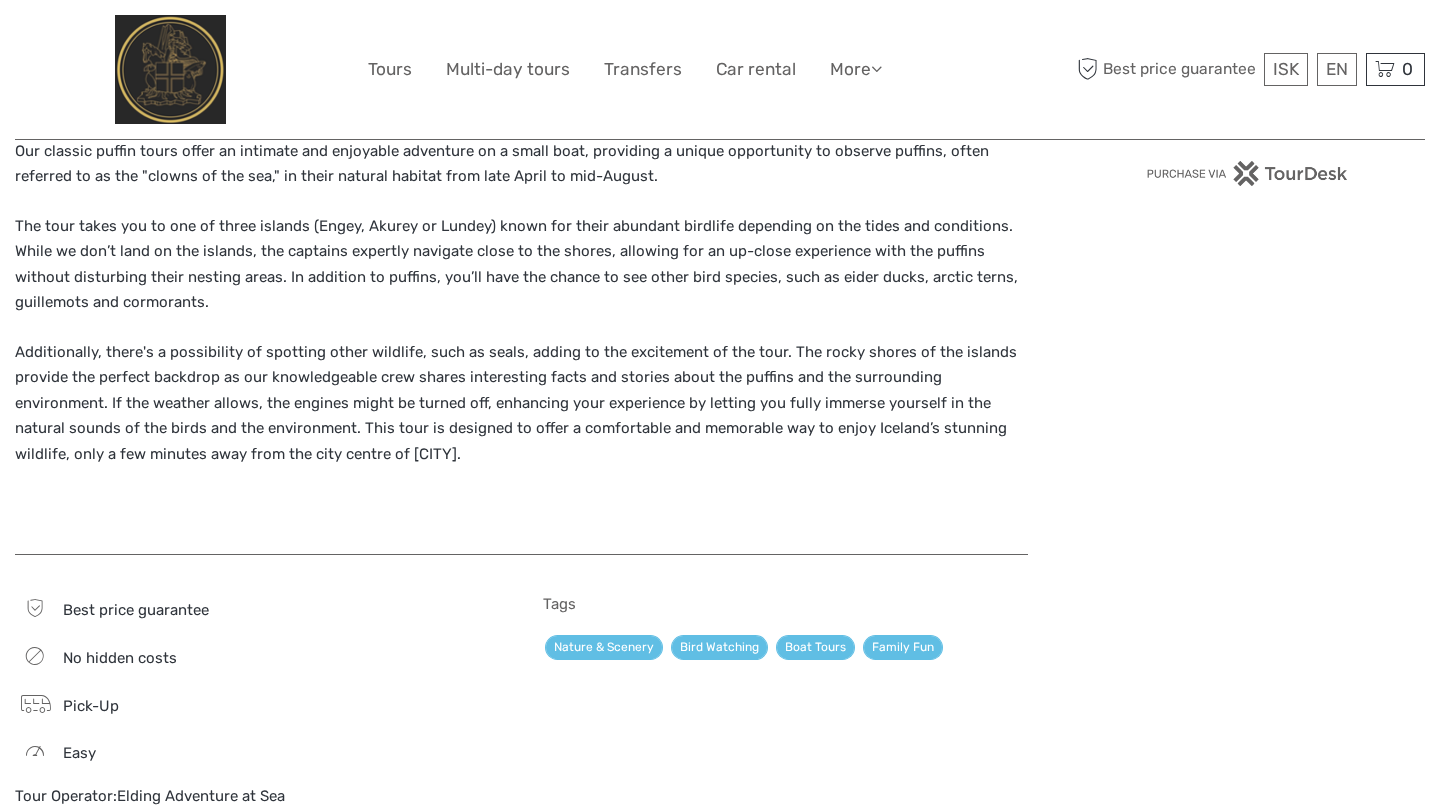 scroll, scrollTop: 788, scrollLeft: 0, axis: vertical 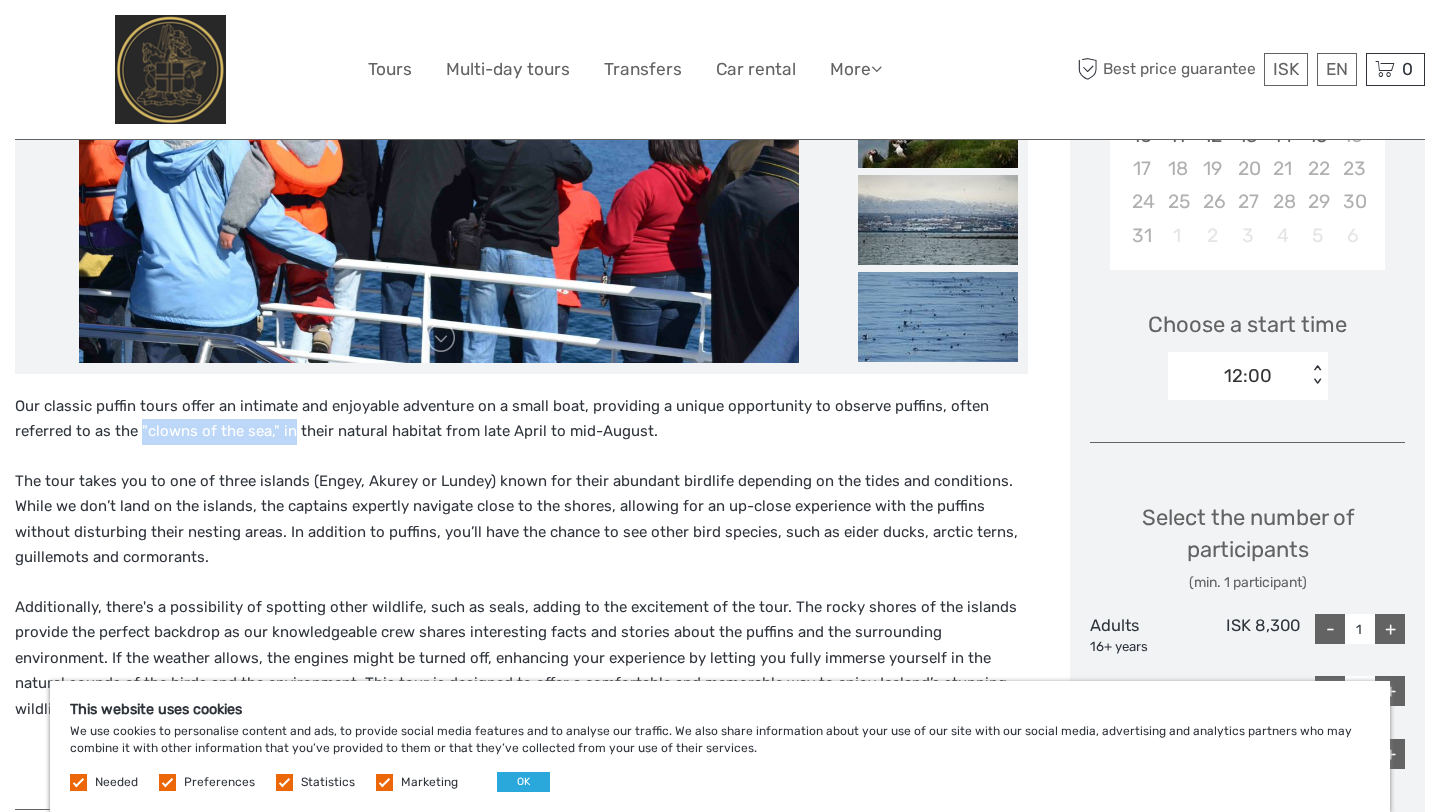 drag, startPoint x: 138, startPoint y: 434, endPoint x: 286, endPoint y: 434, distance: 148 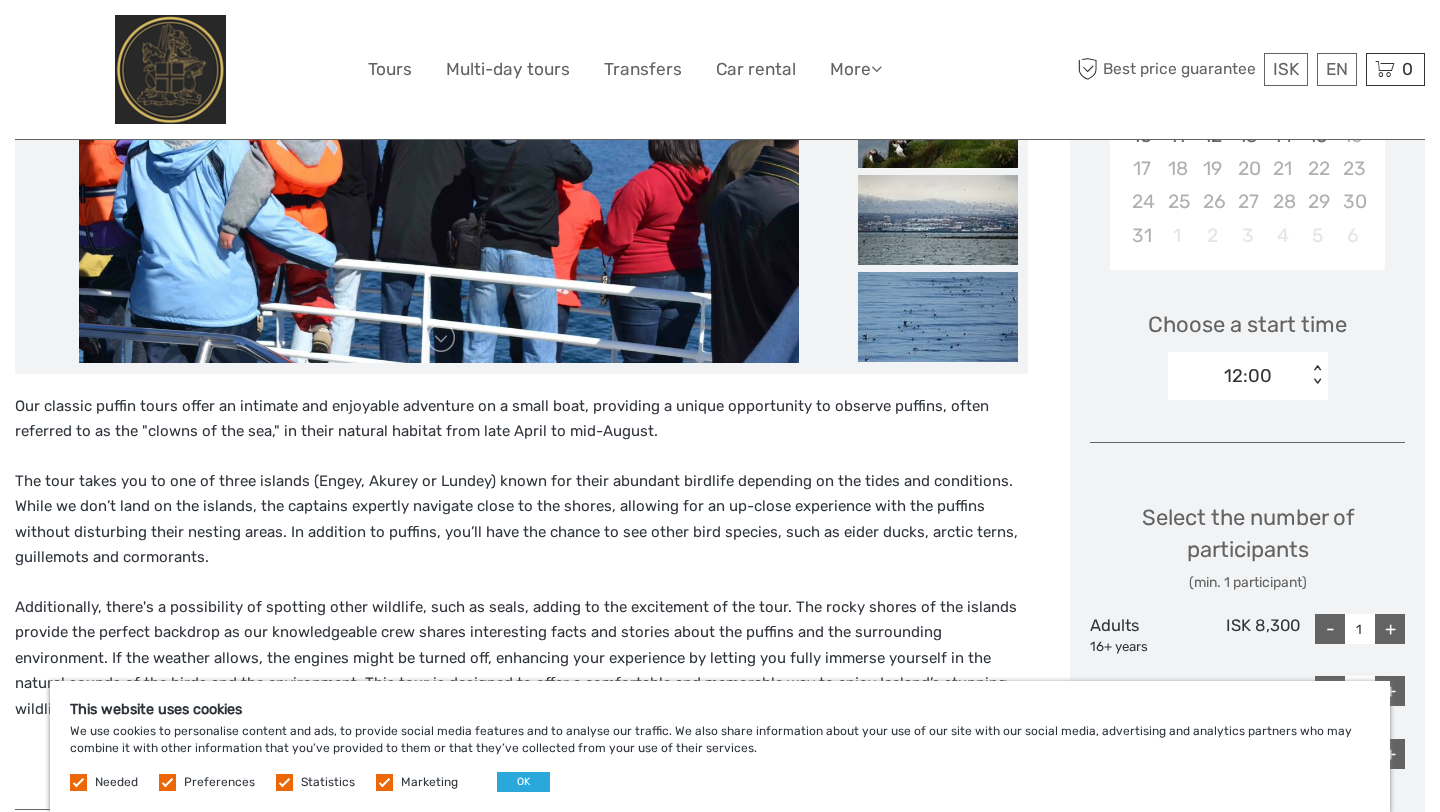 click on "Our classic puffin tours offer an intimate and enjoyable adventure on a small boat, providing a unique opportunity to observe puffins, often referred to as the "clowns of the sea," in their natural habitat from late April to mid-August. The tour takes you to one of three islands (Engey, Akurey or Lundey) known for their abundant birdlife depending on the tides and conditions. While we don’t land on the islands, the captains expertly navigate close to the shores, allowing for an up-close experience with the puffins without disturbing their nesting areas. In addition to puffins, you’ll have the chance to see other bird species, such as eider ducks, arctic terns, guillemots and cormorants." at bounding box center (521, 591) 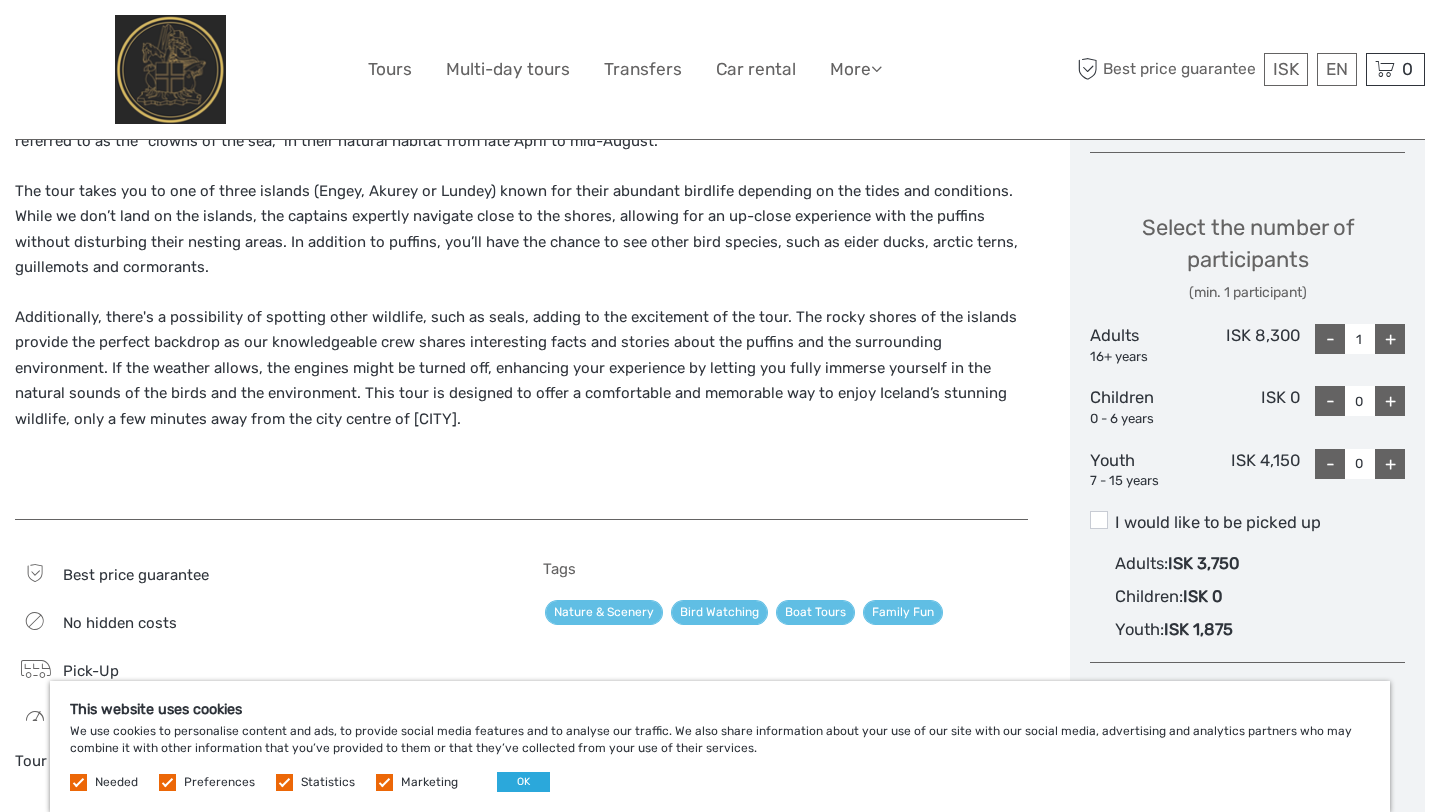 scroll, scrollTop: 799, scrollLeft: 0, axis: vertical 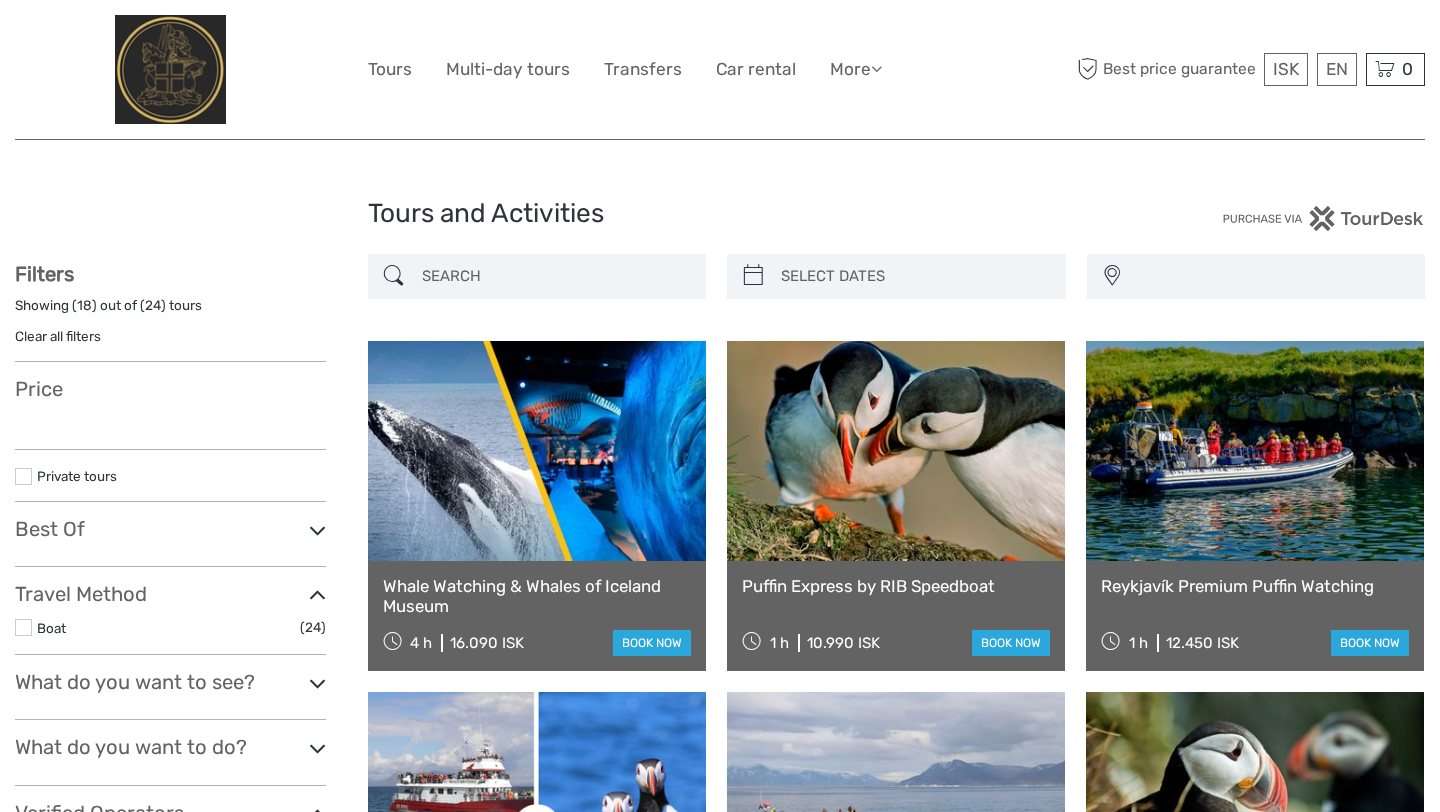 select 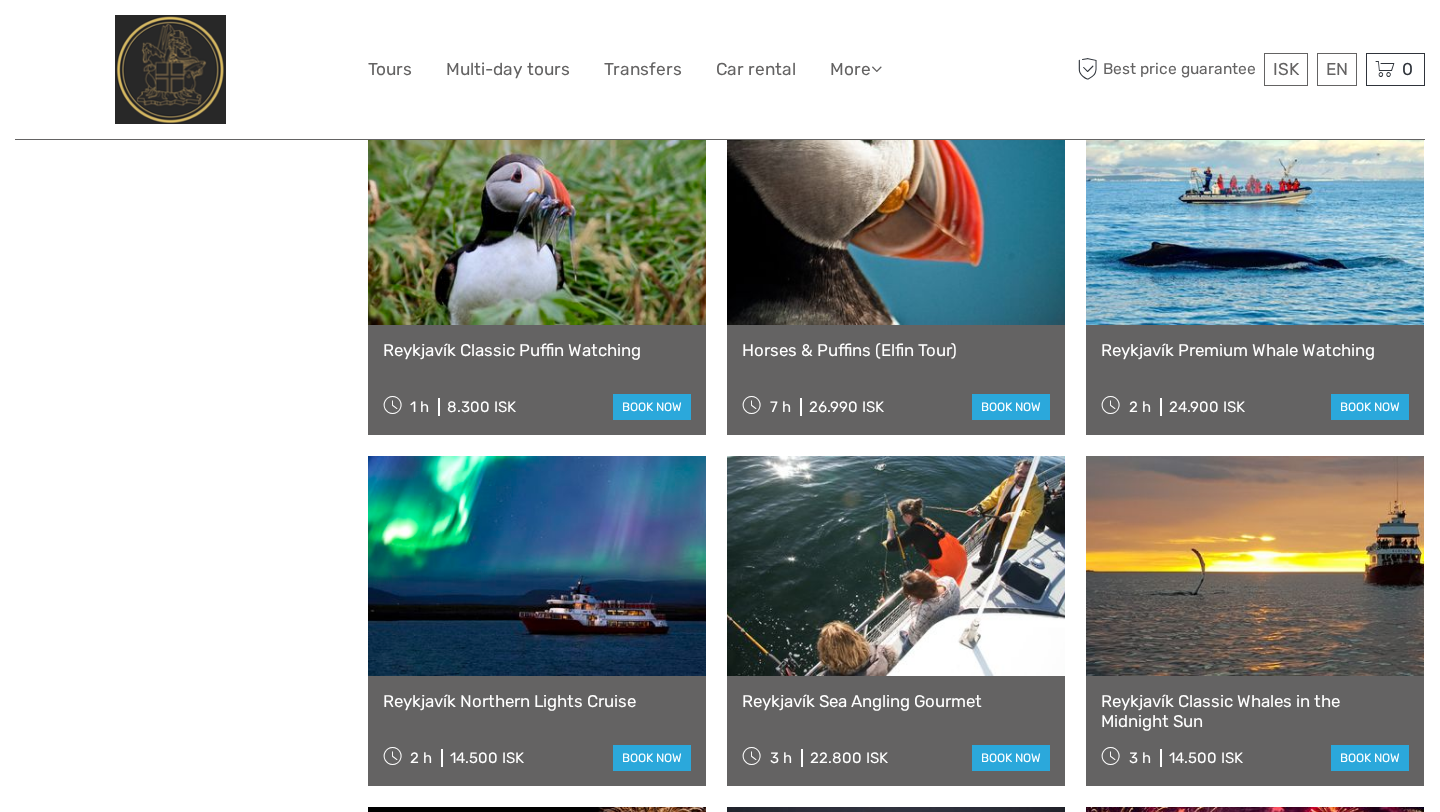 select 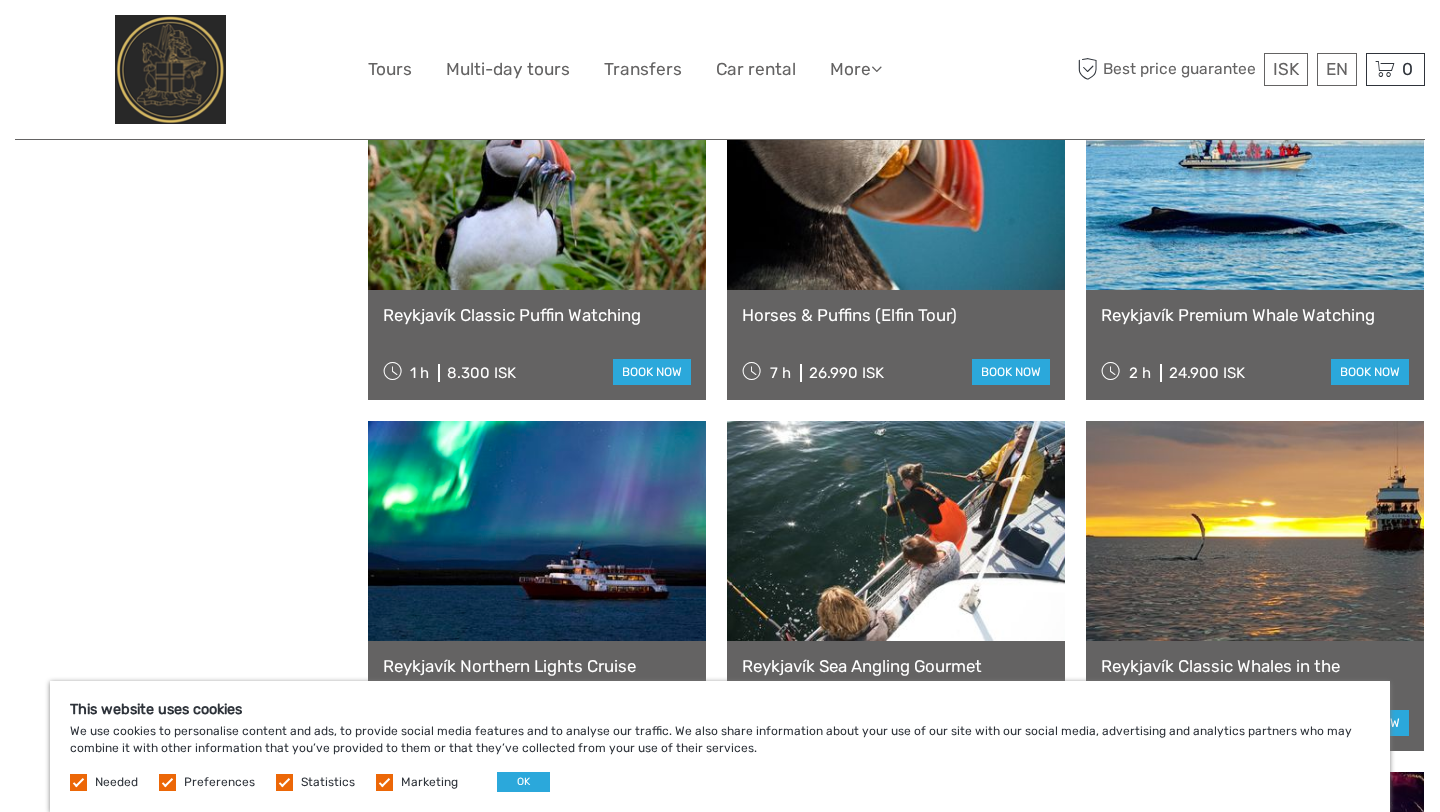 scroll, scrollTop: 1383, scrollLeft: 0, axis: vertical 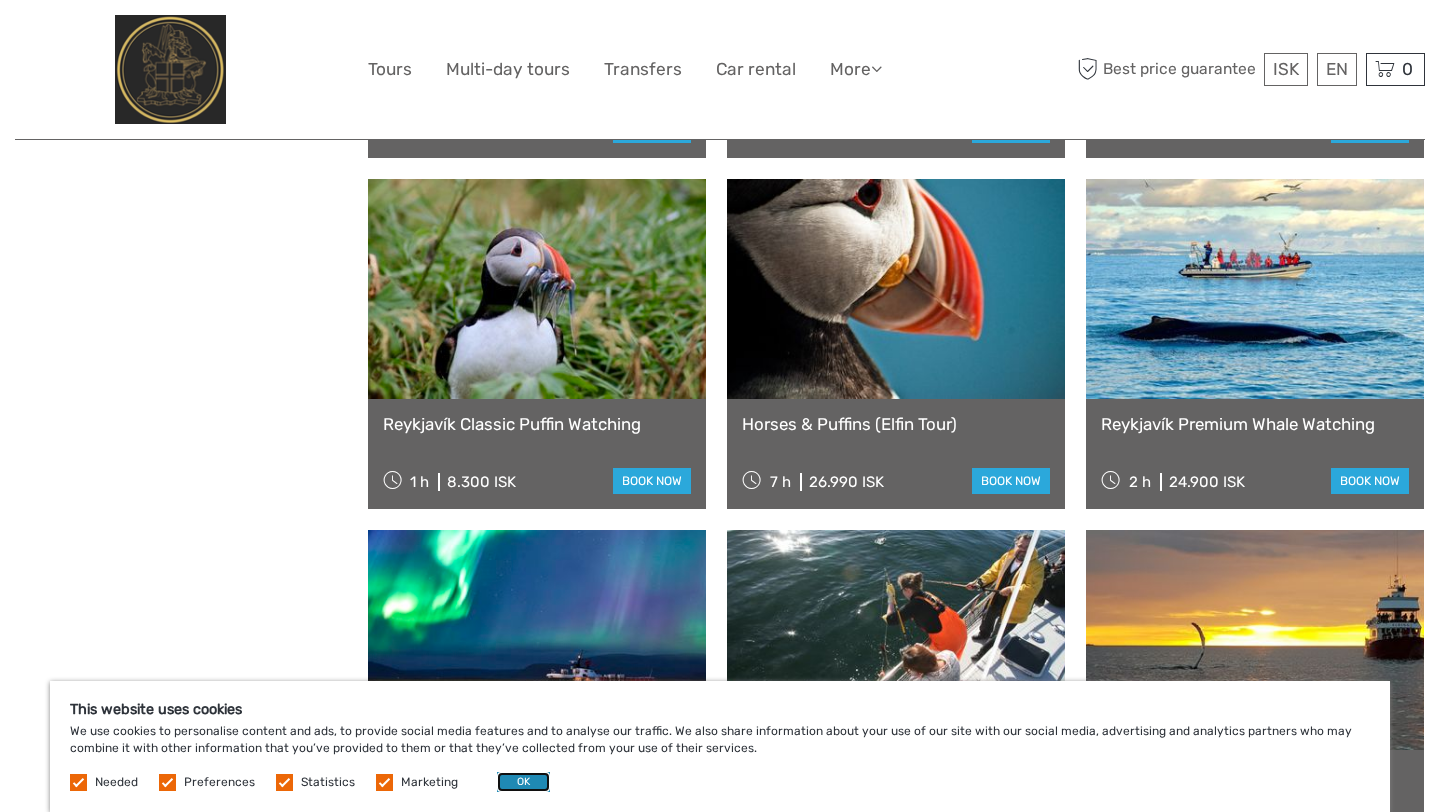 click on "OK" at bounding box center [523, 782] 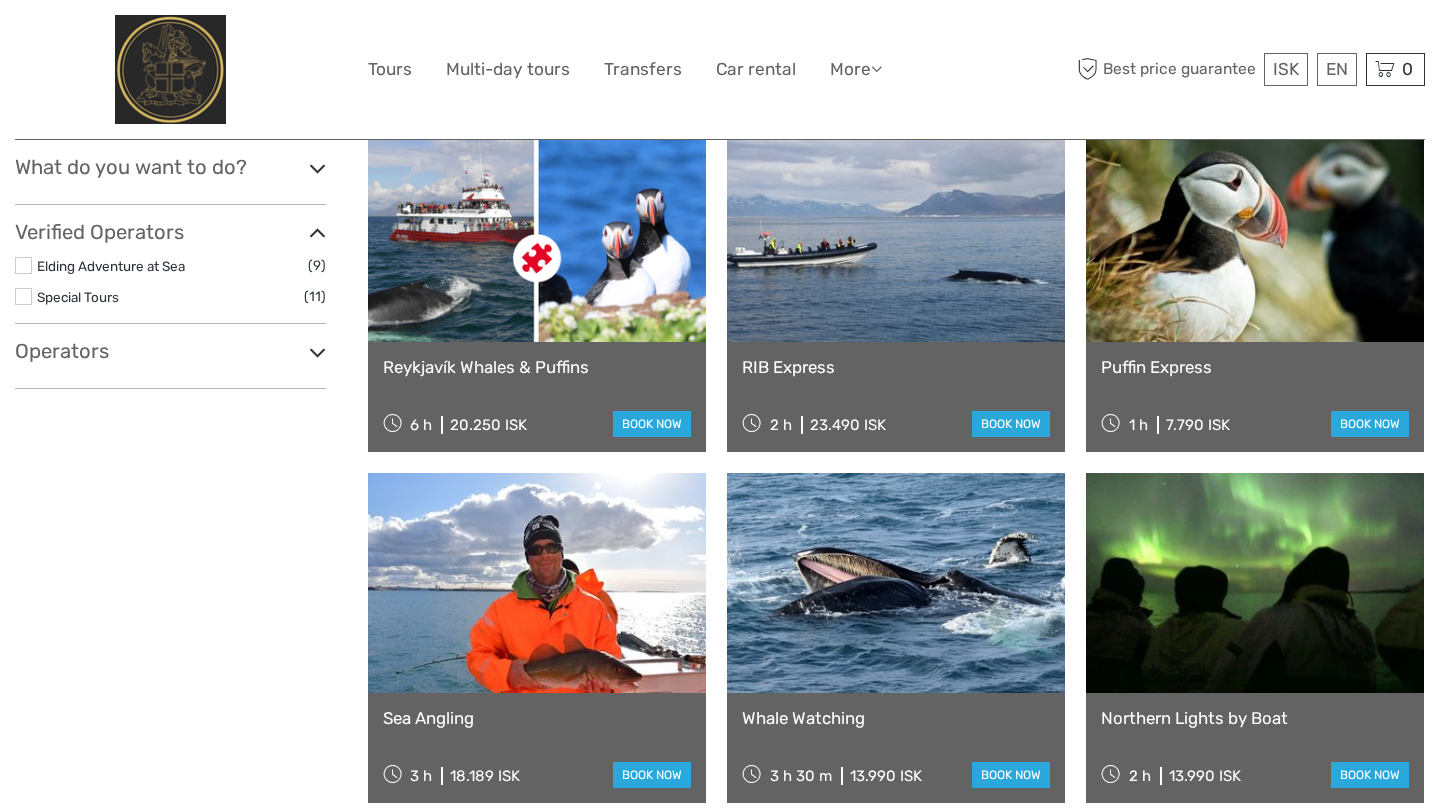 scroll, scrollTop: 617, scrollLeft: 0, axis: vertical 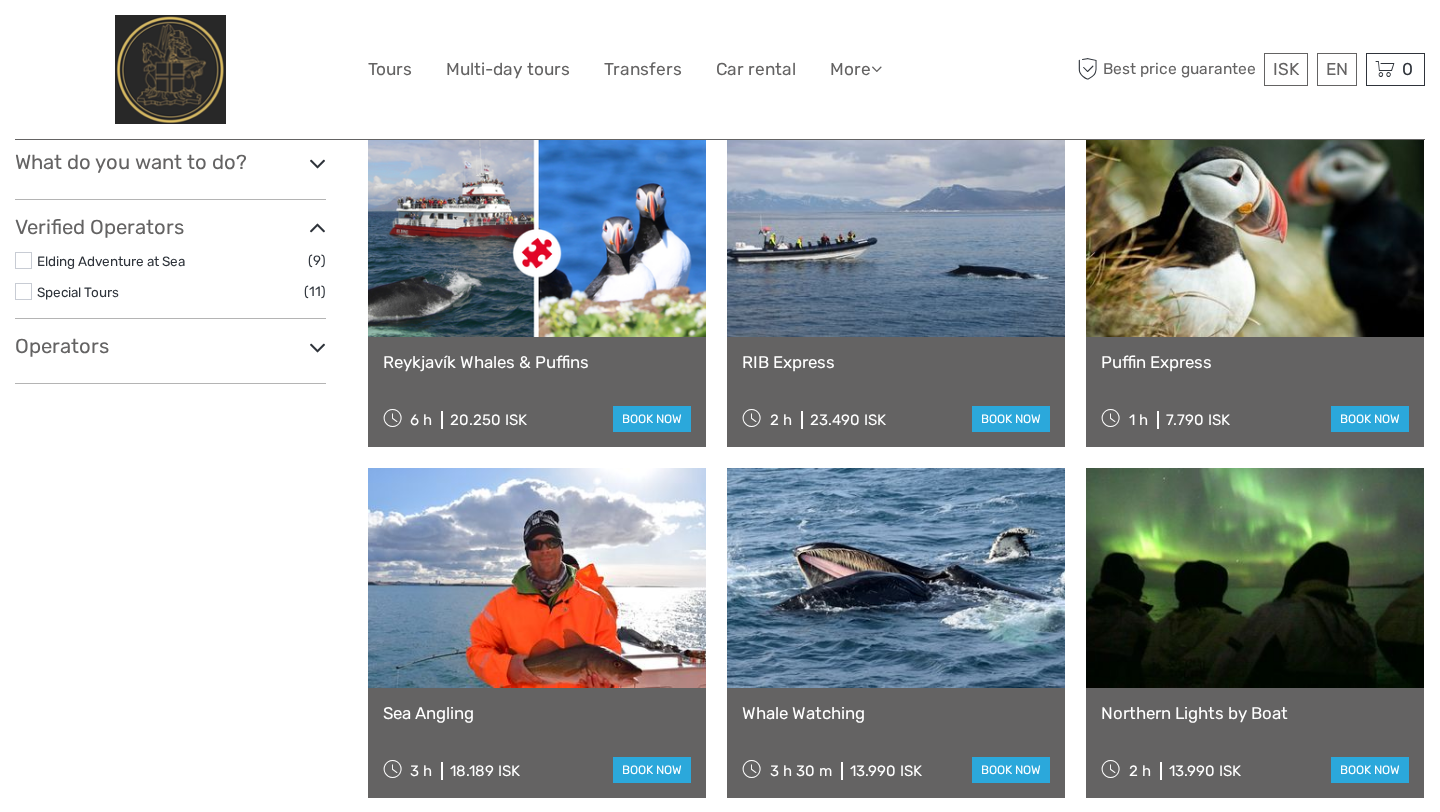 click on "Puffin Express" at bounding box center (1255, 362) 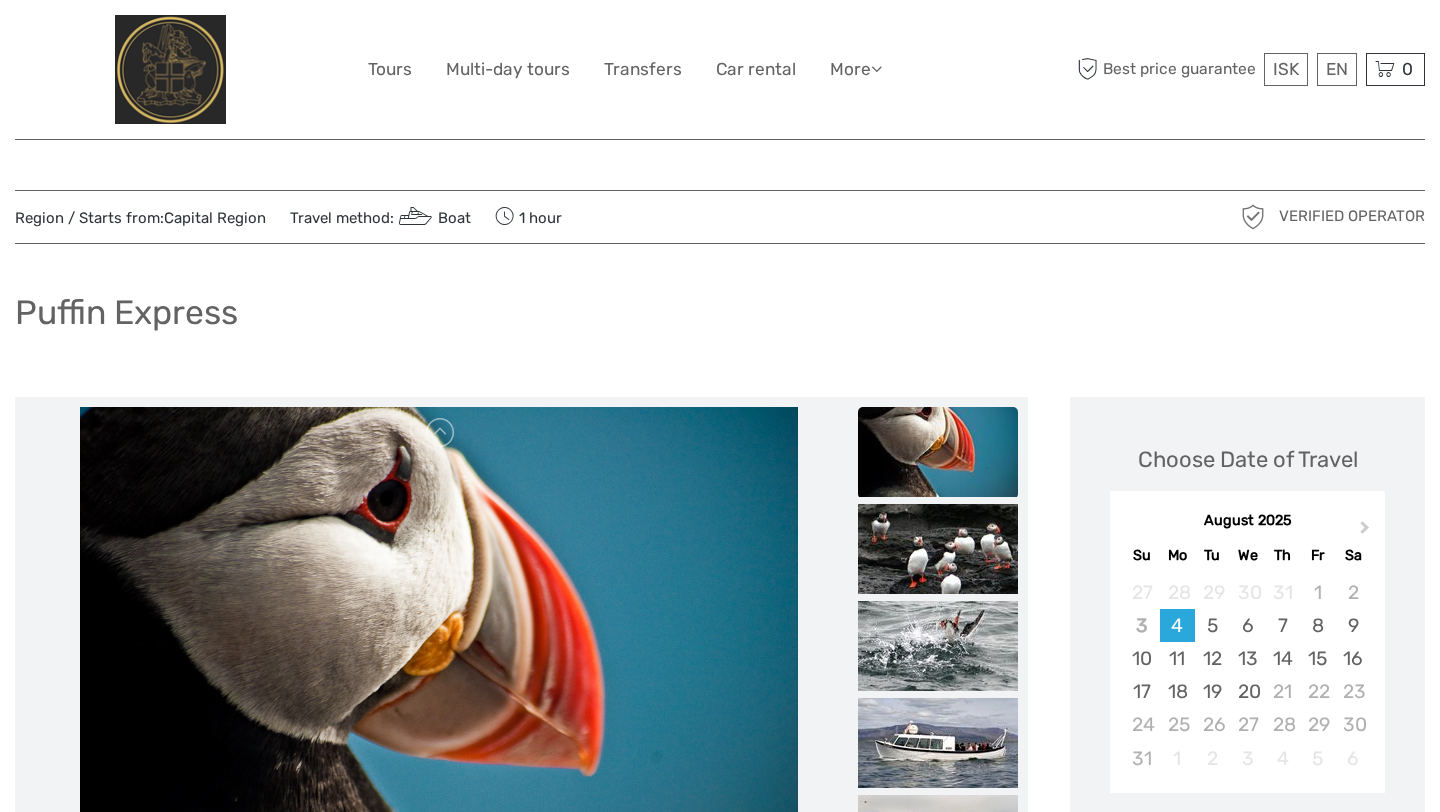scroll, scrollTop: 224, scrollLeft: 0, axis: vertical 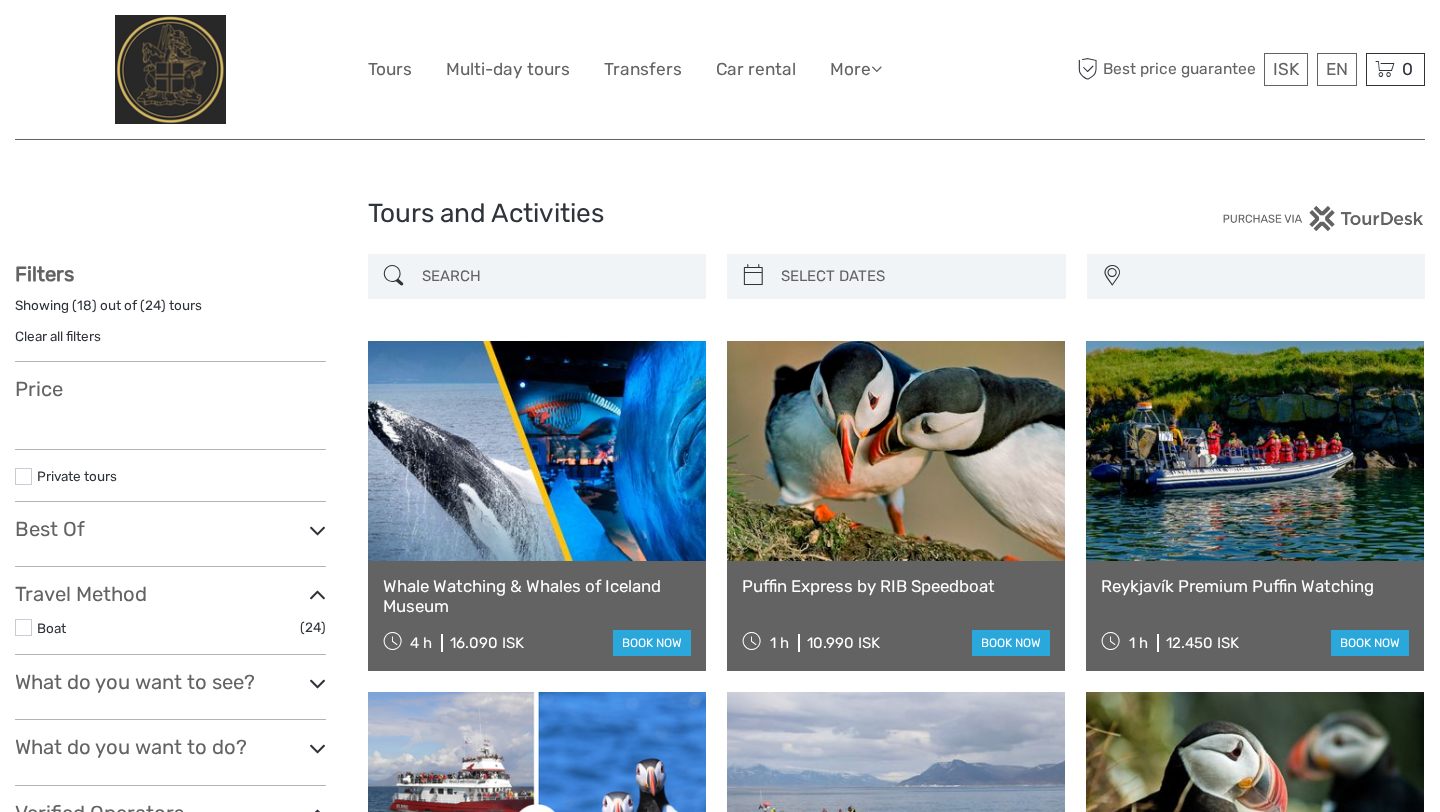 select 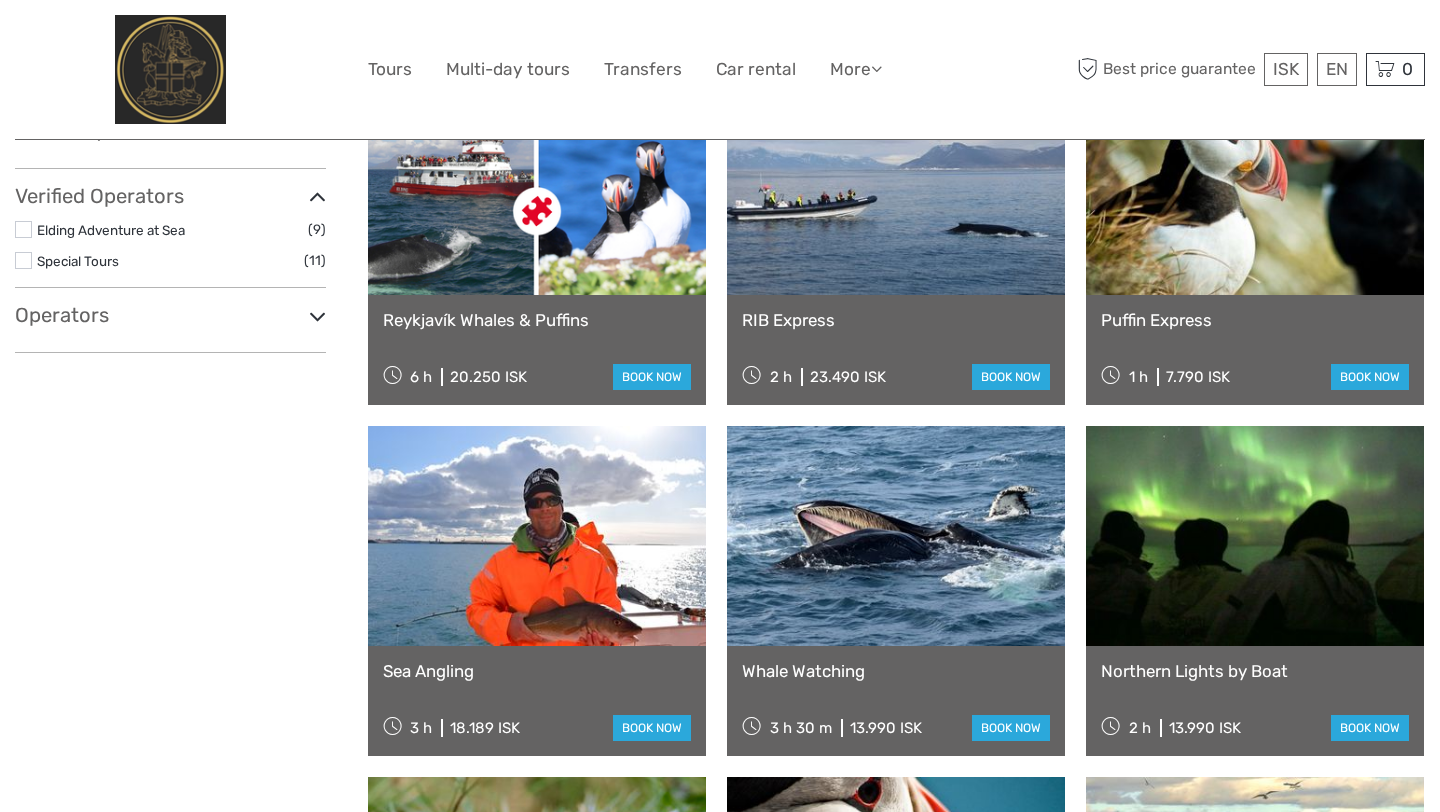 select 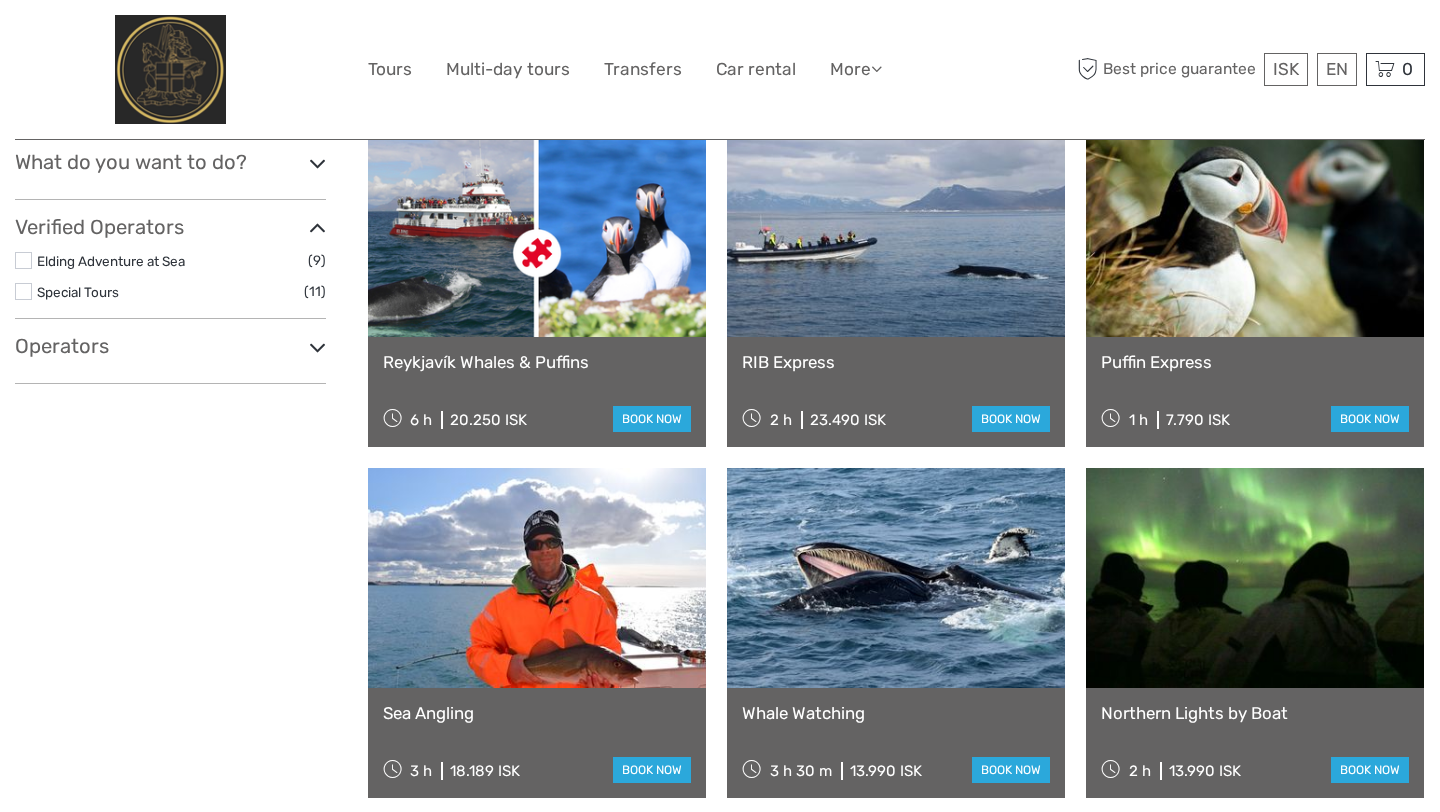 scroll, scrollTop: 0, scrollLeft: 0, axis: both 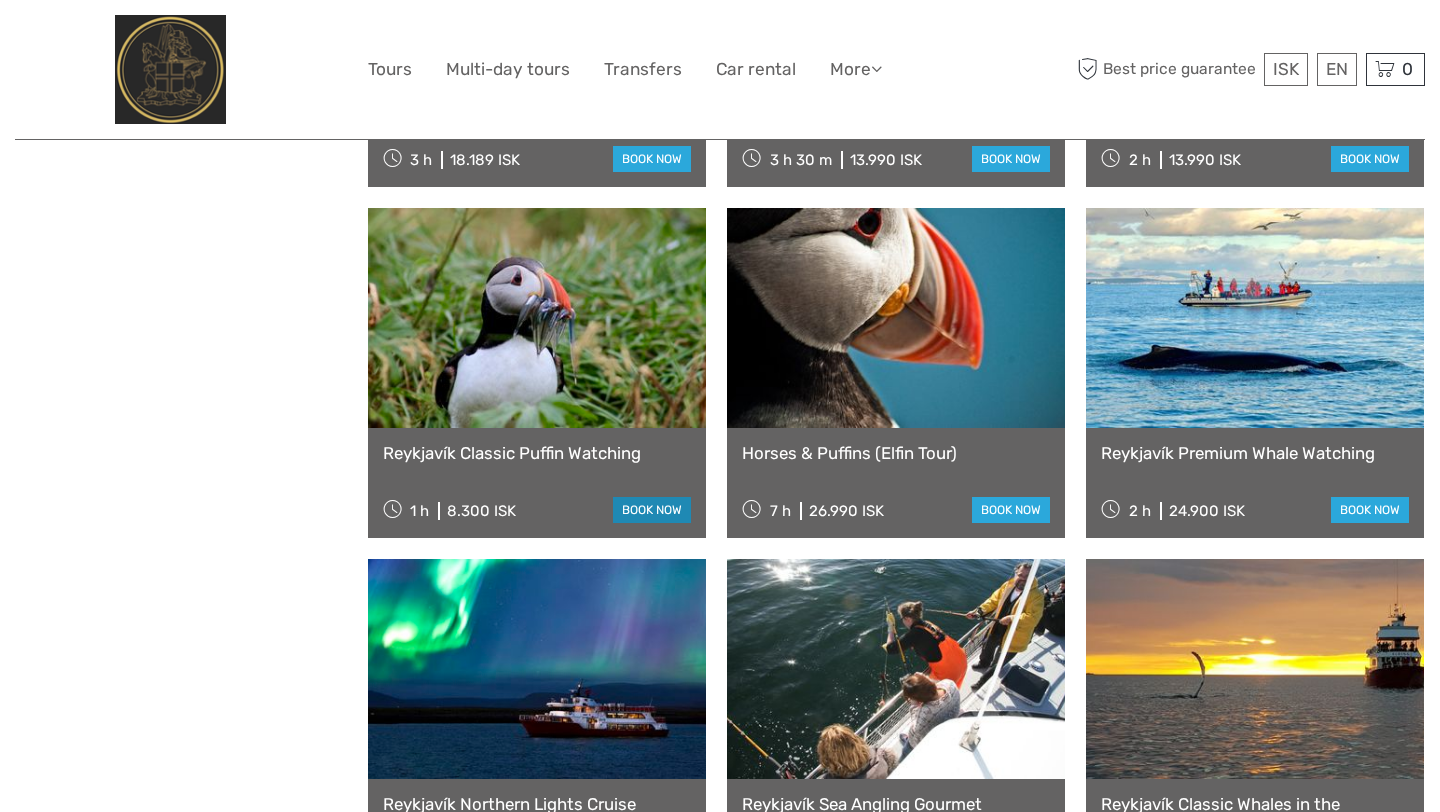 click on "book now" at bounding box center [652, 510] 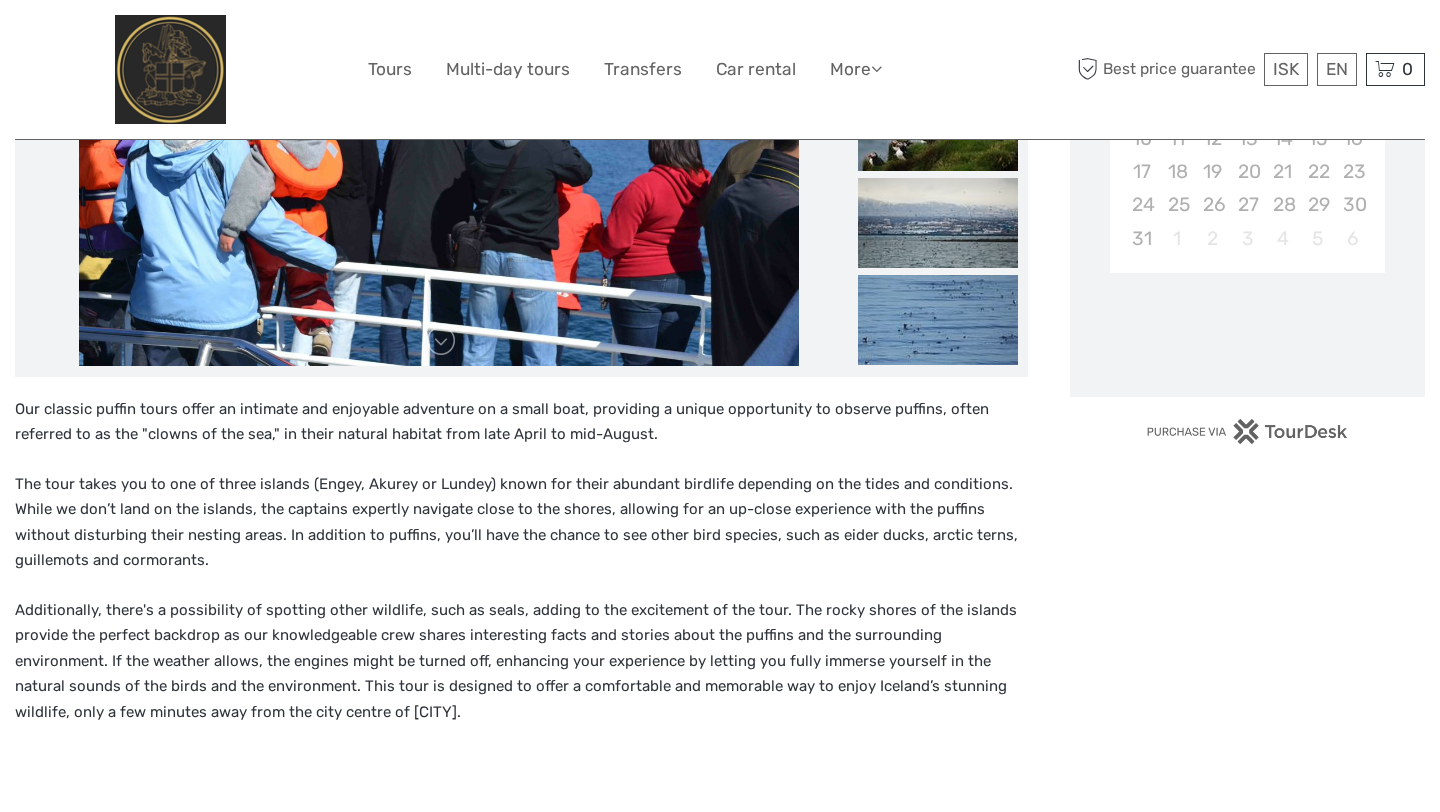 scroll, scrollTop: 516, scrollLeft: 0, axis: vertical 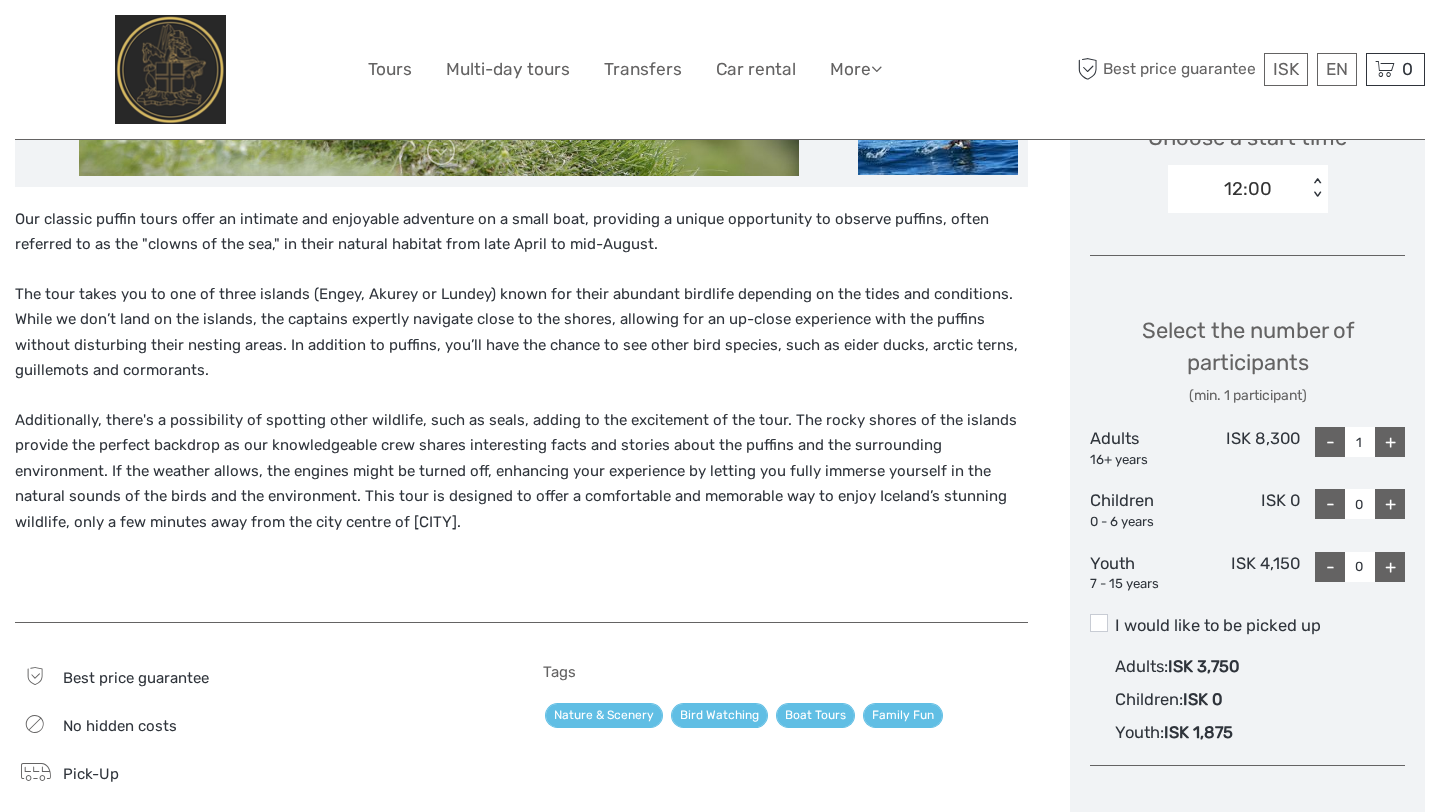 drag, startPoint x: 815, startPoint y: 415, endPoint x: 824, endPoint y: 523, distance: 108.37435 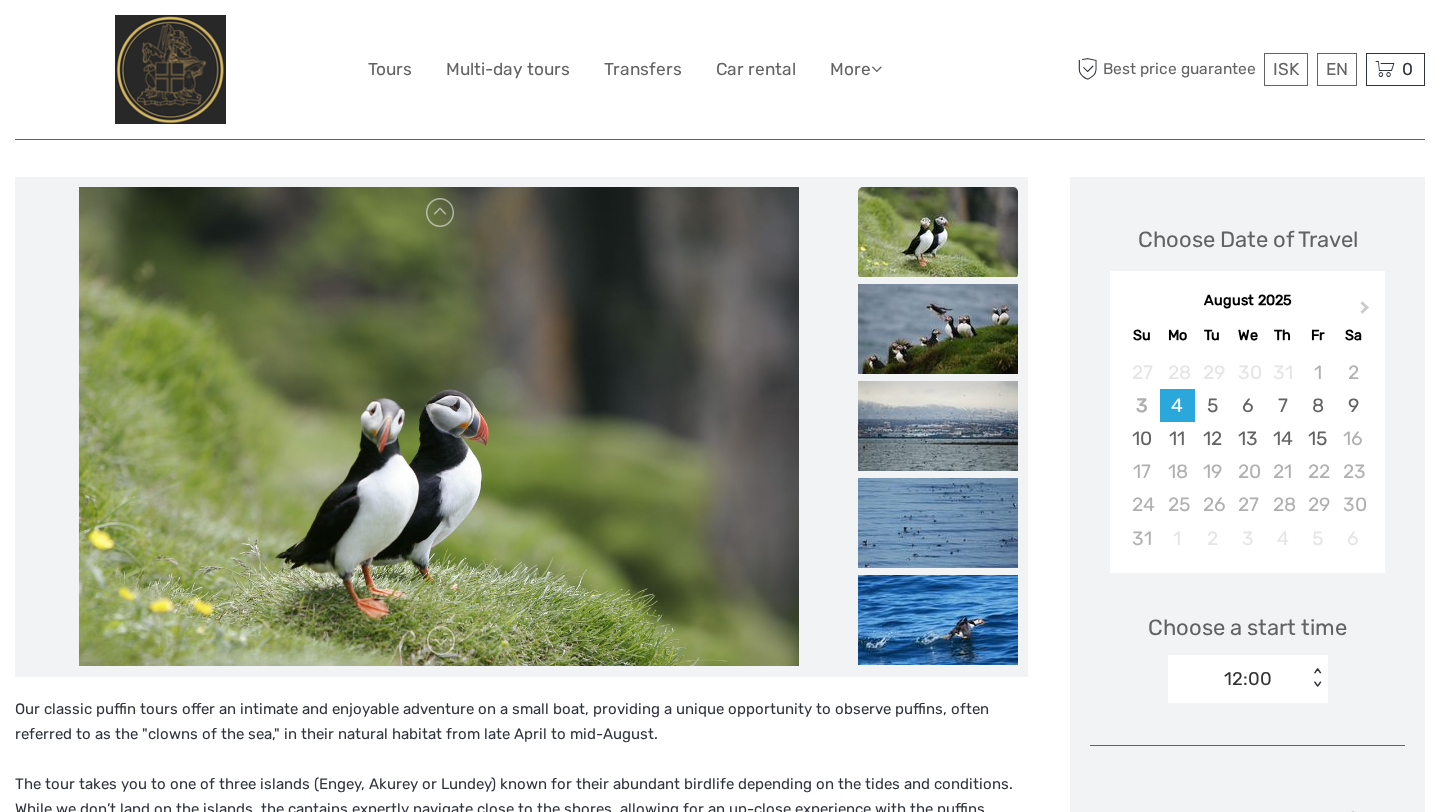 scroll, scrollTop: 216, scrollLeft: 0, axis: vertical 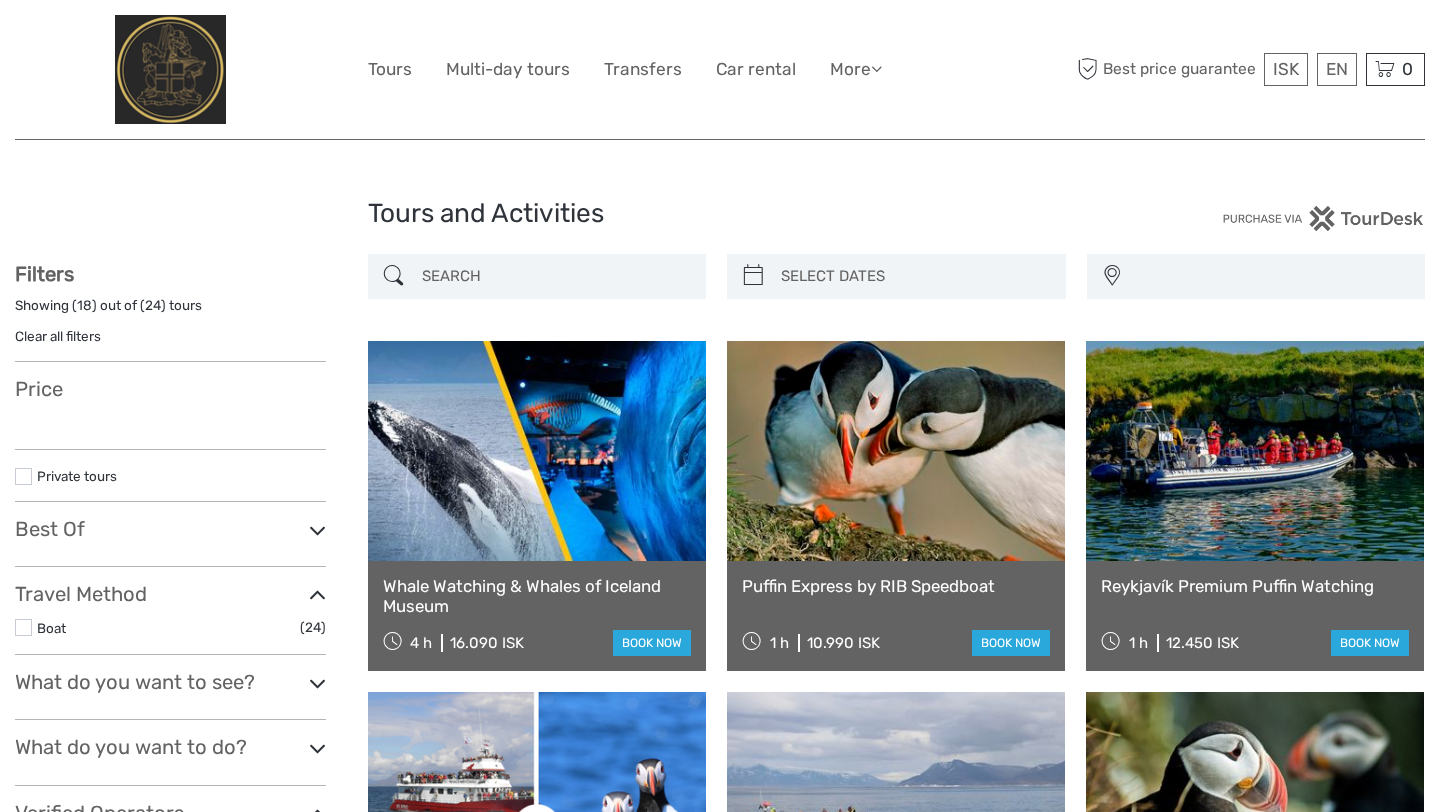 select 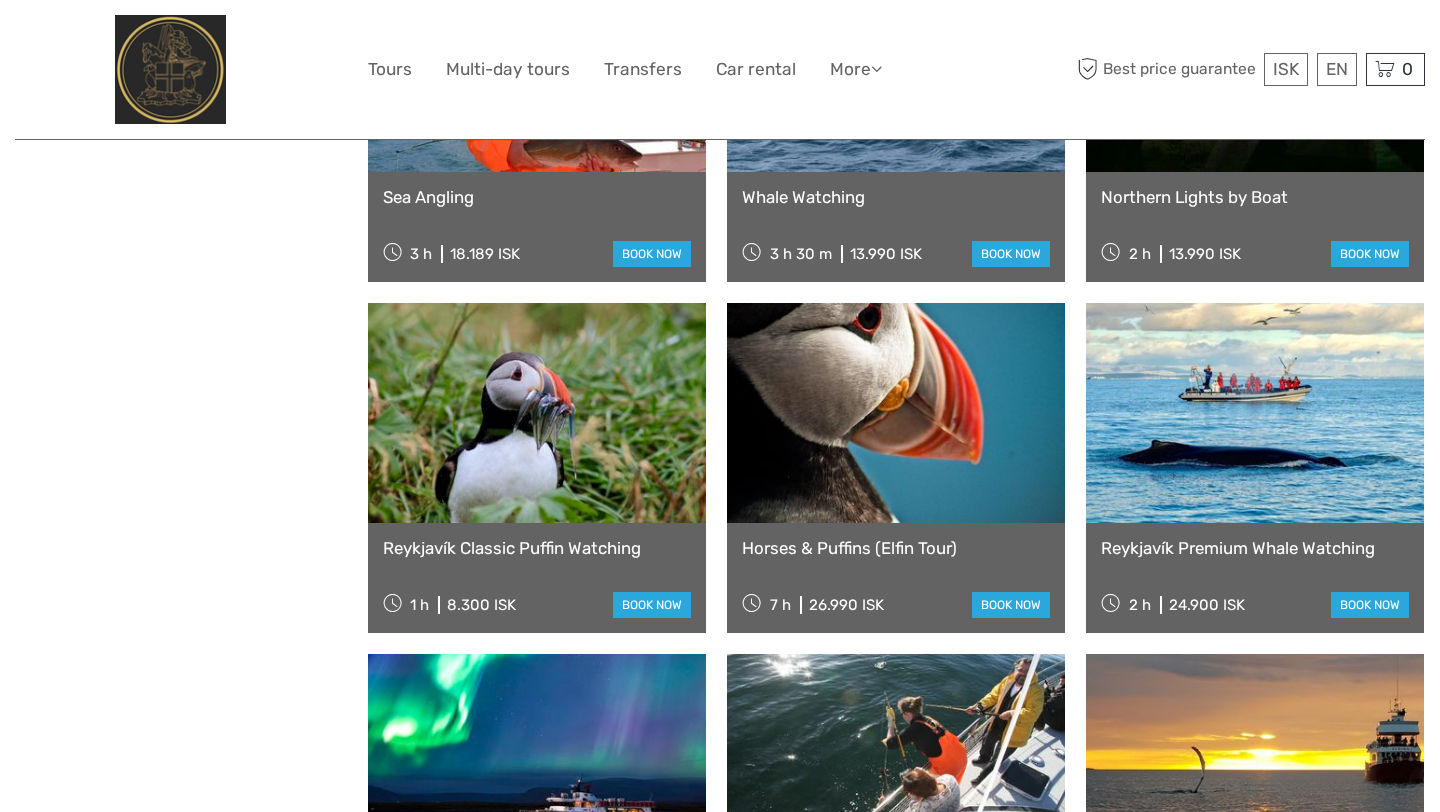select 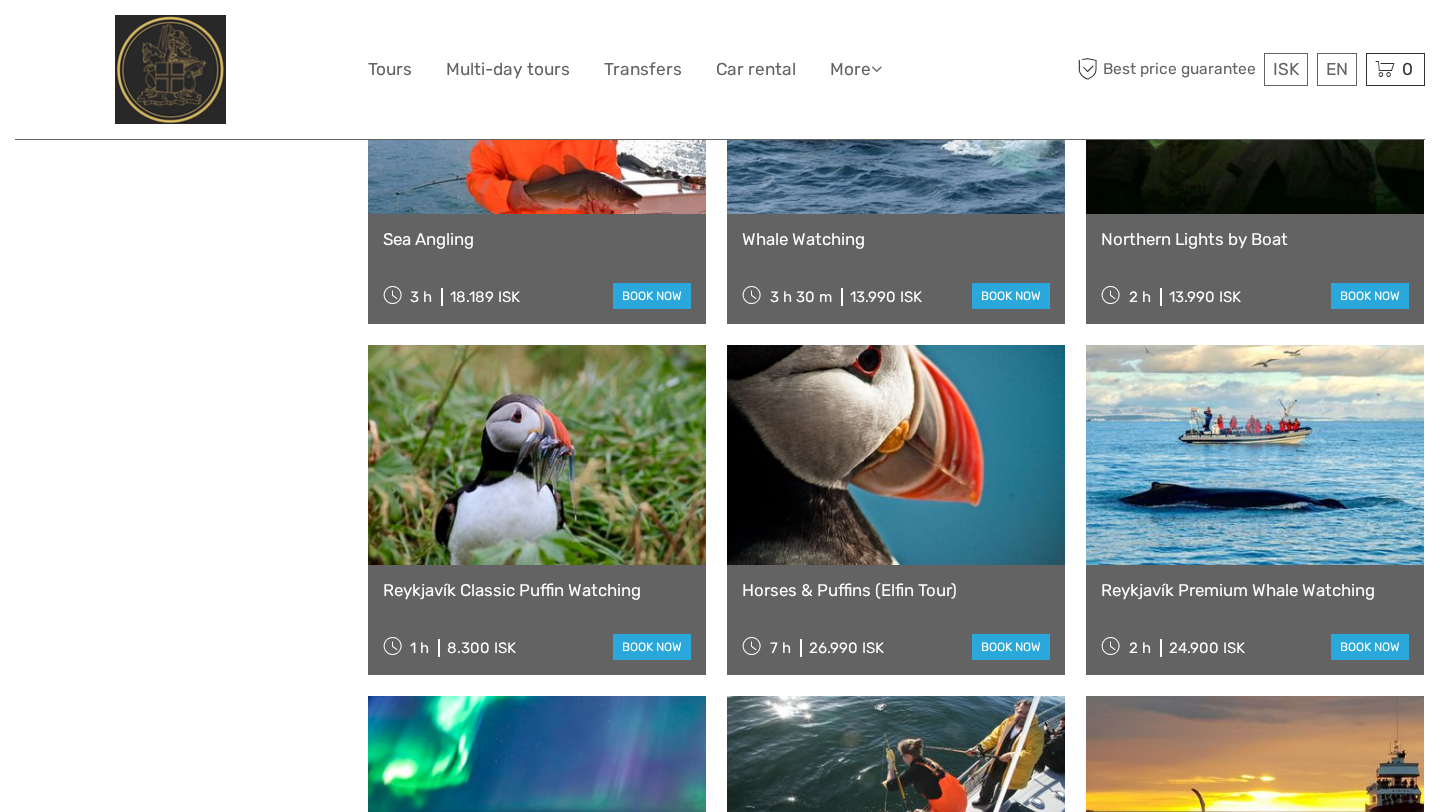 scroll, scrollTop: 1092, scrollLeft: 0, axis: vertical 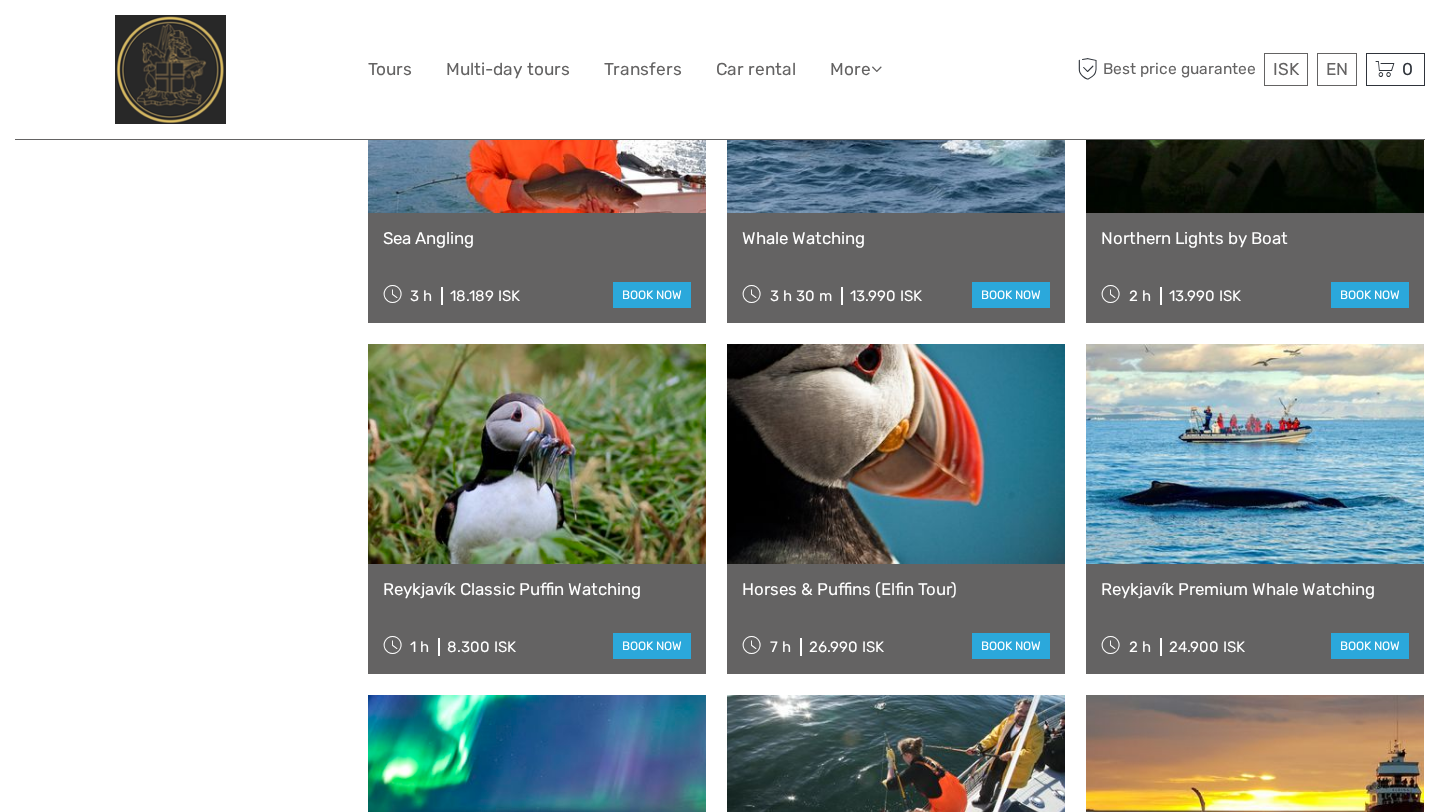 click on "Reykjavík Classic Puffin Watching" at bounding box center (537, 589) 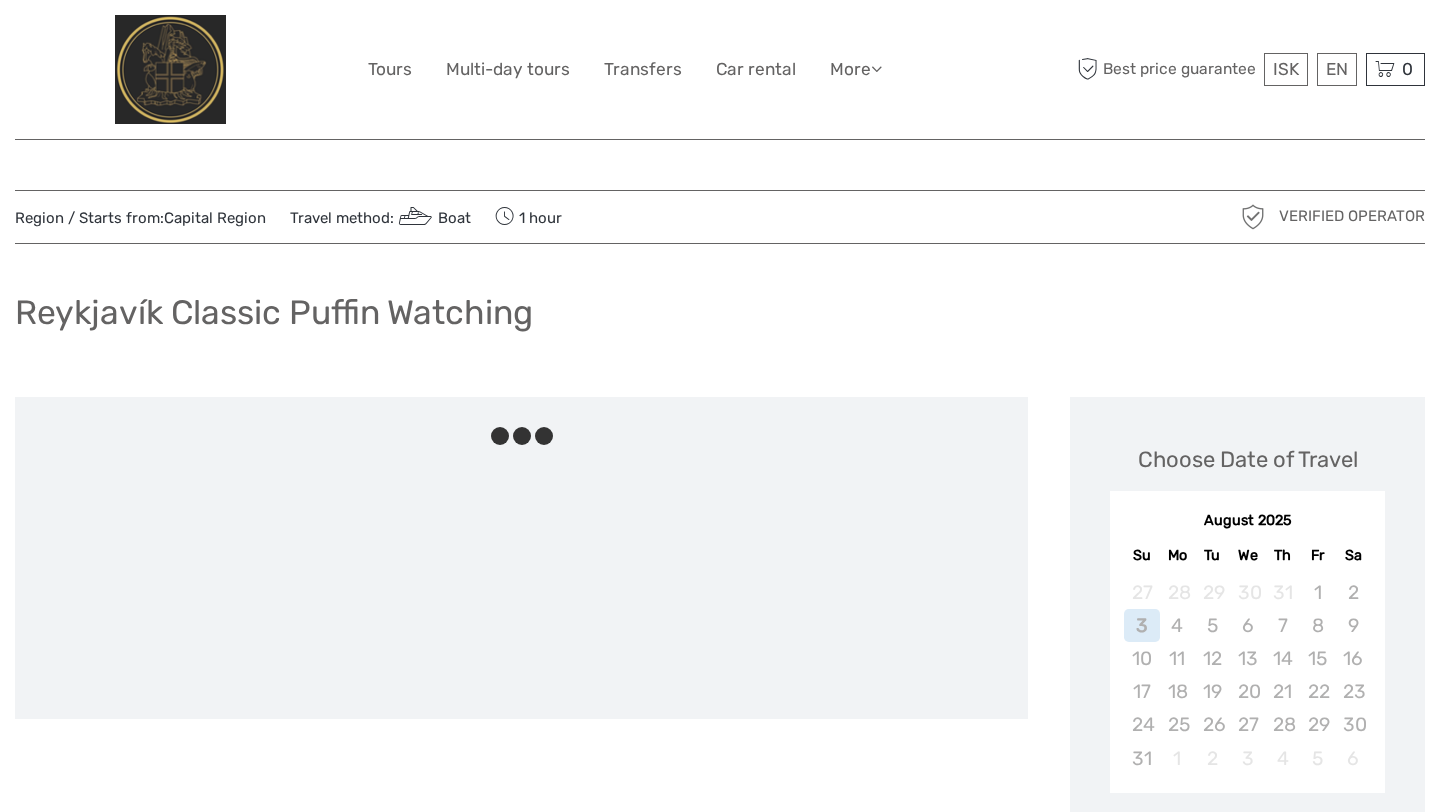 scroll, scrollTop: 0, scrollLeft: 0, axis: both 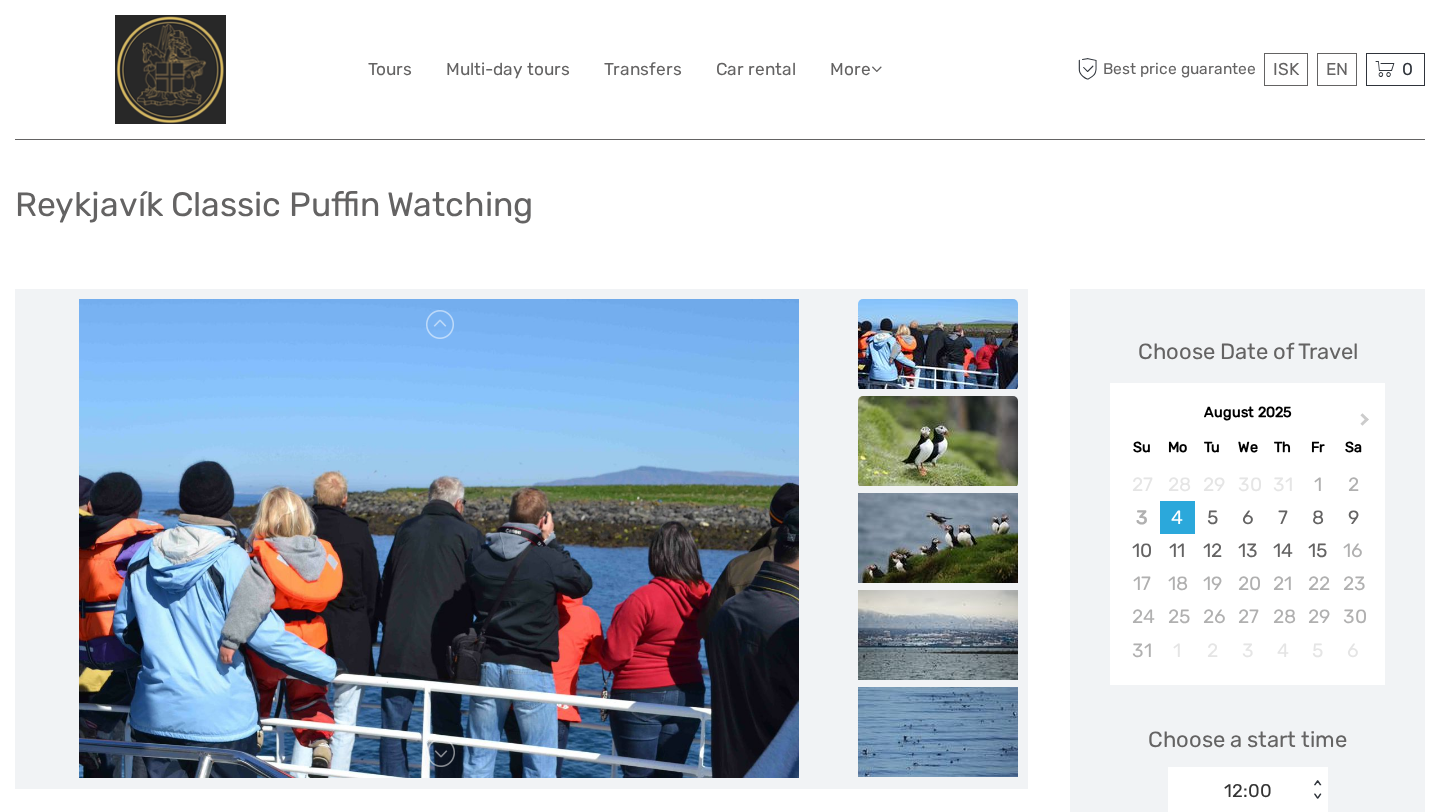 click at bounding box center (938, 441) 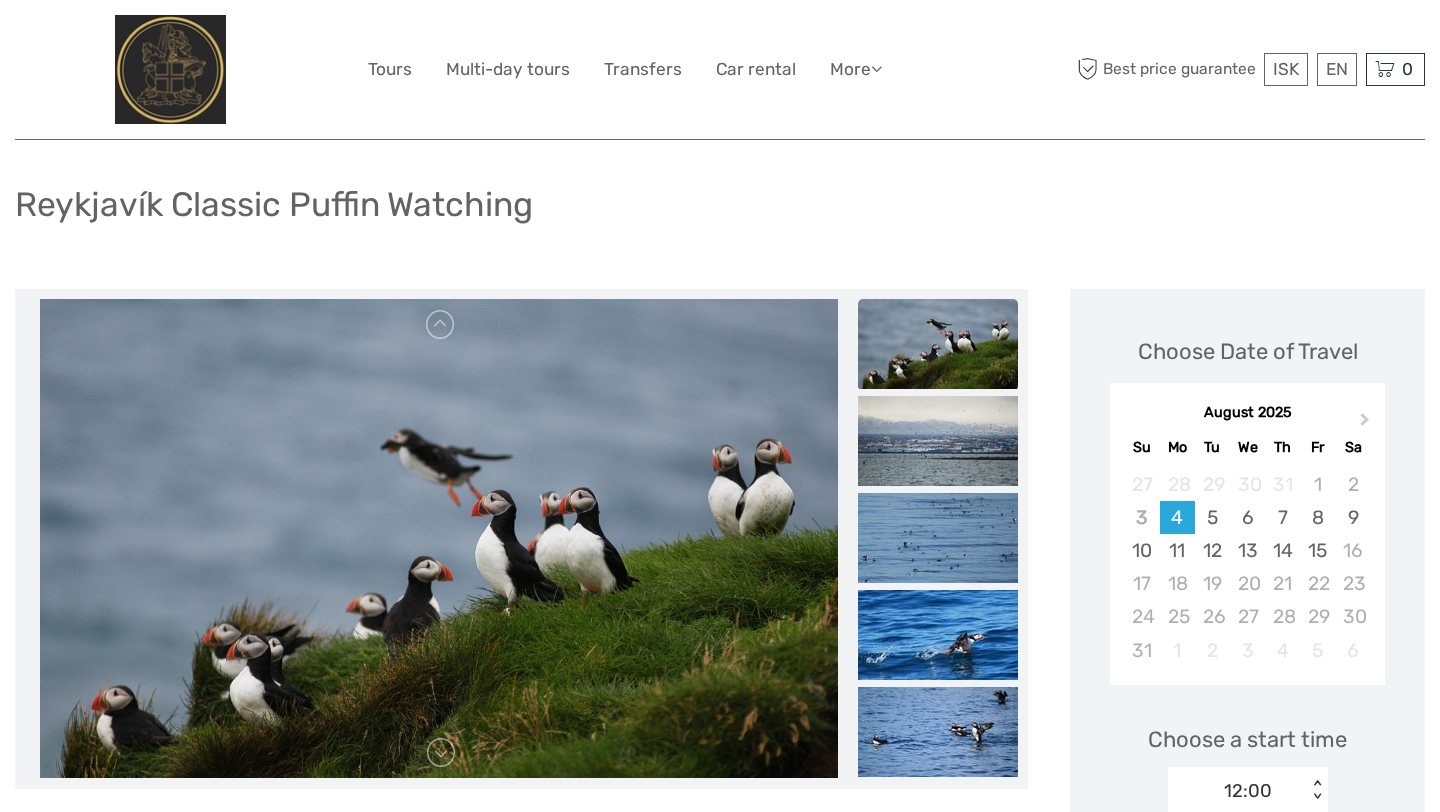 click on "Reykjavík Classic Puffin Watching" at bounding box center (720, 212) 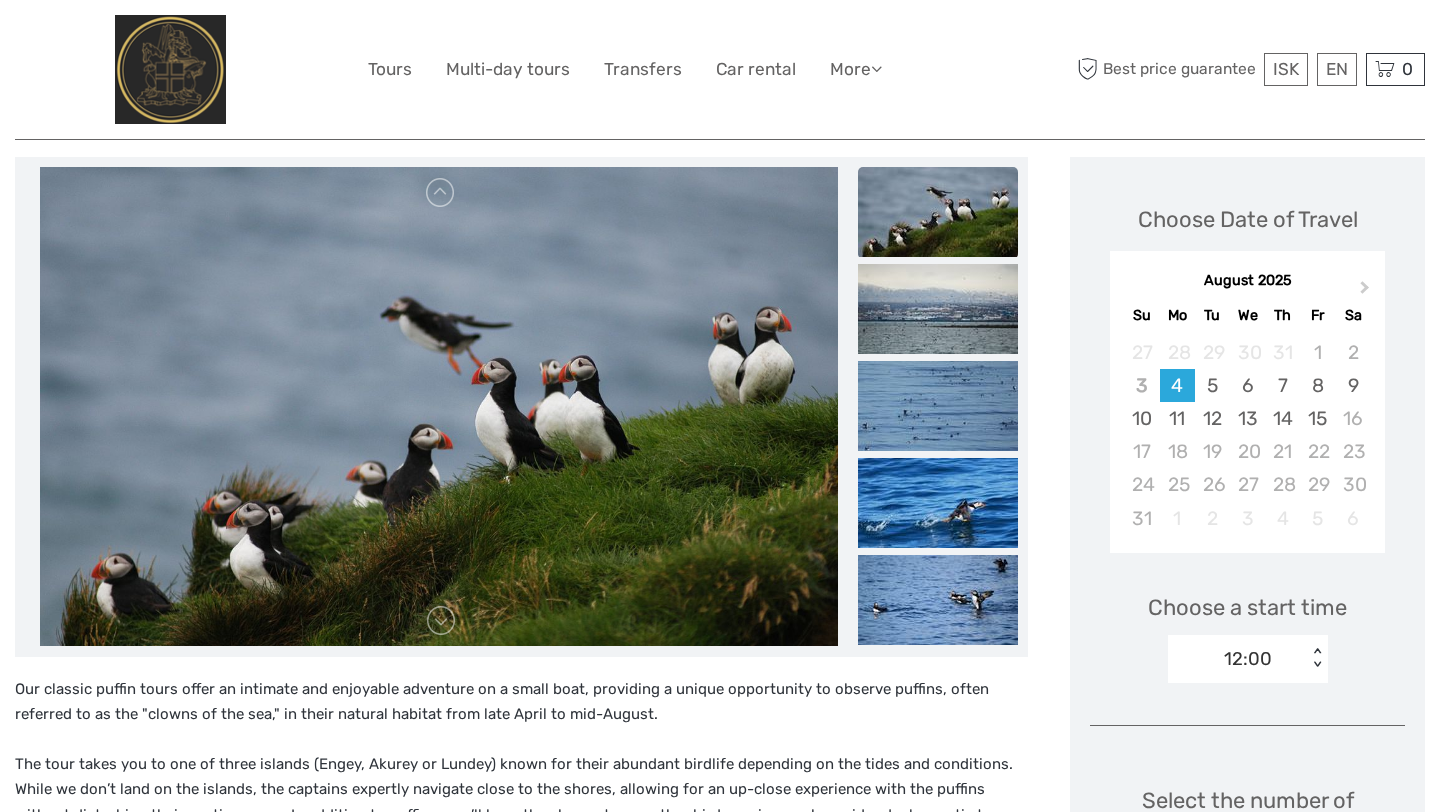 scroll, scrollTop: 259, scrollLeft: 0, axis: vertical 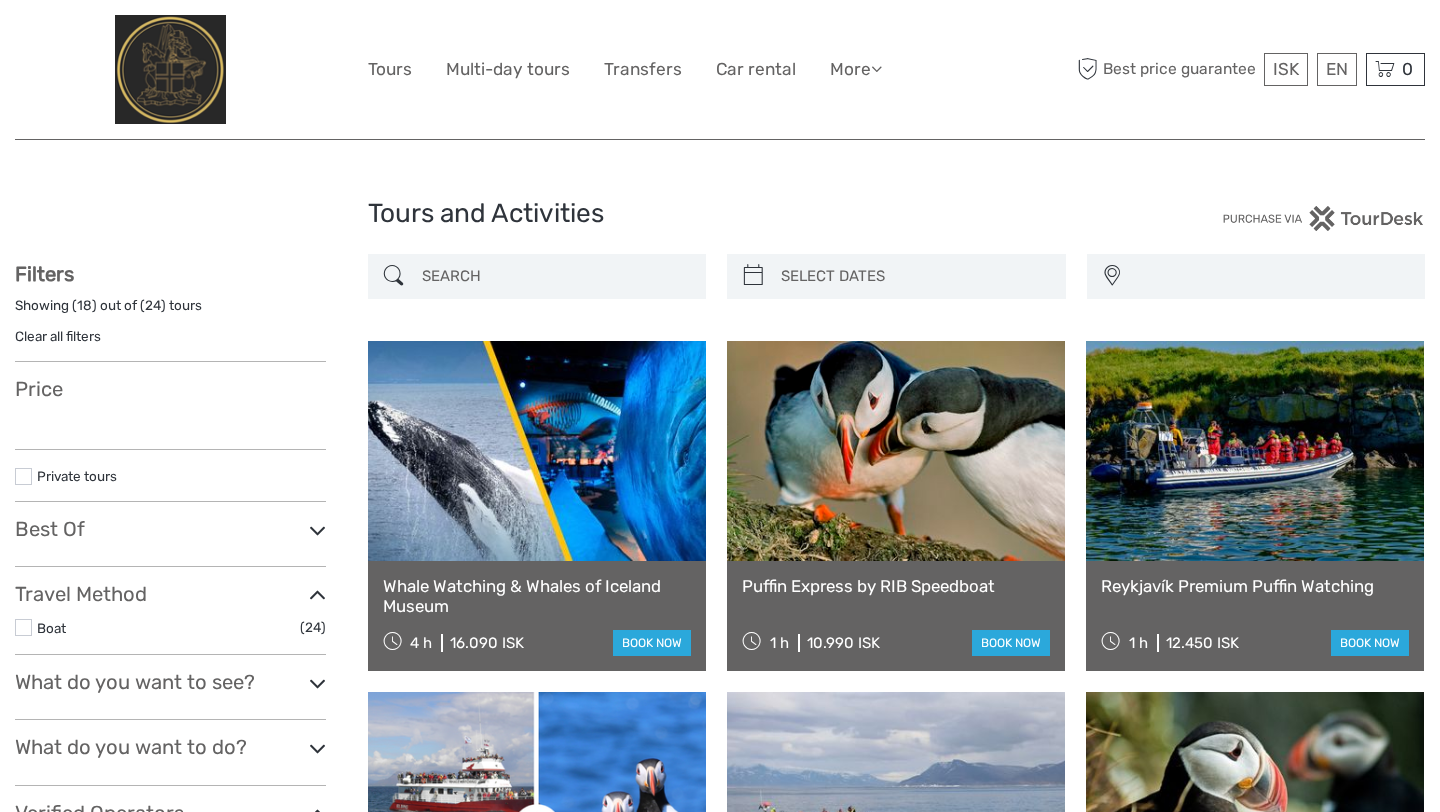 select 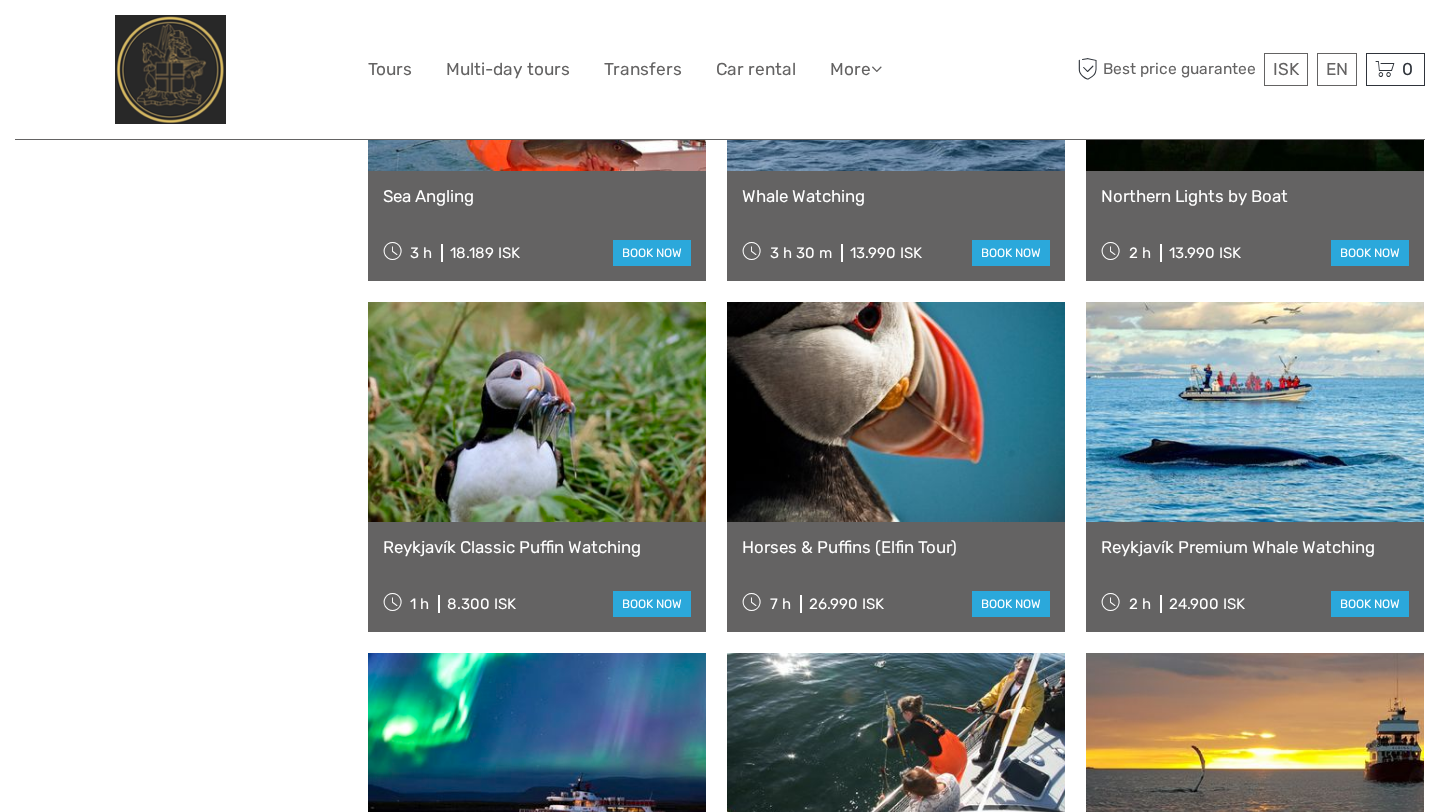 select 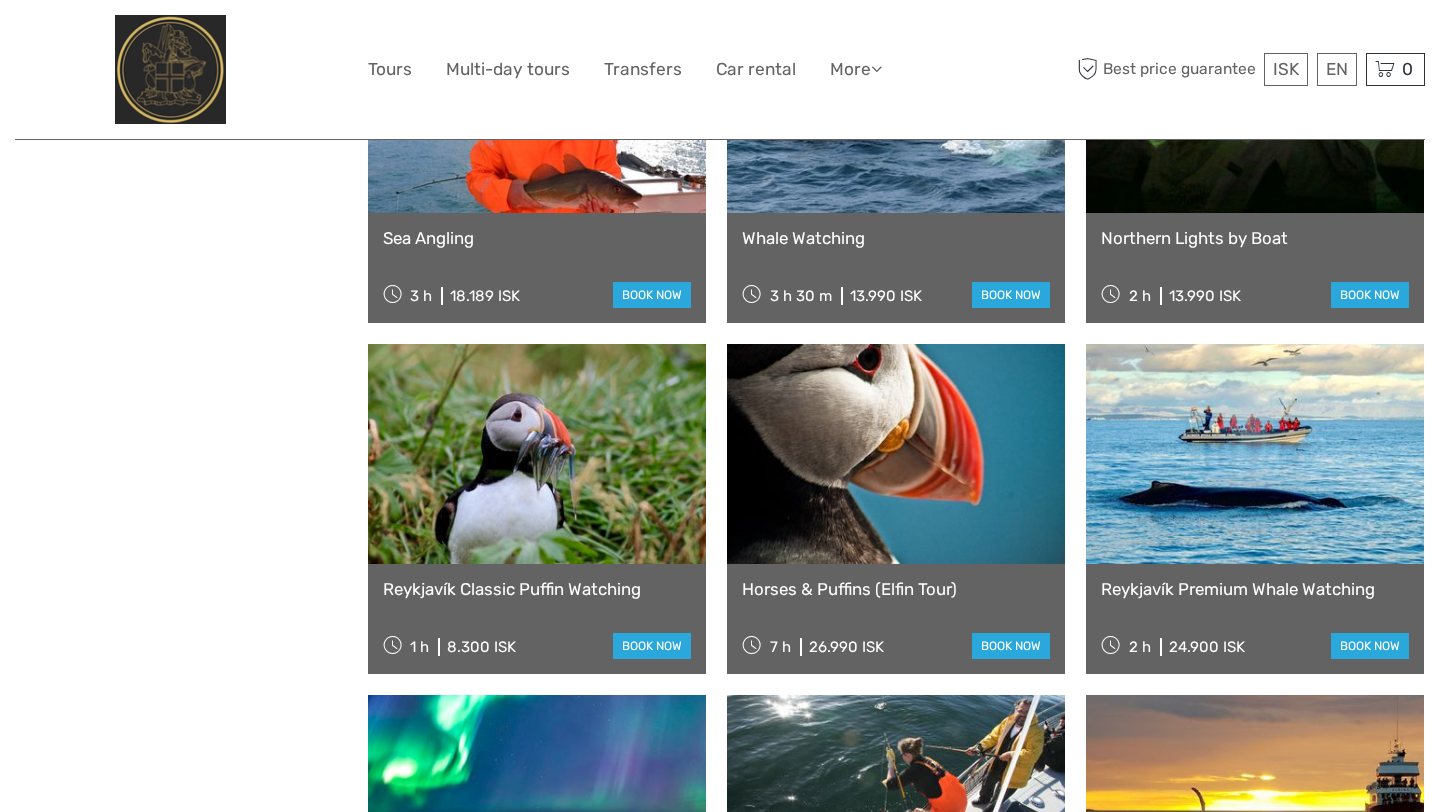 scroll, scrollTop: 0, scrollLeft: 0, axis: both 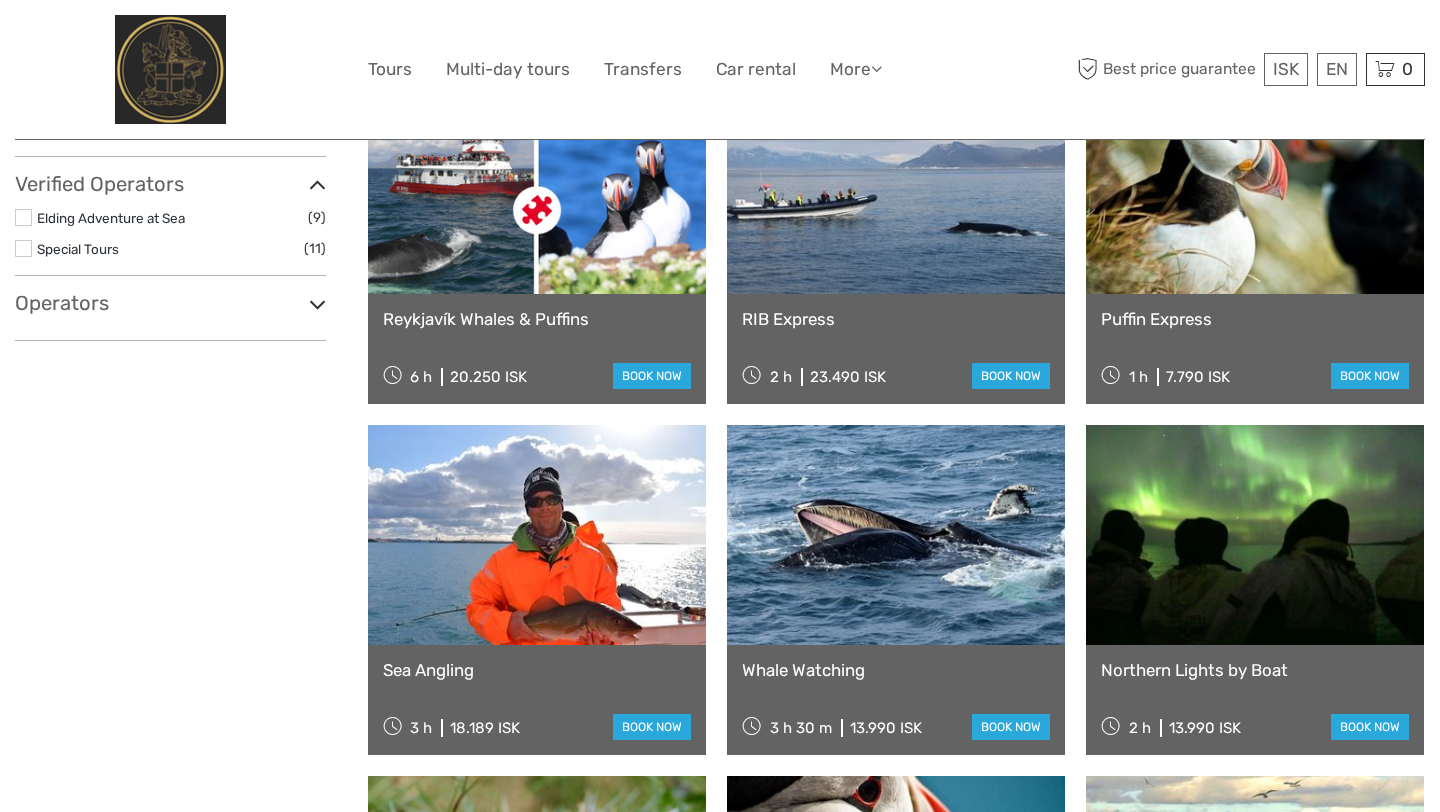 click on "Puffin Express" at bounding box center (1255, 319) 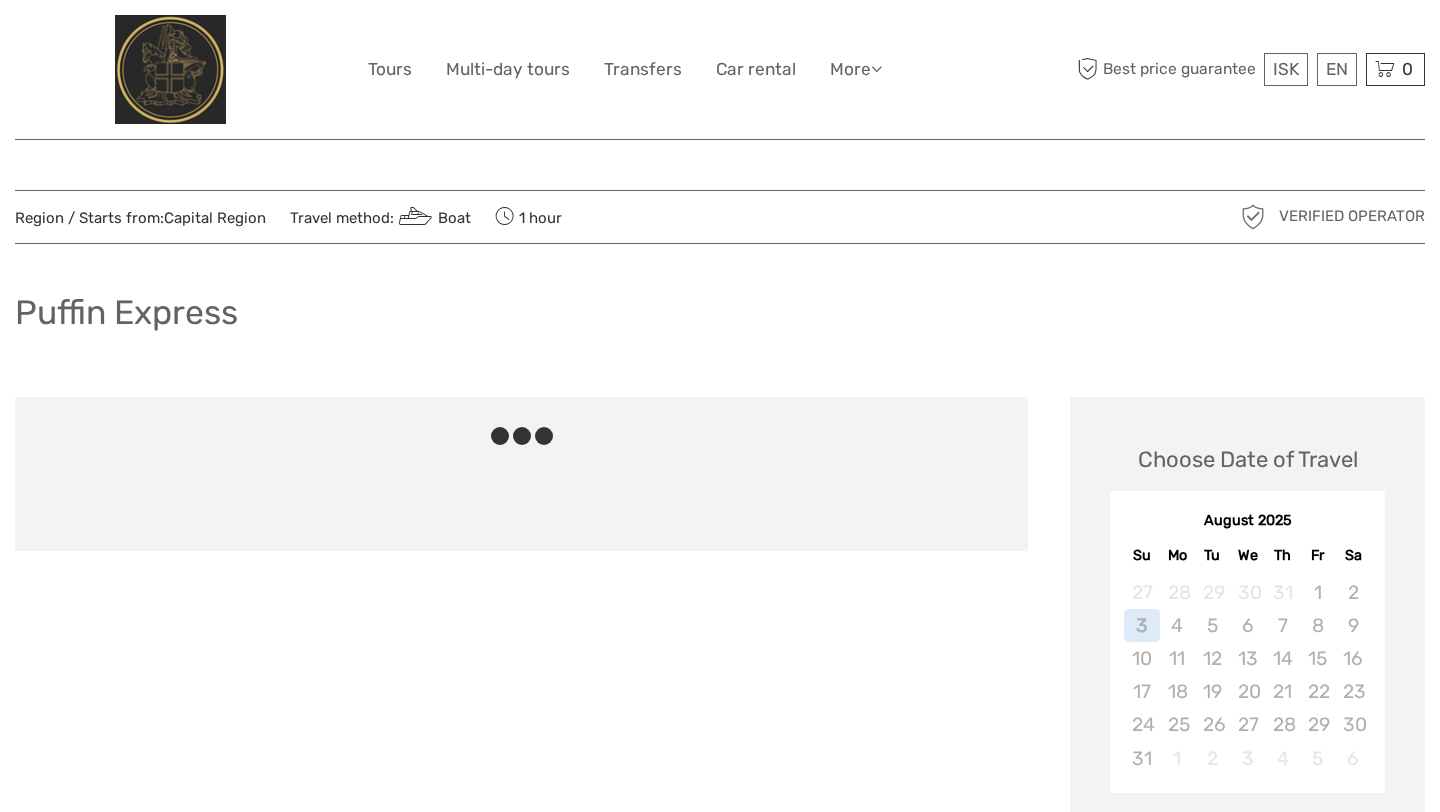 scroll, scrollTop: 0, scrollLeft: 0, axis: both 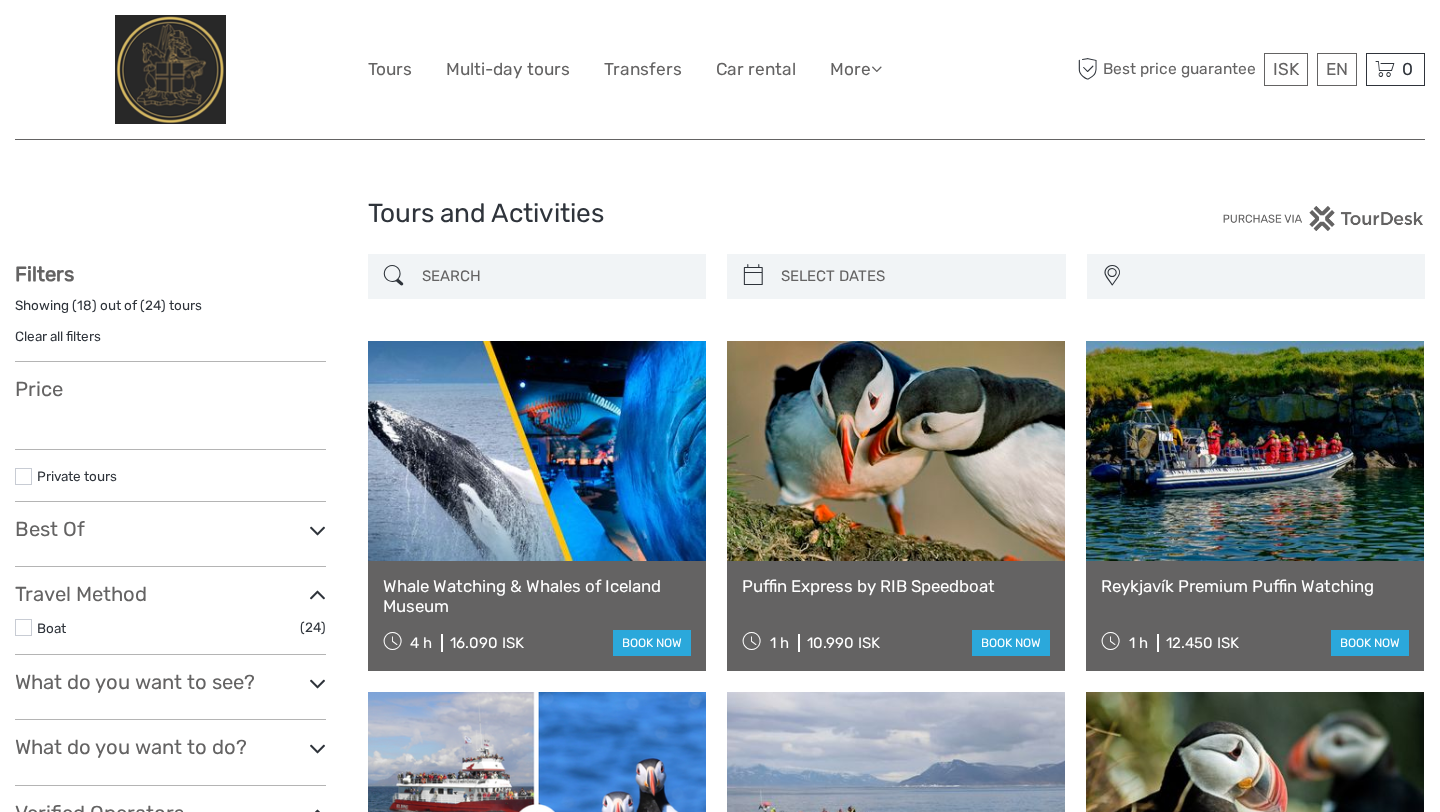 select 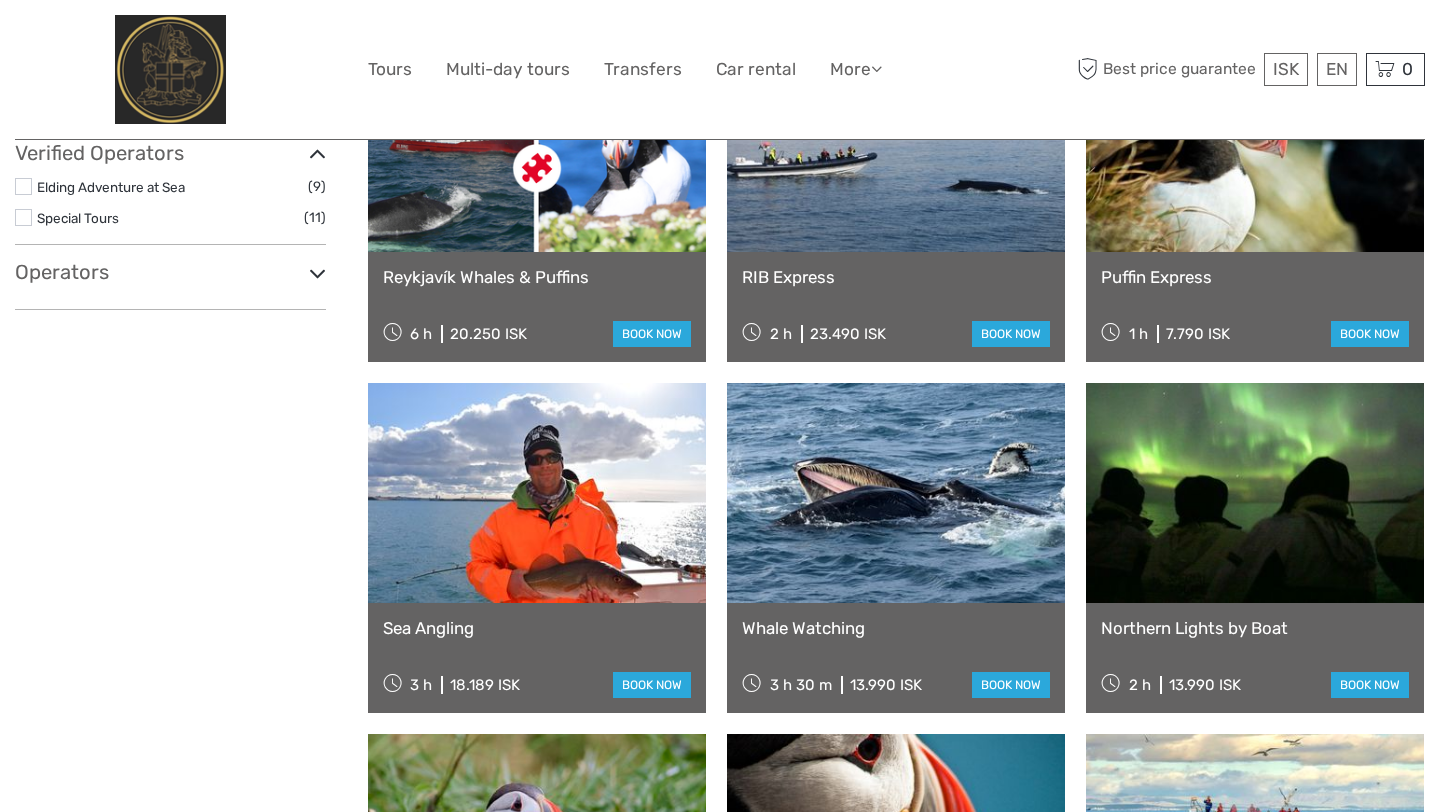 select 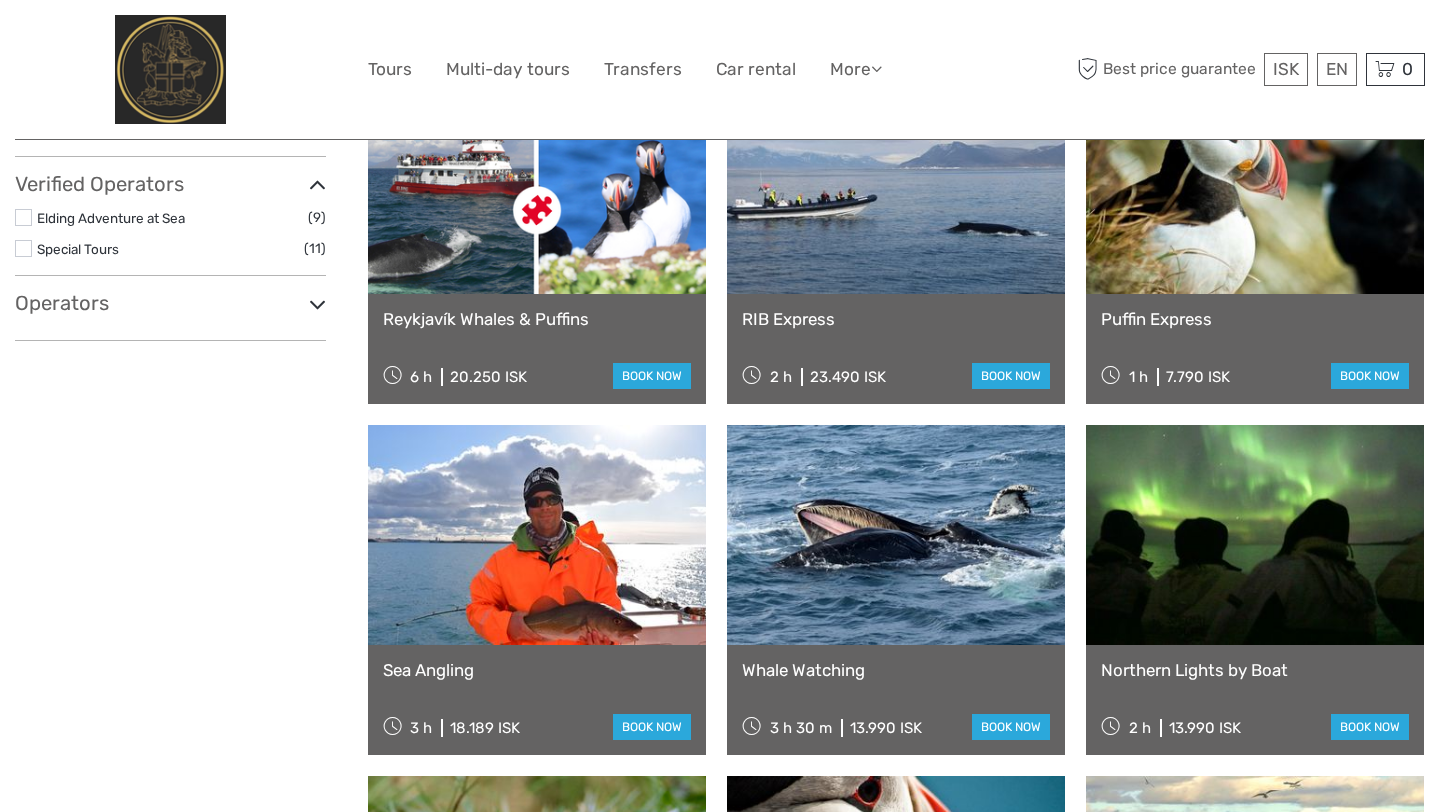scroll, scrollTop: 700, scrollLeft: 0, axis: vertical 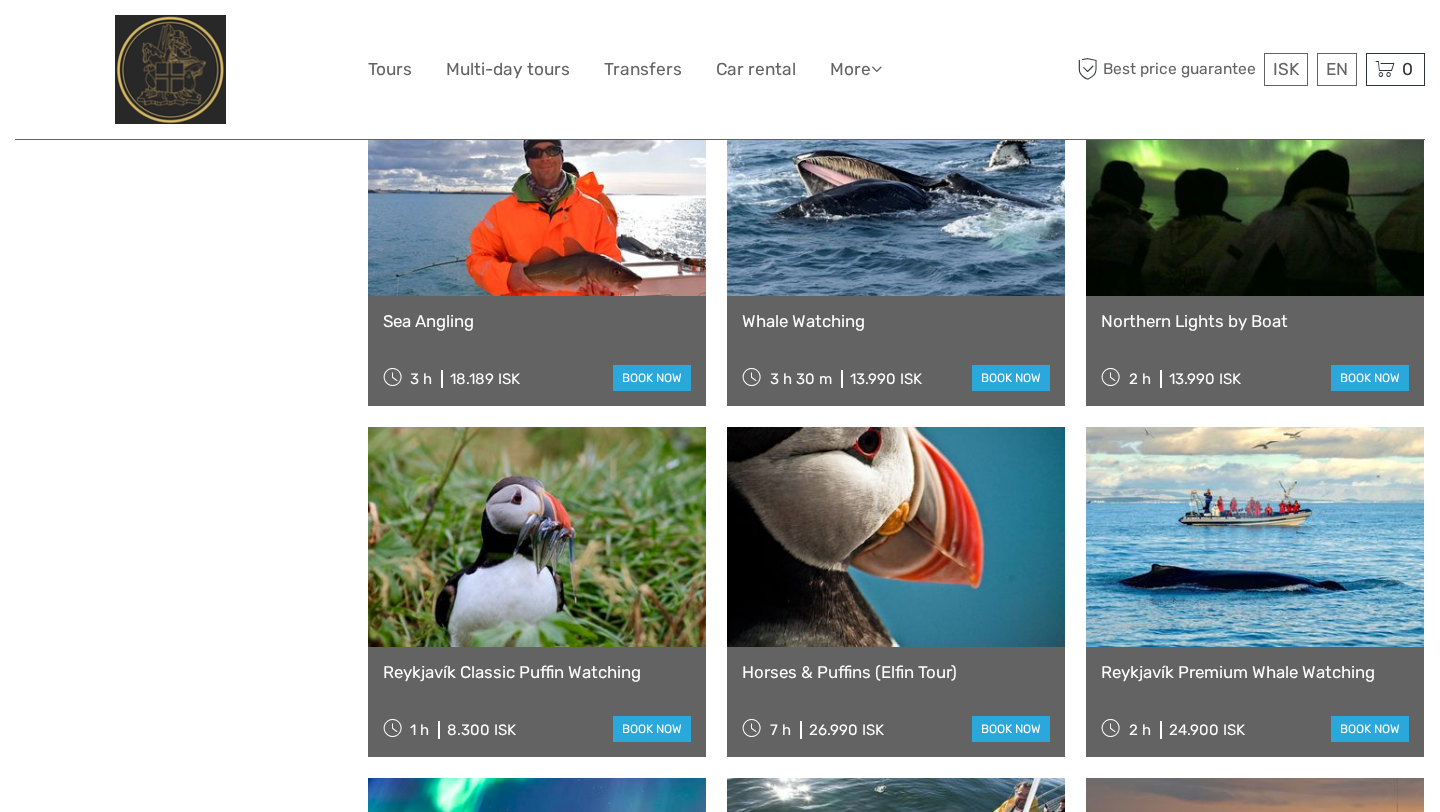 click on "Reykjavík Classic Puffin Watching
1 h
8.300 ISK
book now" at bounding box center [537, 702] 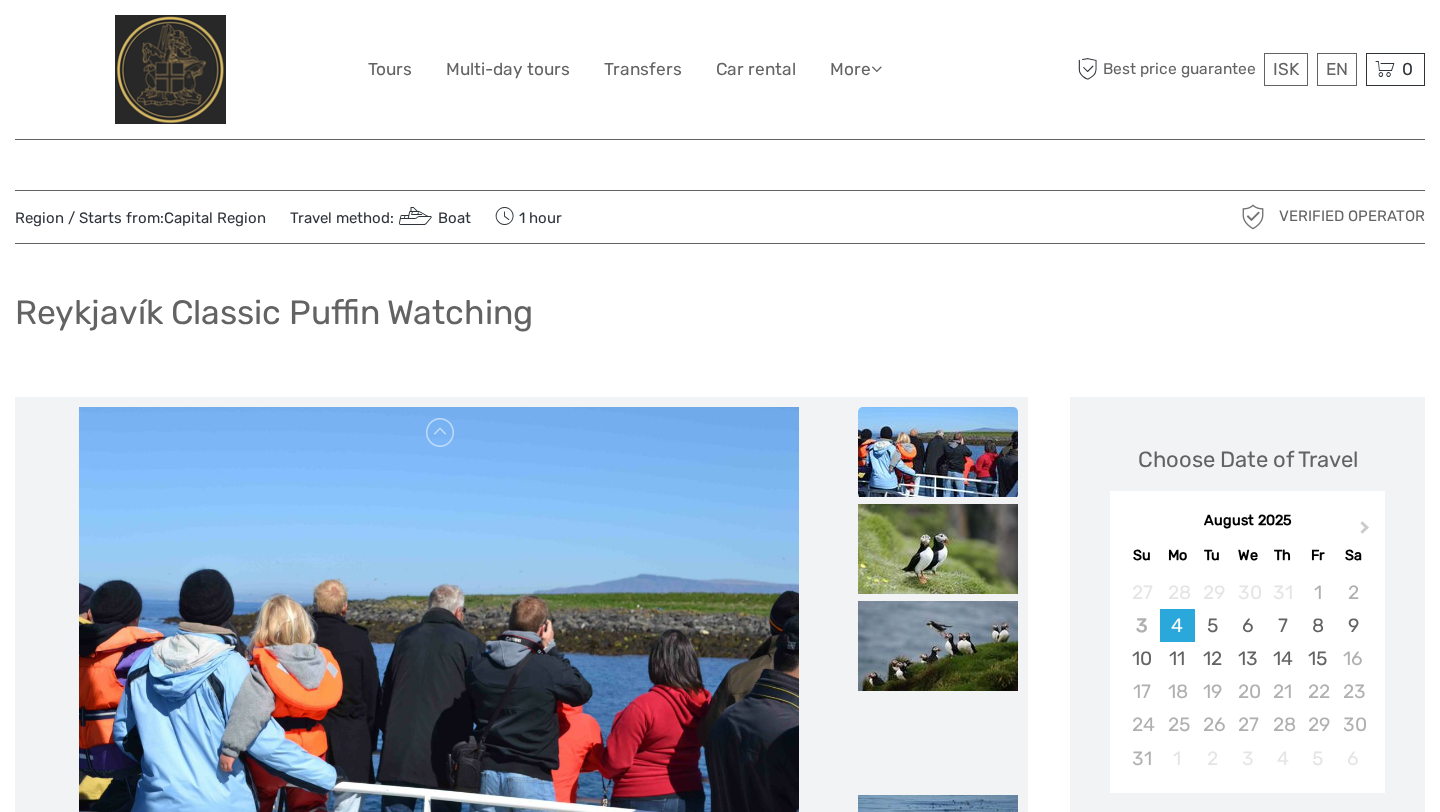 scroll, scrollTop: 161, scrollLeft: 0, axis: vertical 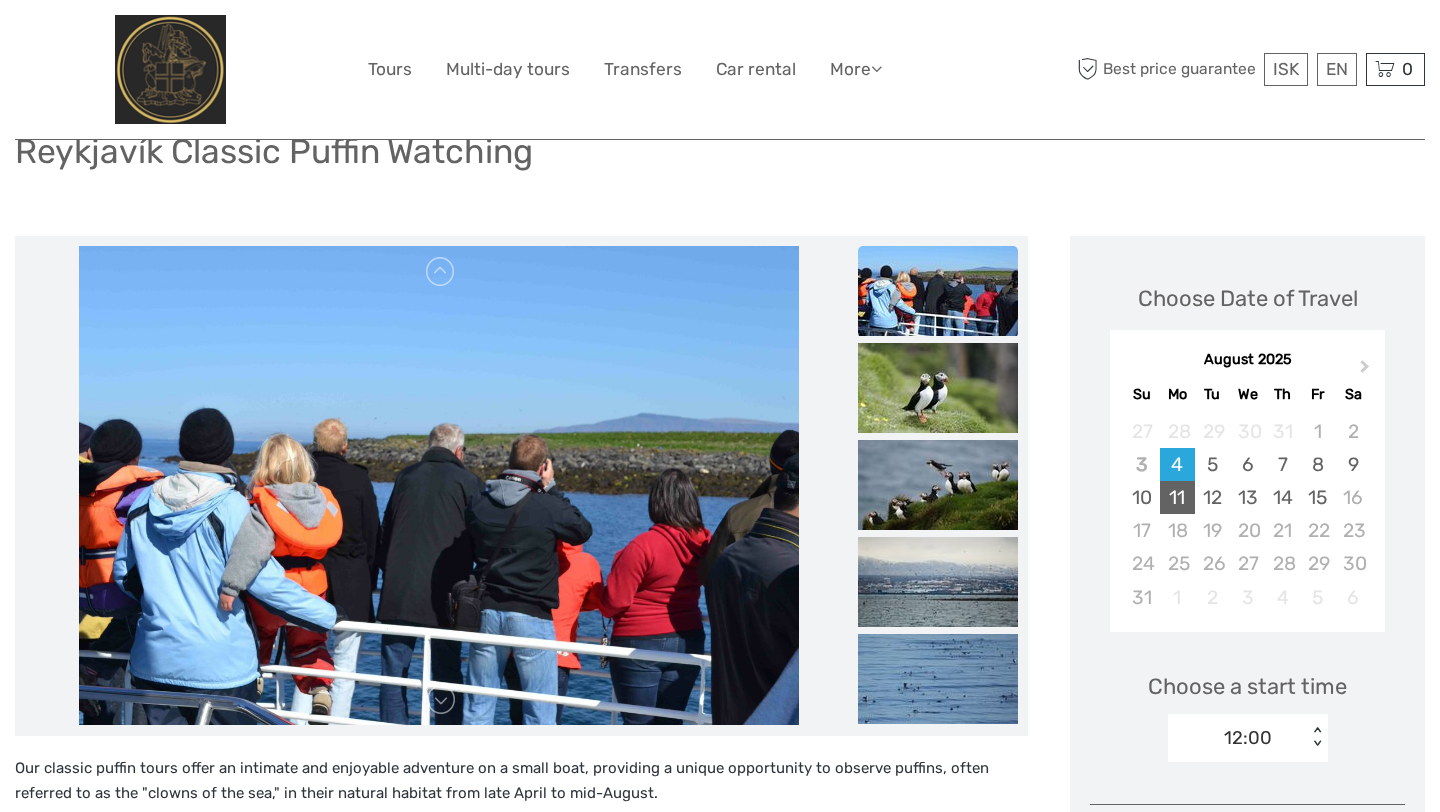 click on "11" at bounding box center (1177, 497) 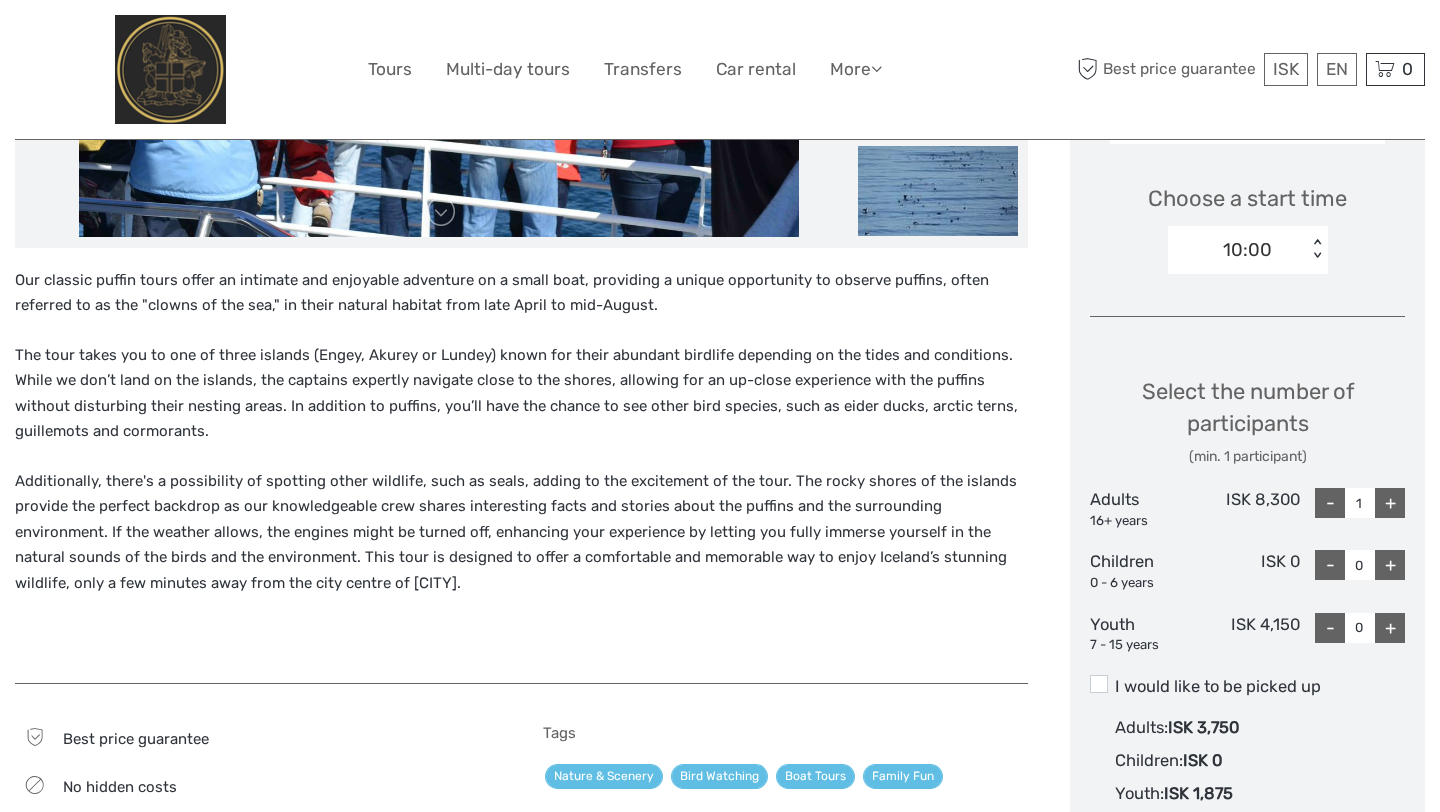 scroll, scrollTop: 646, scrollLeft: 0, axis: vertical 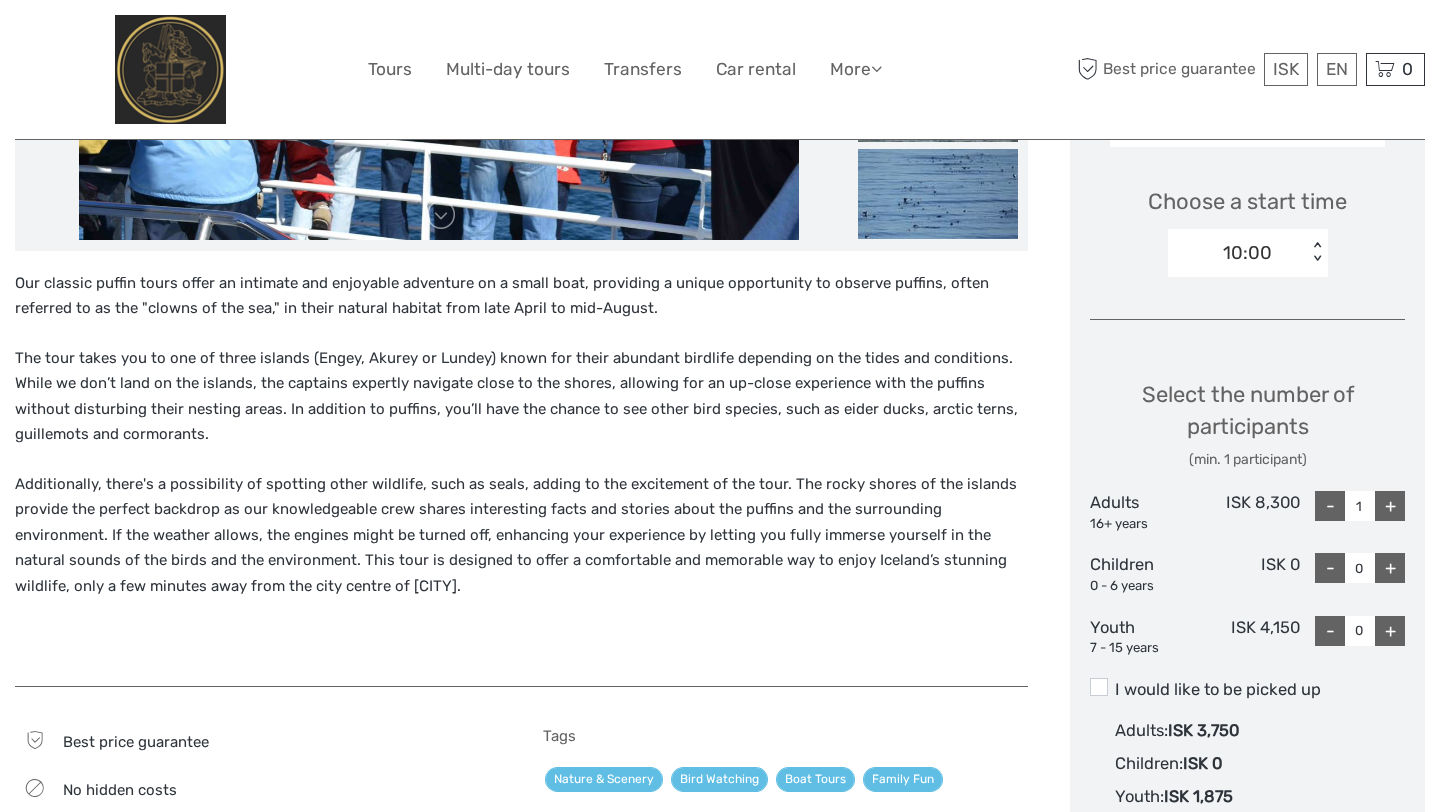 click on "10:00" at bounding box center (1247, 253) 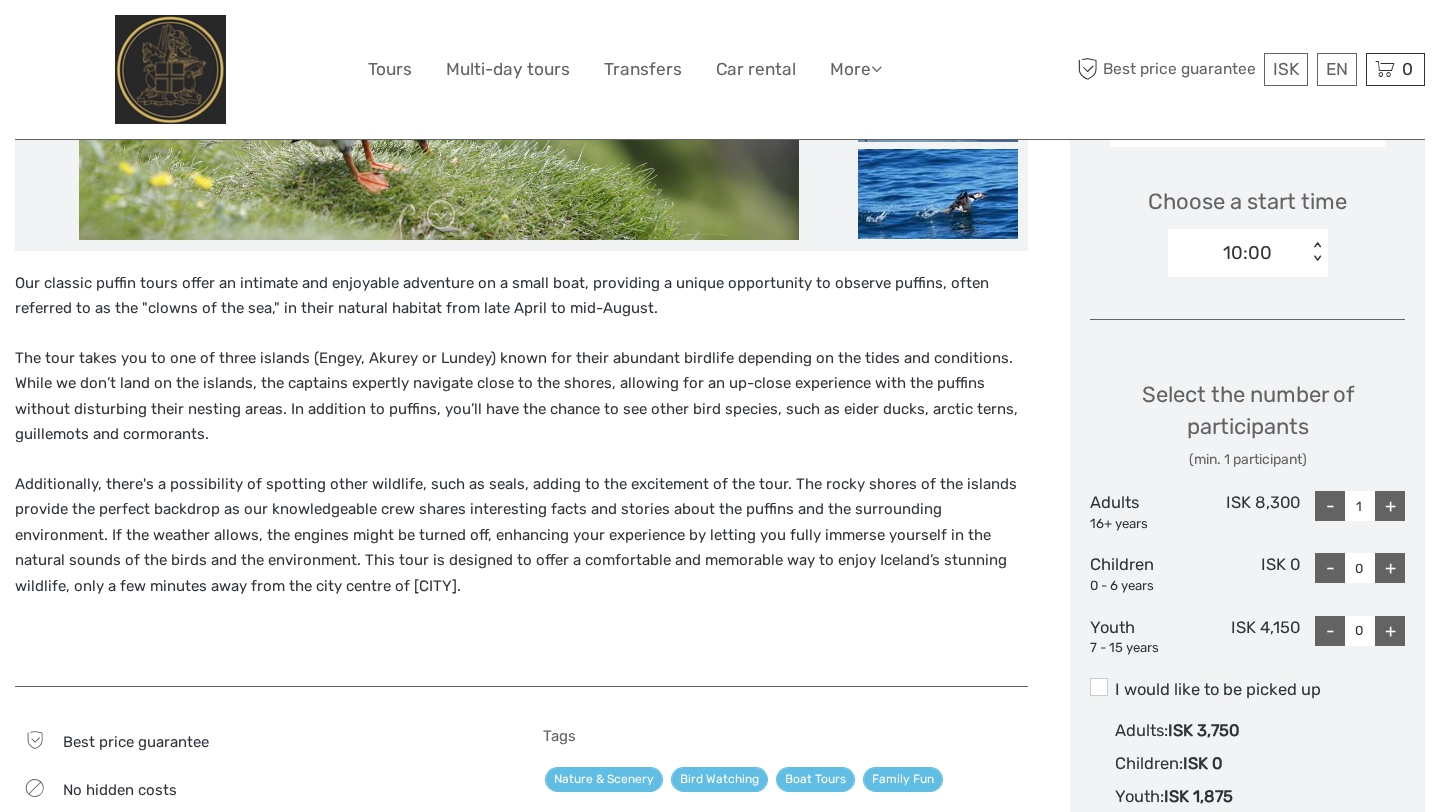 click on "Select the number of participants (min. 1 participant) Adults 16+ years ISK 8,300 - 1 + Children 0 - 6 years ISK 0 - 0 + Youth 7 - 15 years ISK 4,150 - 0 +" at bounding box center [1247, 510] 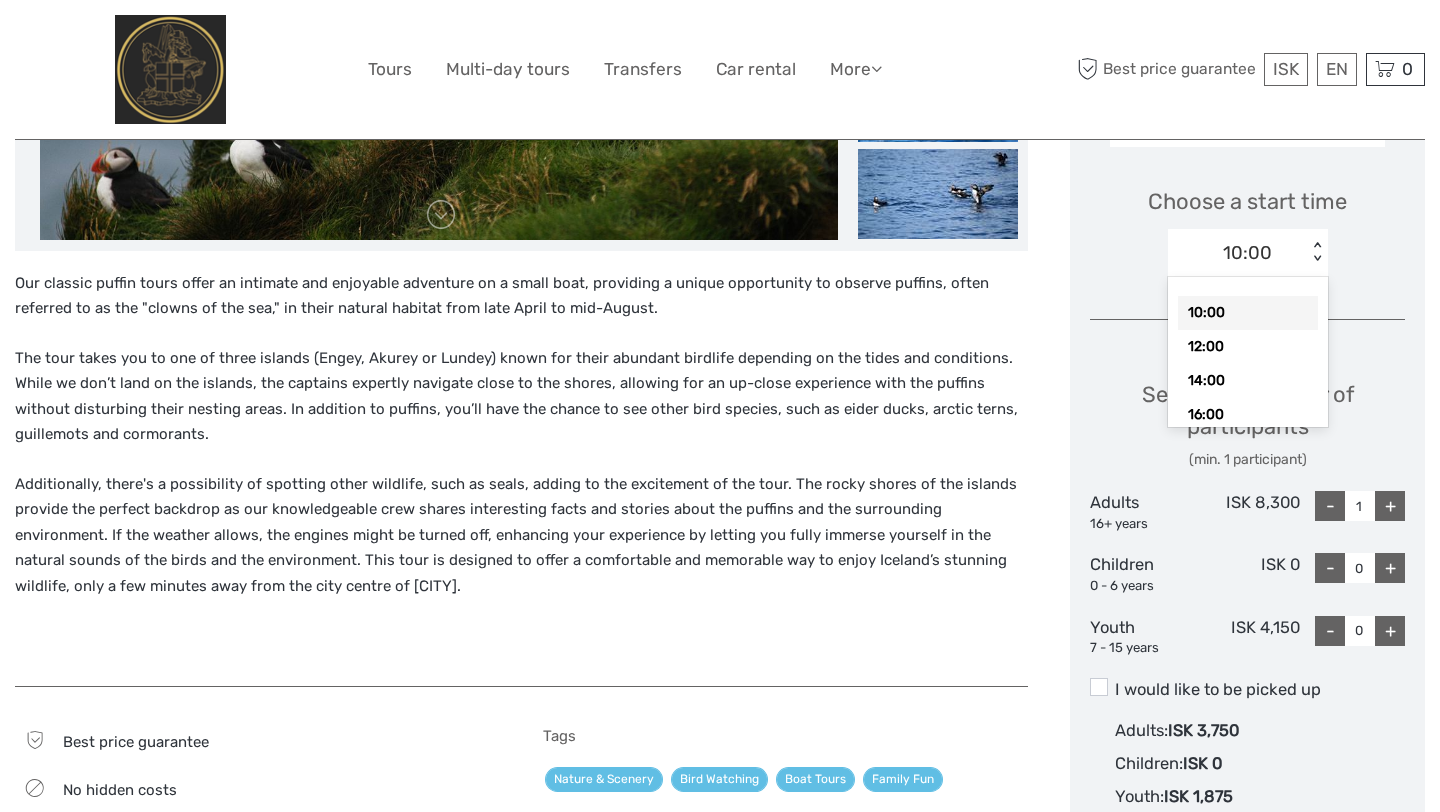 click on "10:00" at bounding box center [1237, 253] 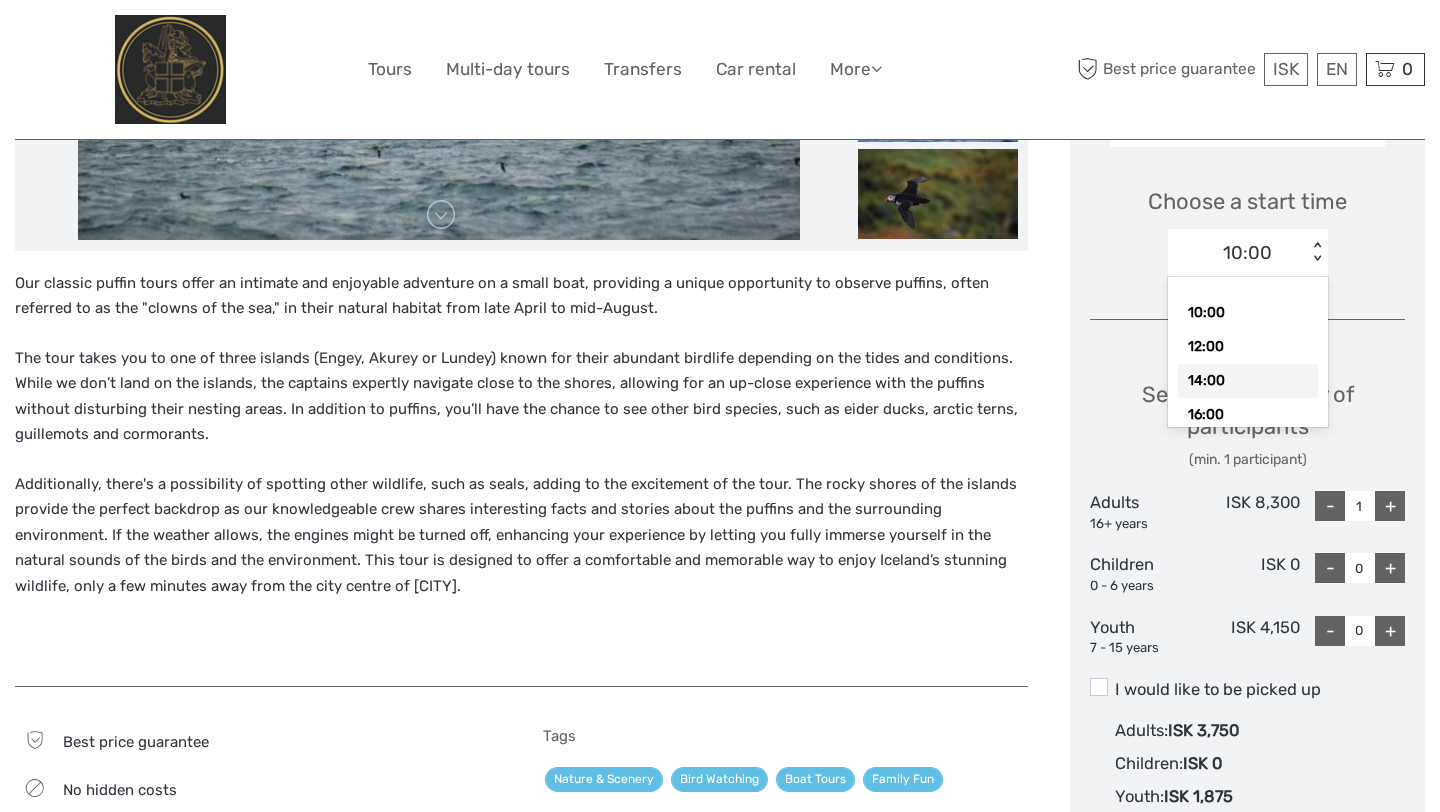 click on "The tour takes you to one of three islands (Engey, Akurey or Lundey) known for their abundant birdlife depending on the tides and conditions. While we don’t land on the islands, the captains expertly navigate close to the shores, allowing for an up-close experience with the puffins without disturbing their nesting areas. In addition to puffins, you’ll have the chance to see other bird species, such as eider ducks, arctic terns, guillemots and cormorants." at bounding box center [521, 397] 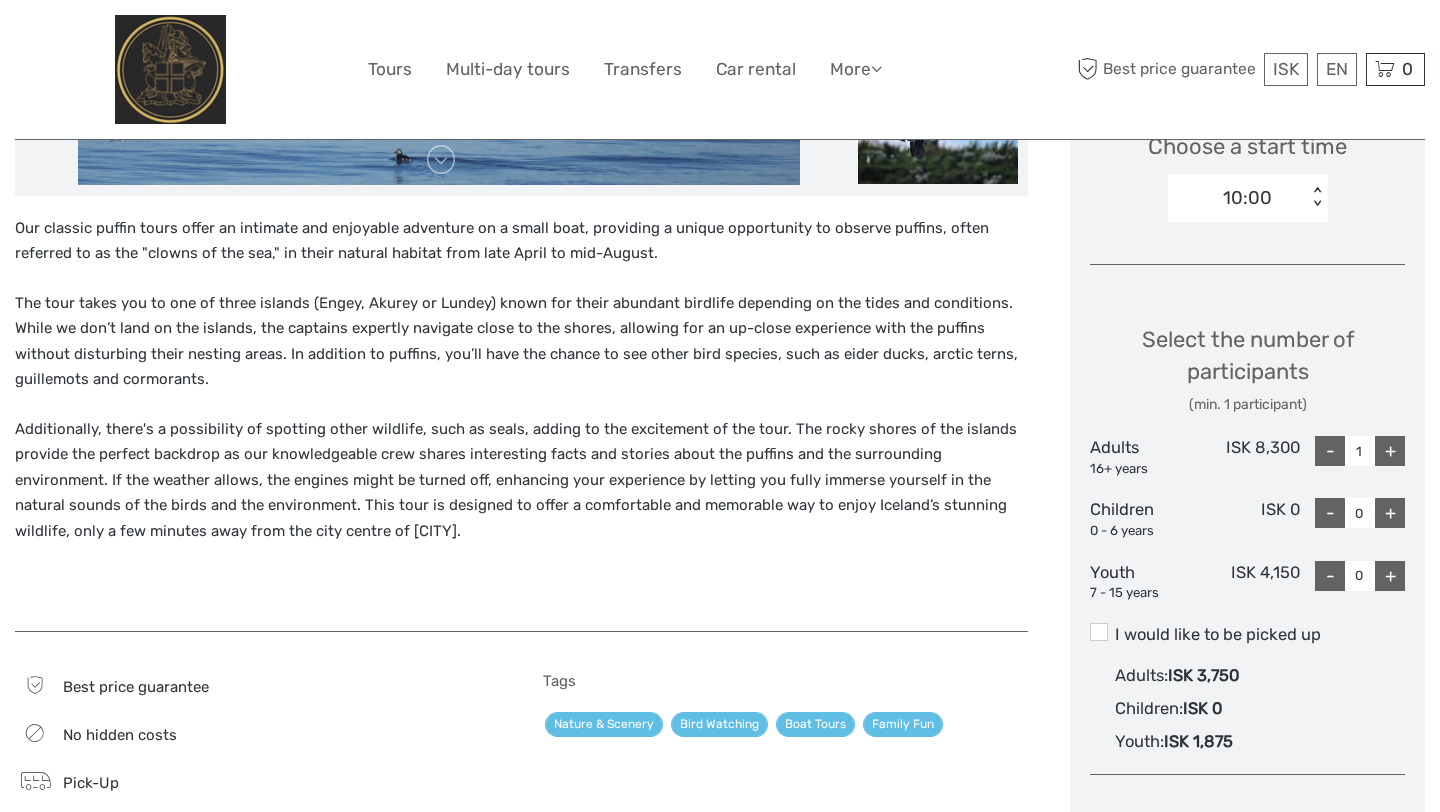 scroll, scrollTop: 703, scrollLeft: 0, axis: vertical 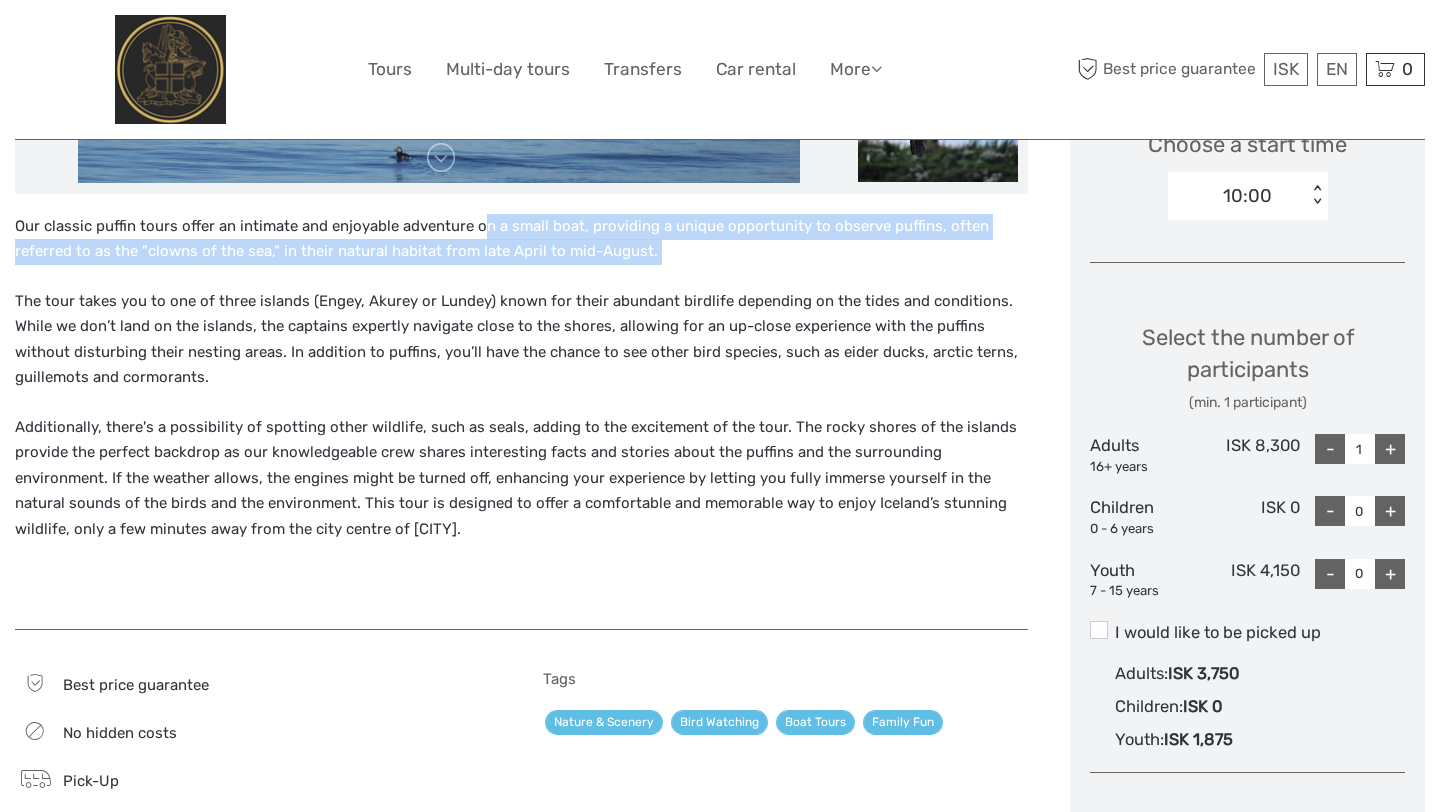 drag, startPoint x: 483, startPoint y: 220, endPoint x: 594, endPoint y: 284, distance: 128.12885 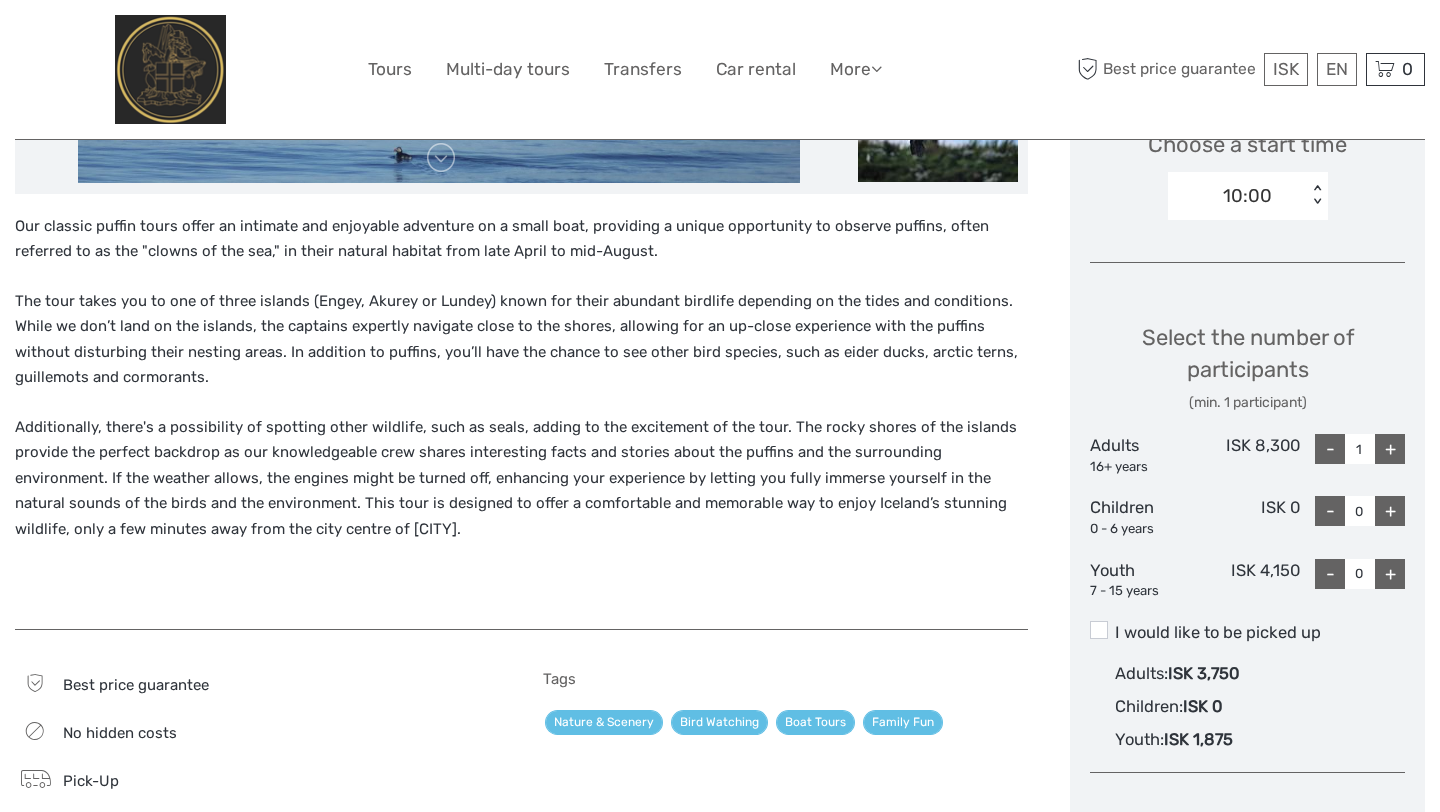 click on "The tour takes you to one of three islands (Engey, Akurey or Lundey) known for their abundant birdlife depending on the tides and conditions. While we don’t land on the islands, the captains expertly navigate close to the shores, allowing for an up-close experience with the puffins without disturbing their nesting areas. In addition to puffins, you’ll have the chance to see other bird species, such as eider ducks, arctic terns, guillemots and cormorants." at bounding box center (521, 340) 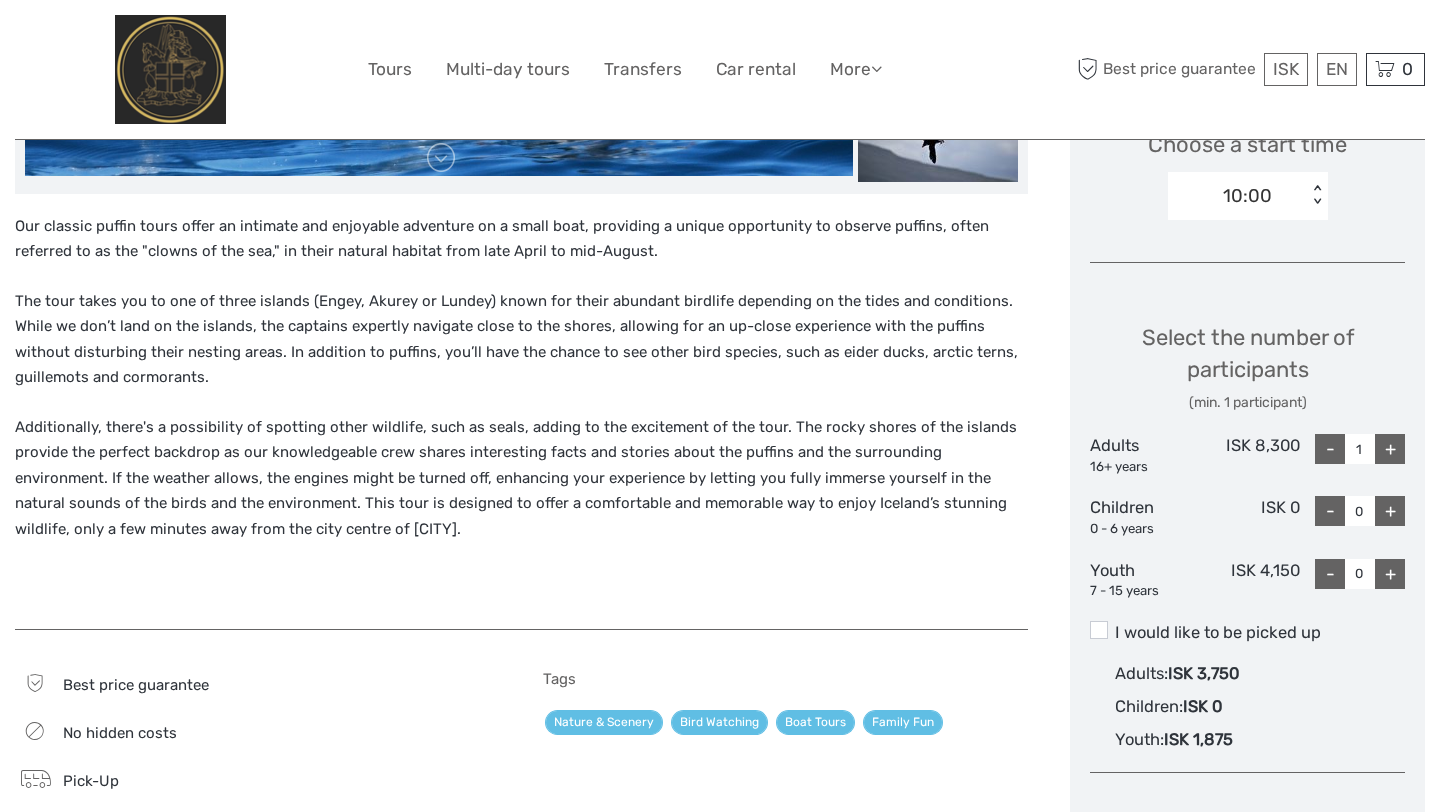 scroll, scrollTop: 709, scrollLeft: 0, axis: vertical 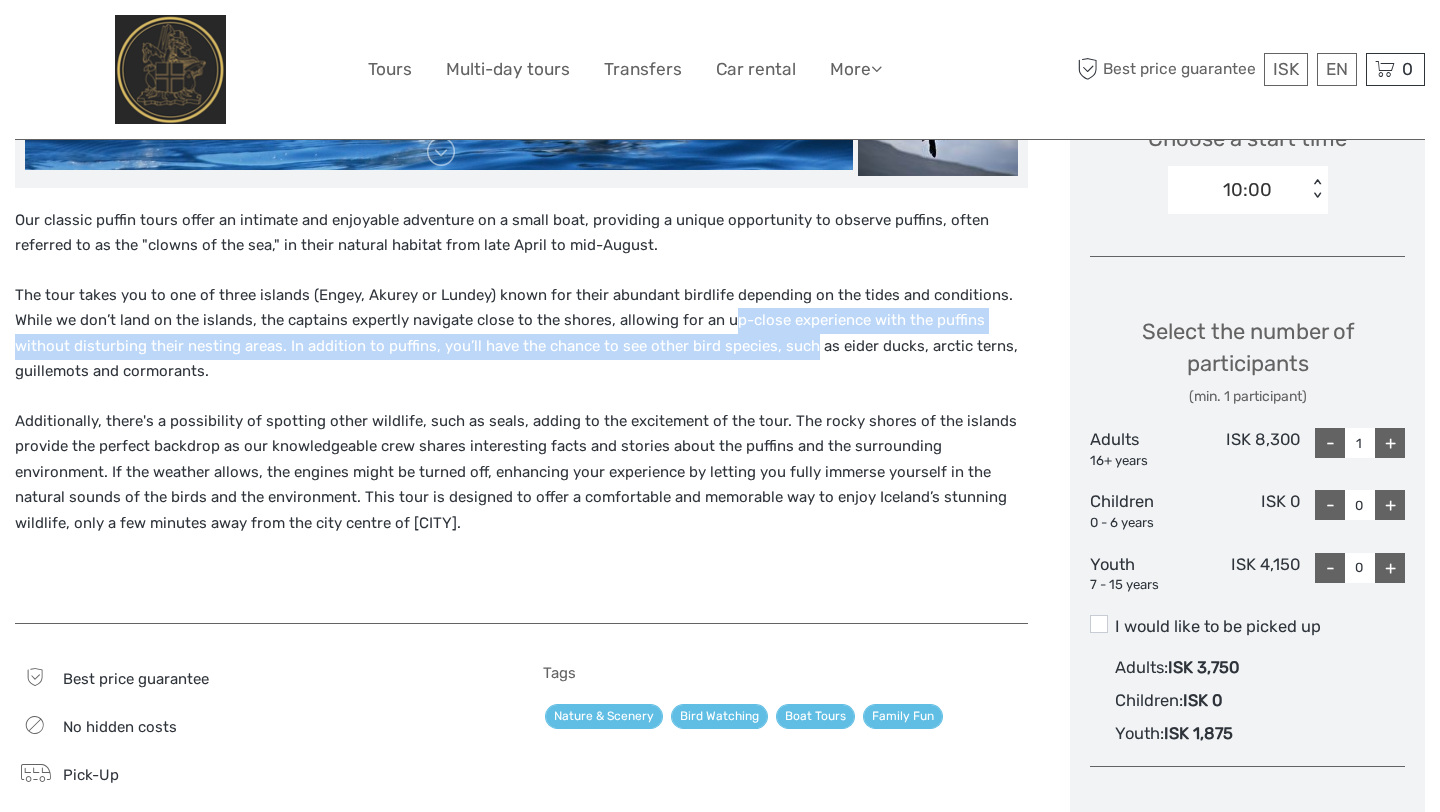 drag, startPoint x: 726, startPoint y: 317, endPoint x: 747, endPoint y: 351, distance: 39.962482 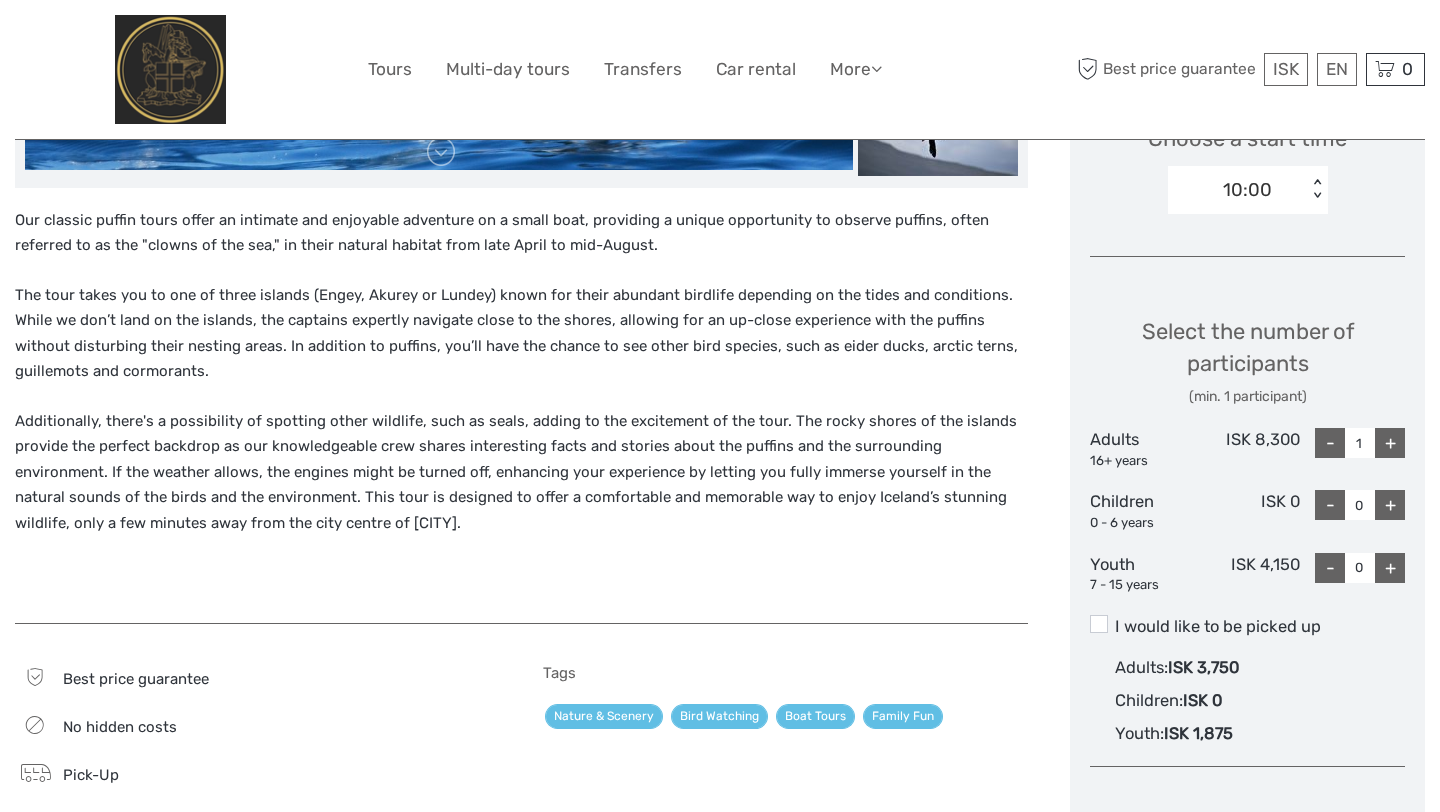 click on "The tour takes you to one of three islands (Engey, Akurey or Lundey) known for their abundant birdlife depending on the tides and conditions. While we don’t land on the islands, the captains expertly navigate close to the shores, allowing for an up-close experience with the puffins without disturbing their nesting areas. In addition to puffins, you’ll have the chance to see other bird species, such as eider ducks, arctic terns, guillemots and cormorants." at bounding box center [521, 334] 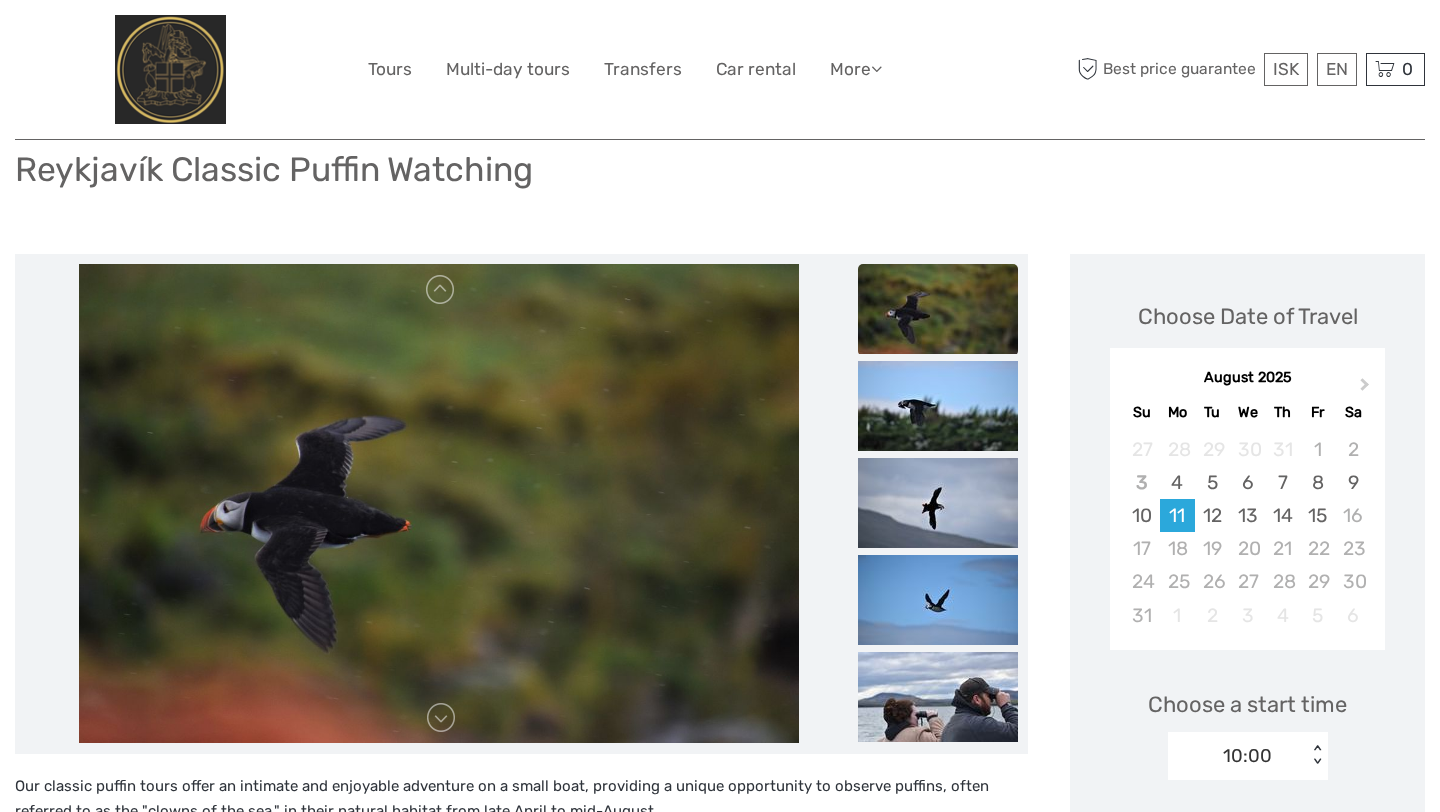 scroll, scrollTop: 137, scrollLeft: 0, axis: vertical 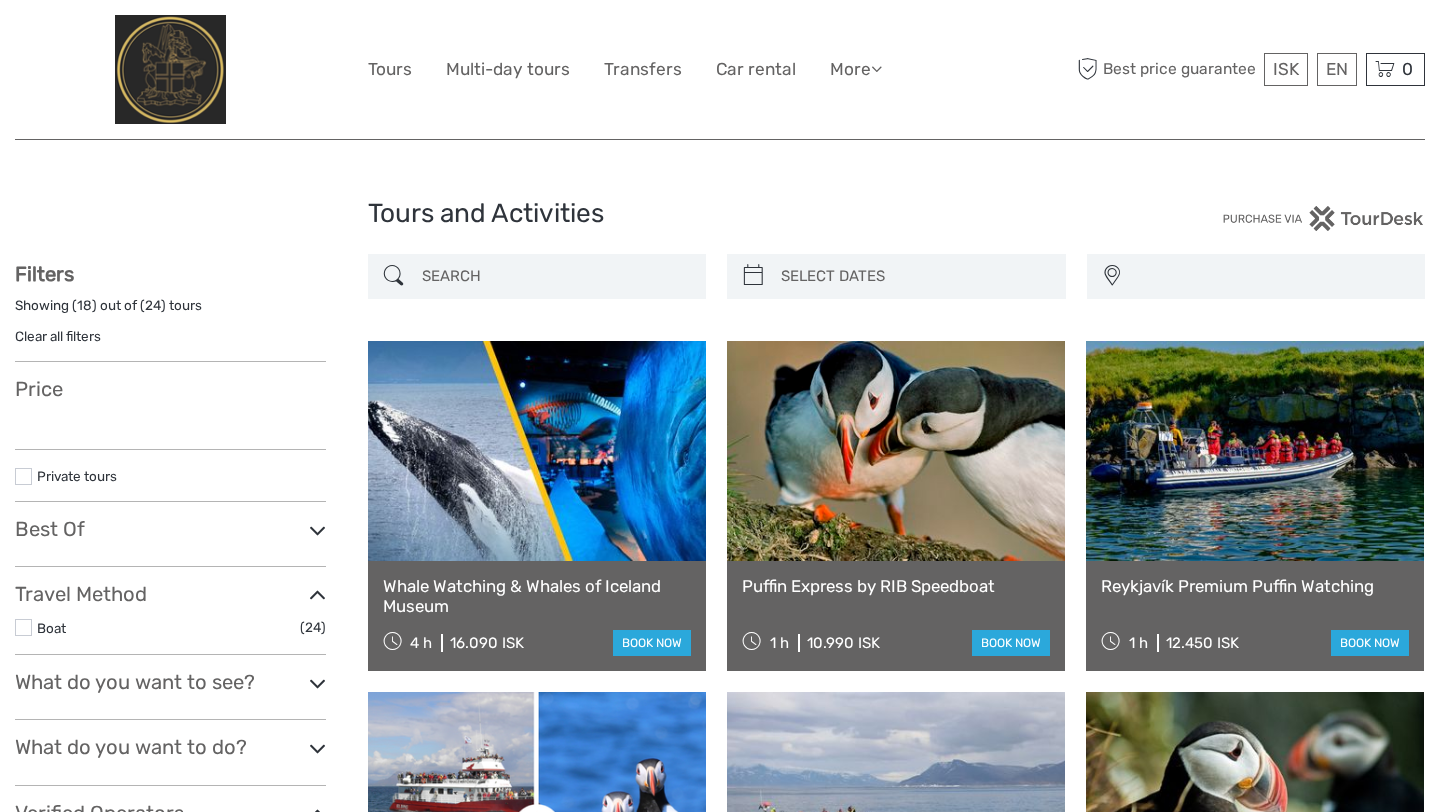 select 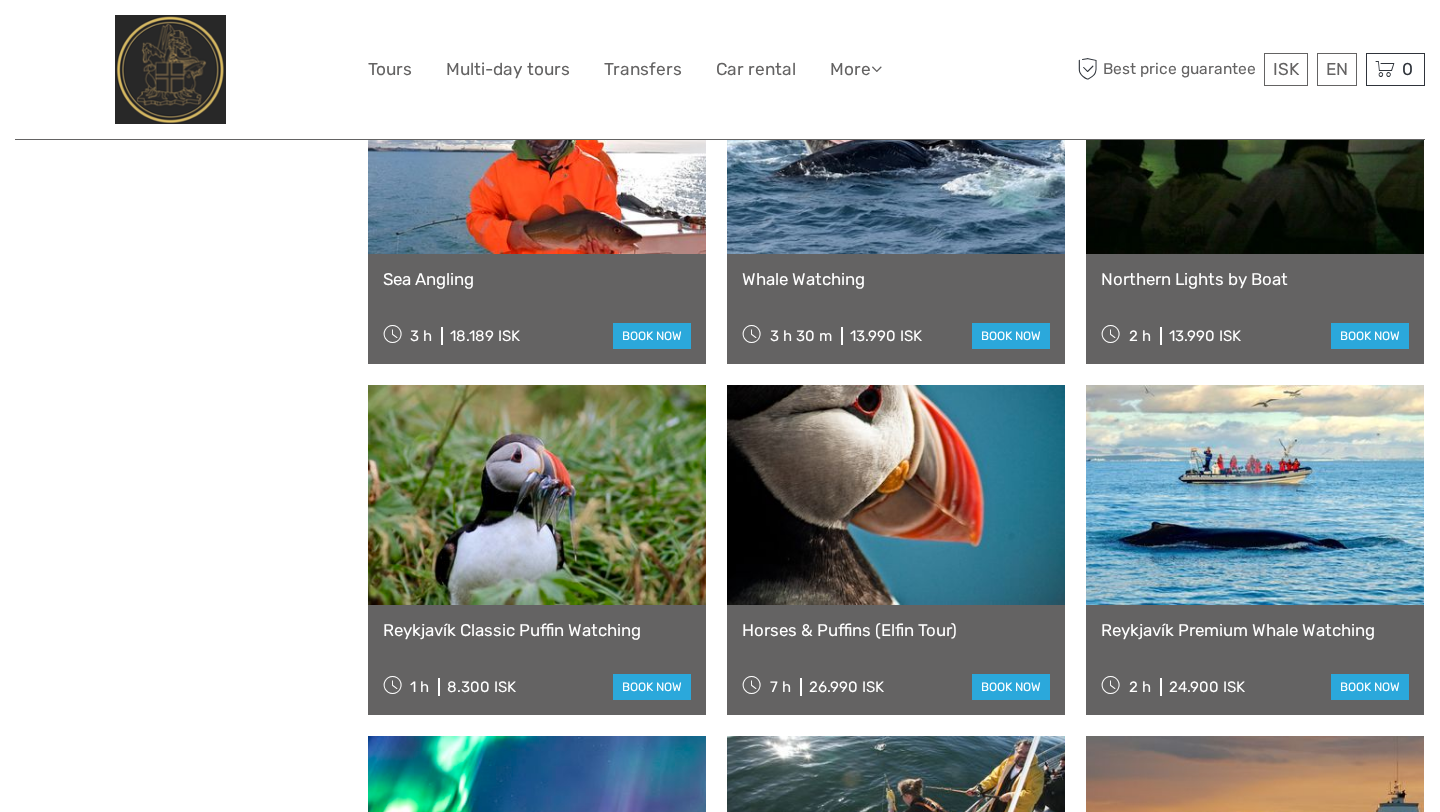 scroll, scrollTop: 1041, scrollLeft: 0, axis: vertical 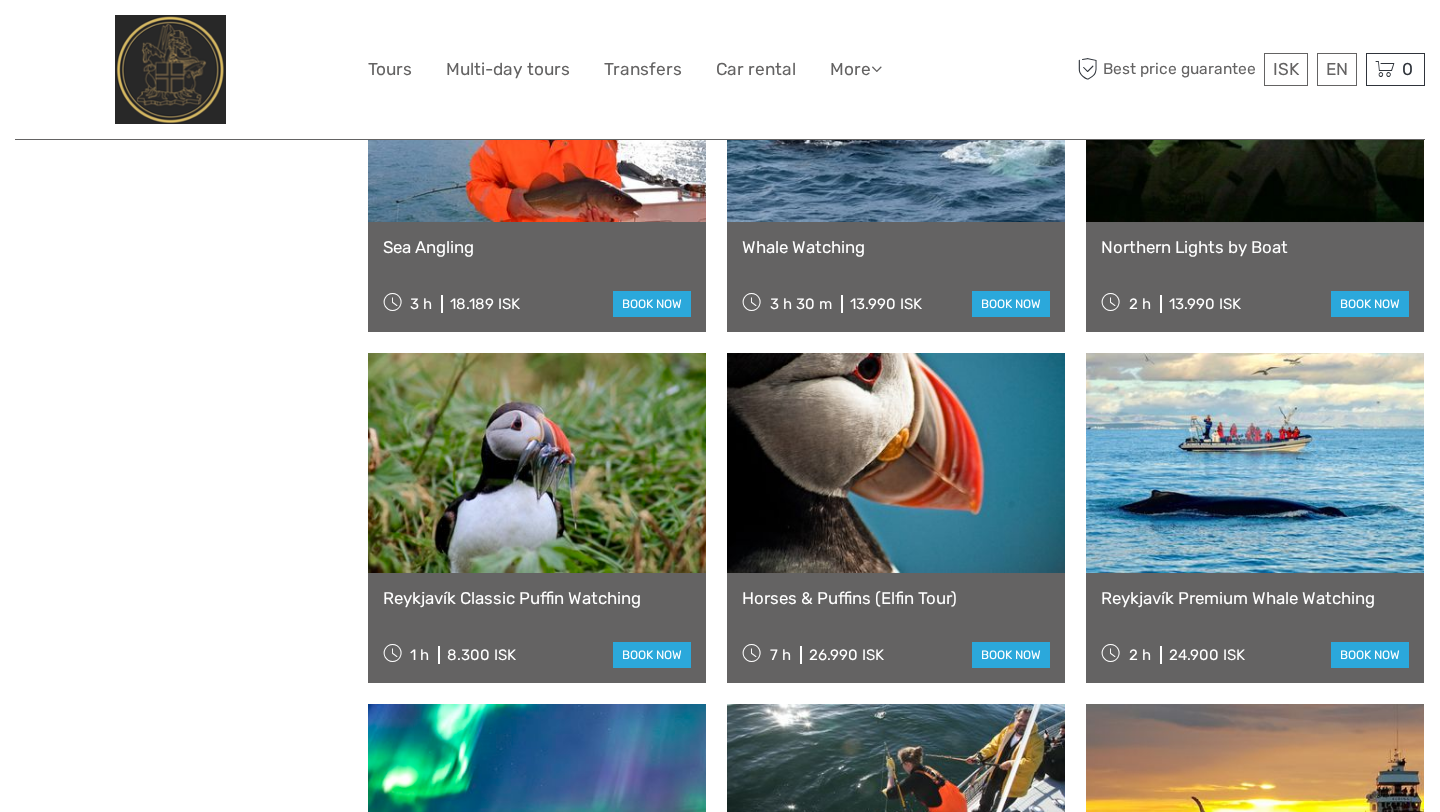 select 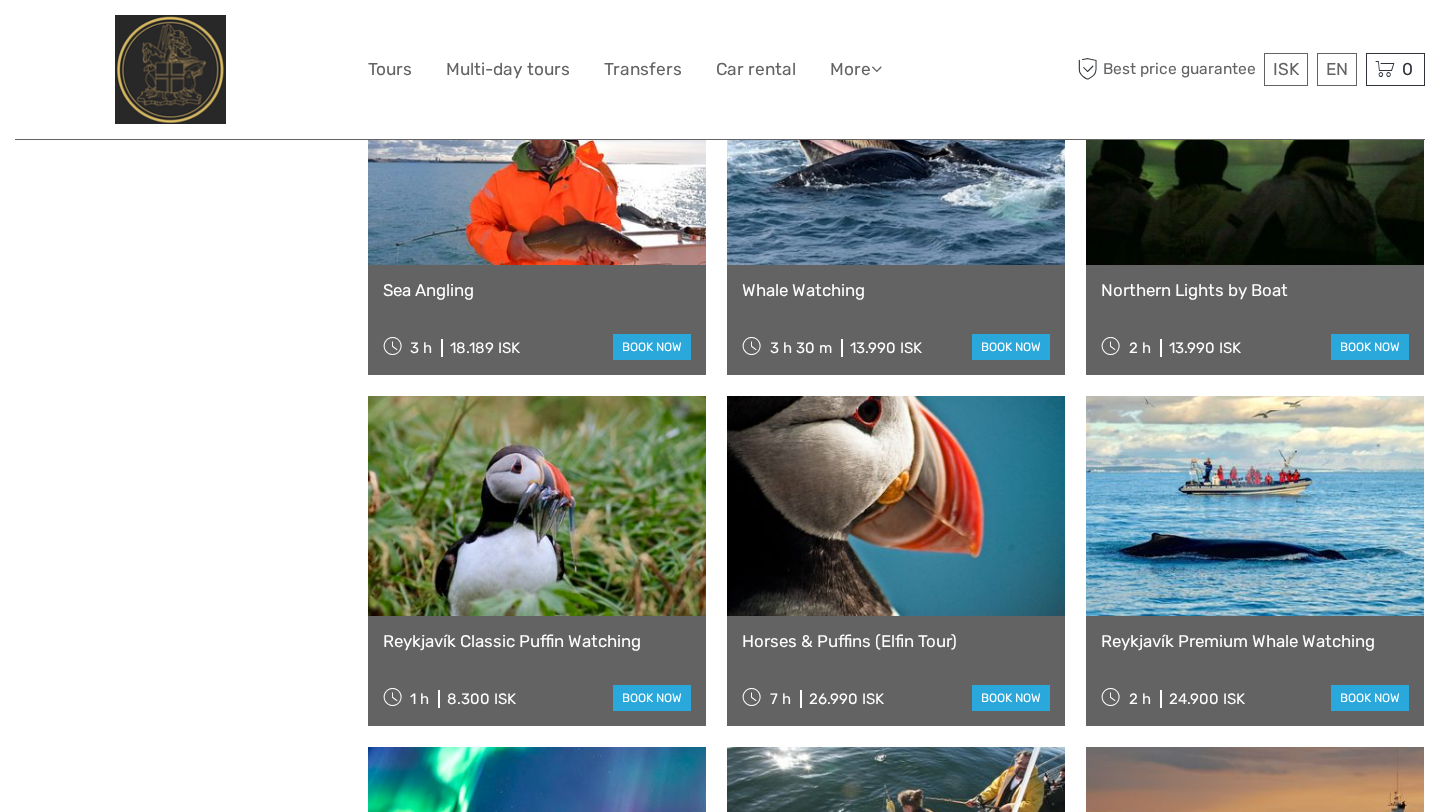 scroll, scrollTop: 1036, scrollLeft: 0, axis: vertical 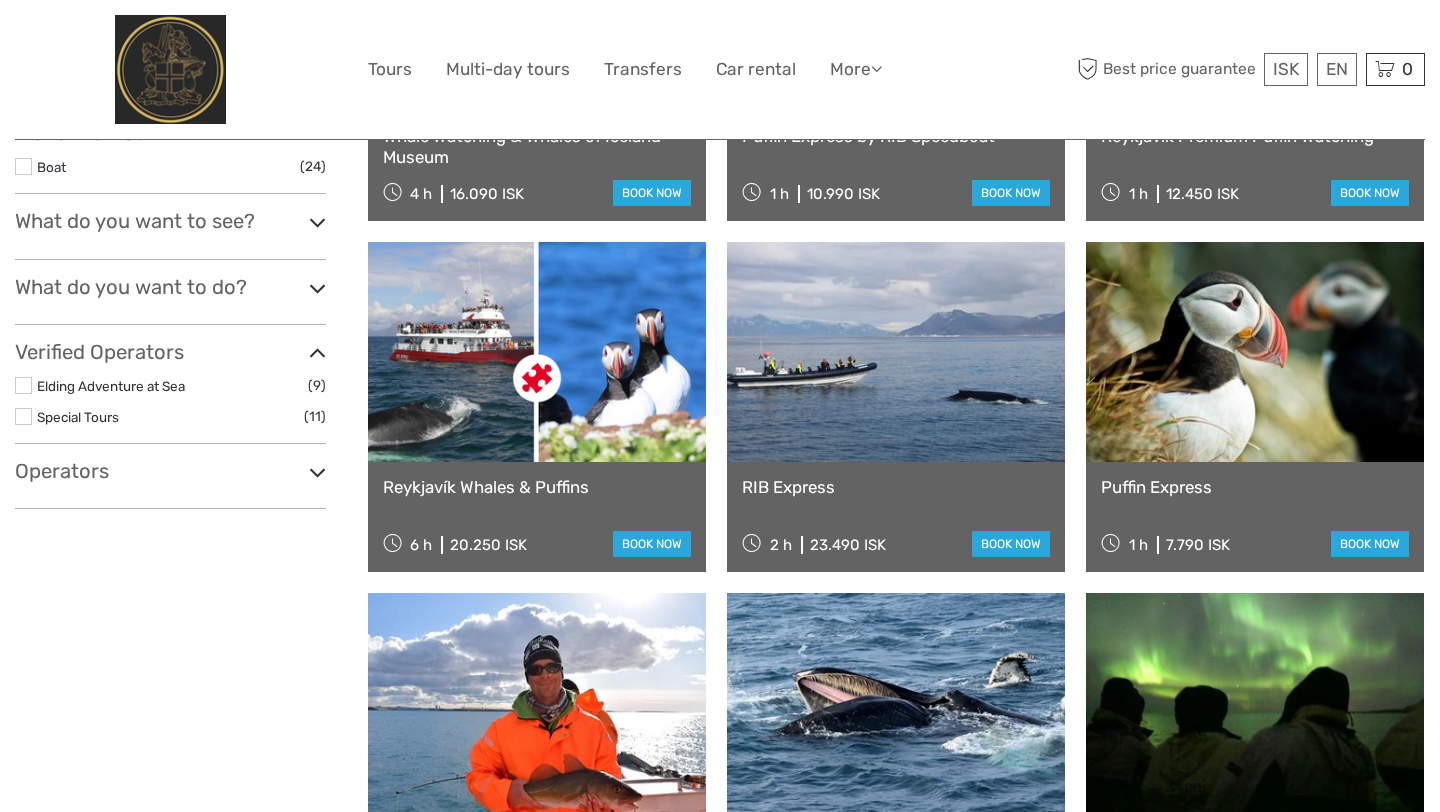 click on "RIB Express
2 h
23.490 ISK
book now" at bounding box center (896, 517) 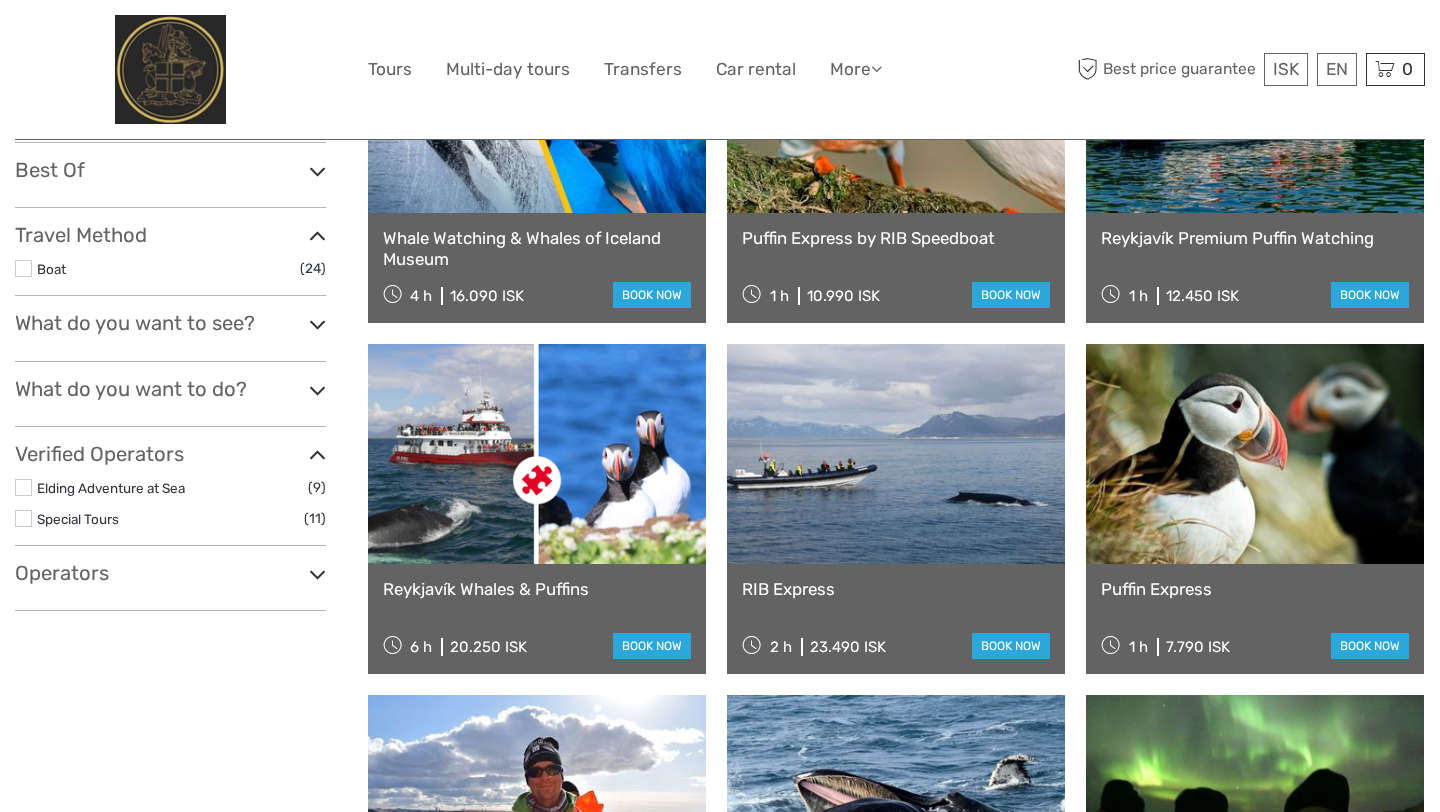 scroll, scrollTop: 375, scrollLeft: 0, axis: vertical 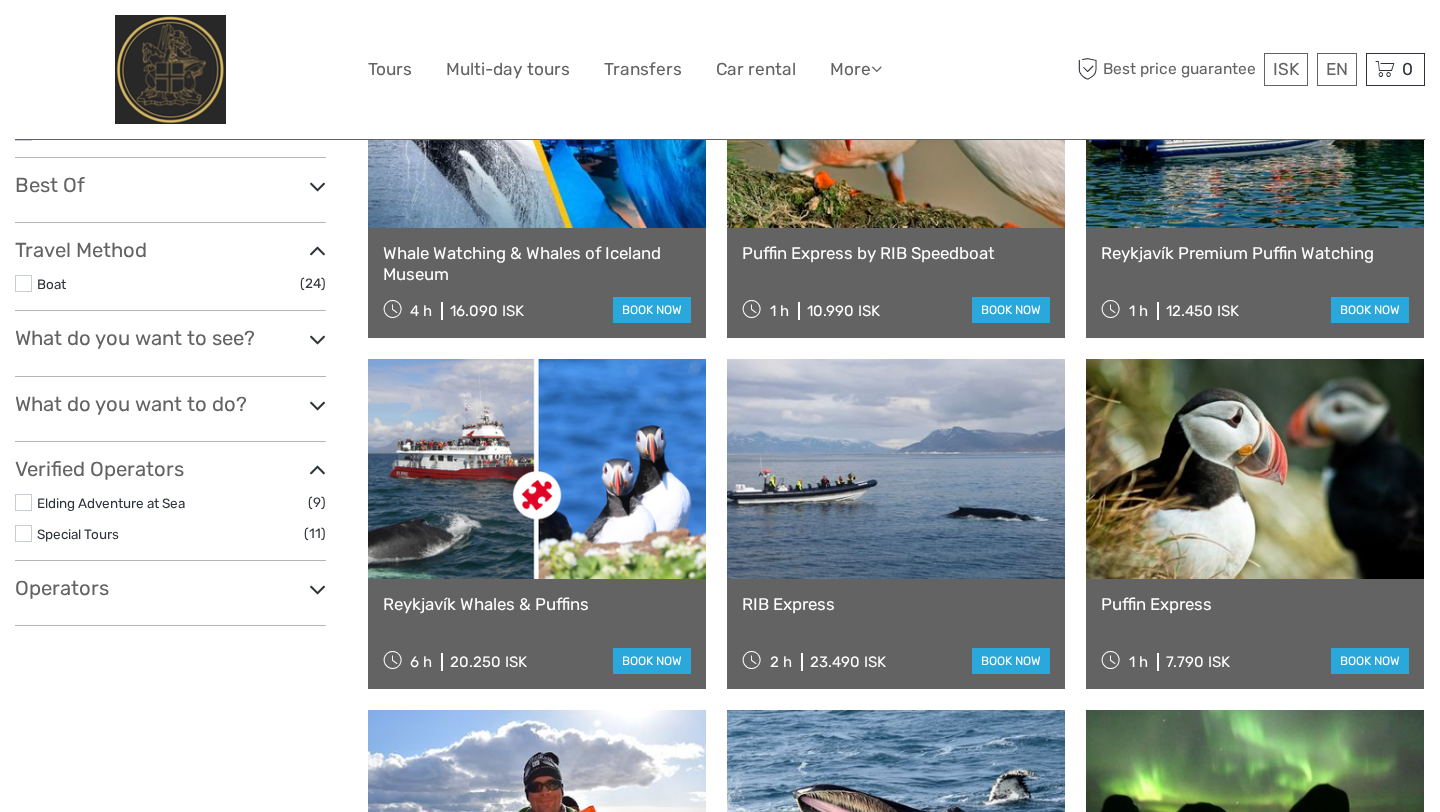 click on "RIB Express" at bounding box center [896, 604] 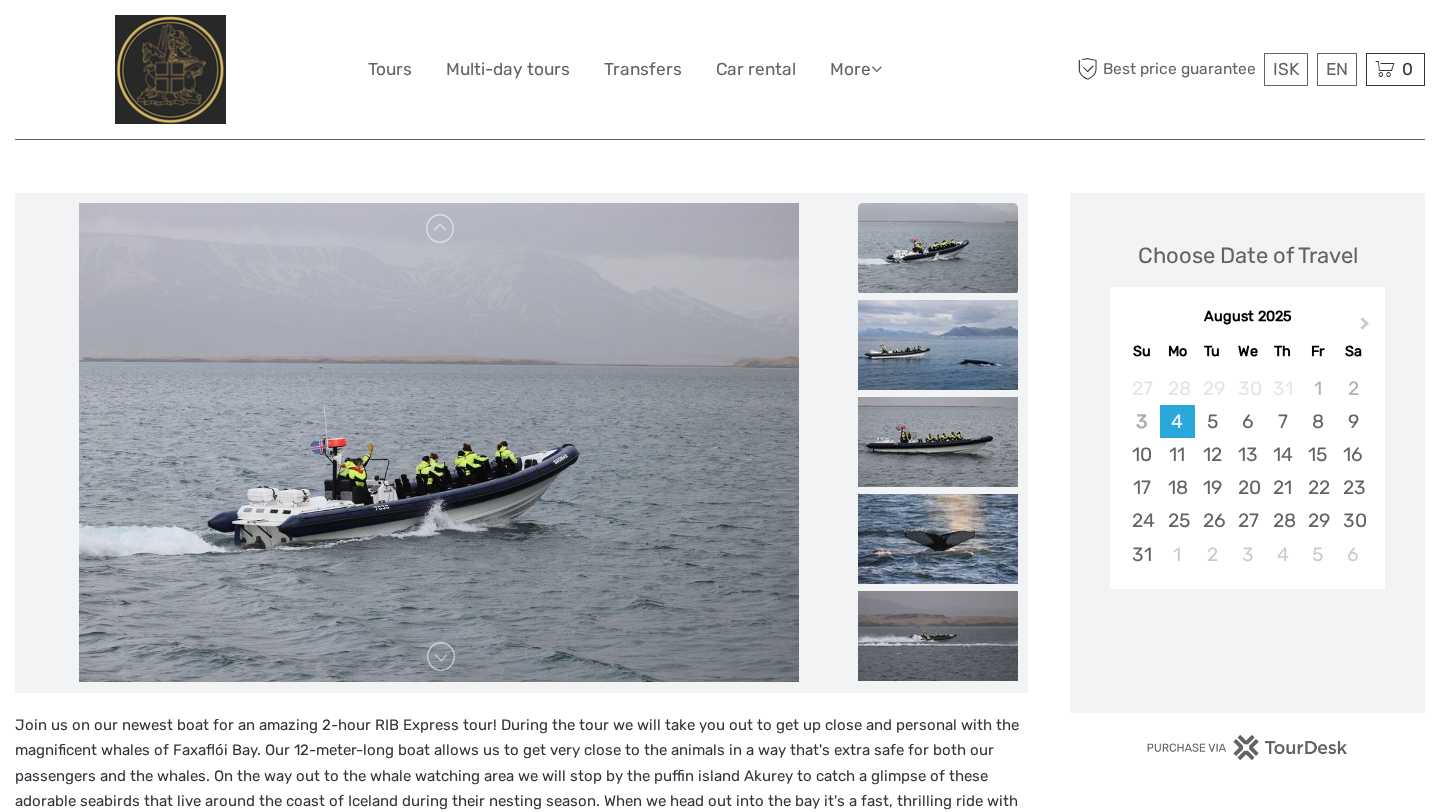 scroll, scrollTop: 387, scrollLeft: 0, axis: vertical 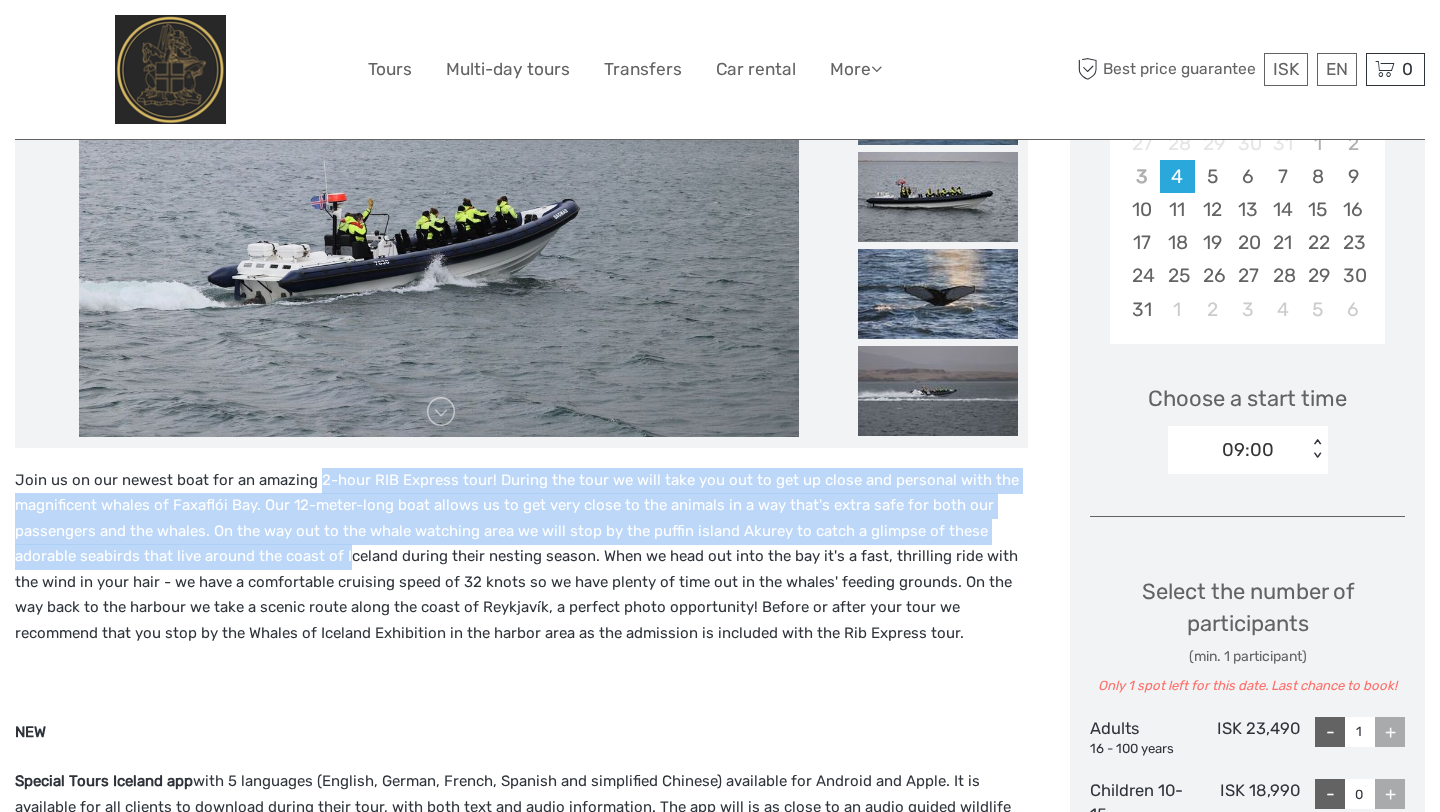 drag, startPoint x: 313, startPoint y: 482, endPoint x: 345, endPoint y: 562, distance: 86.162636 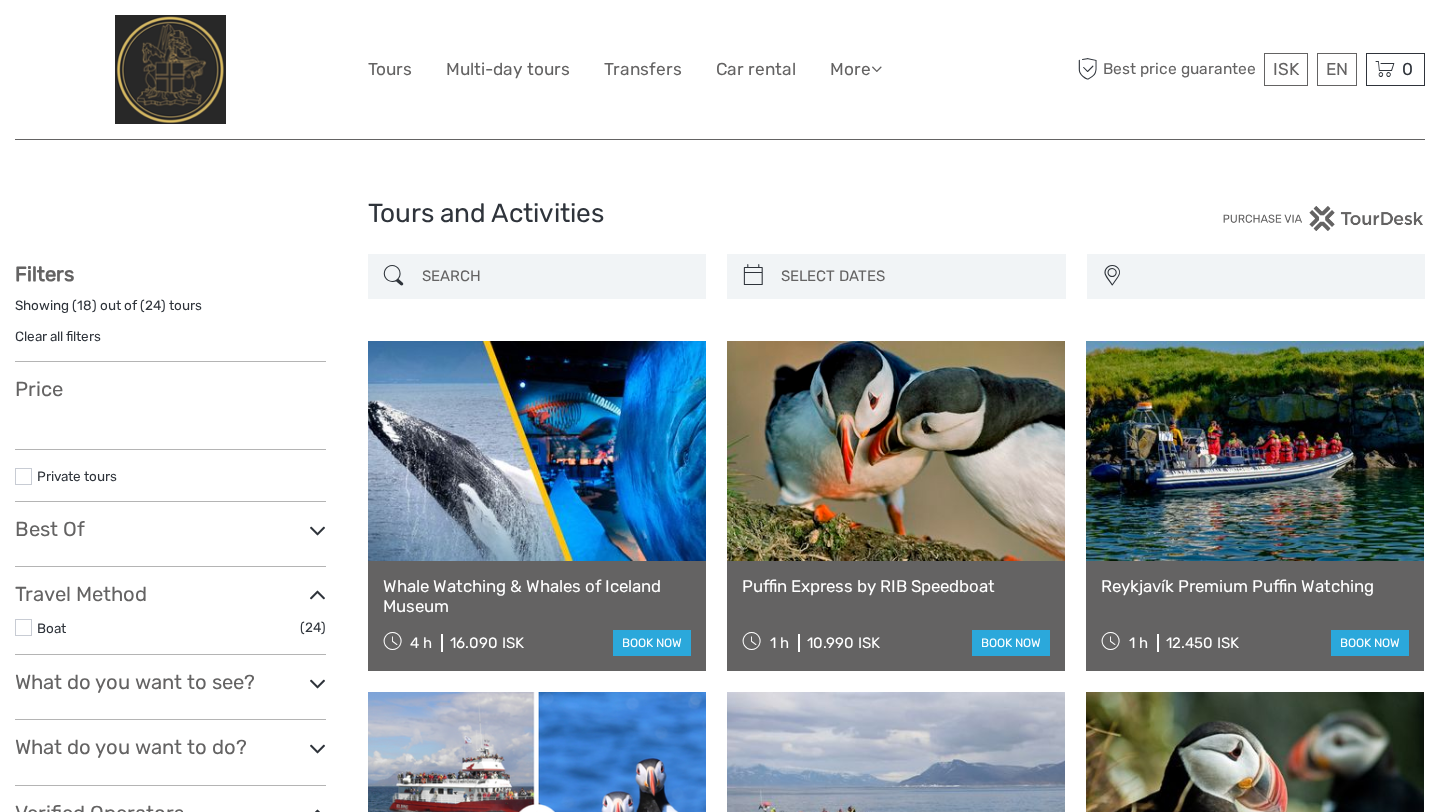 select 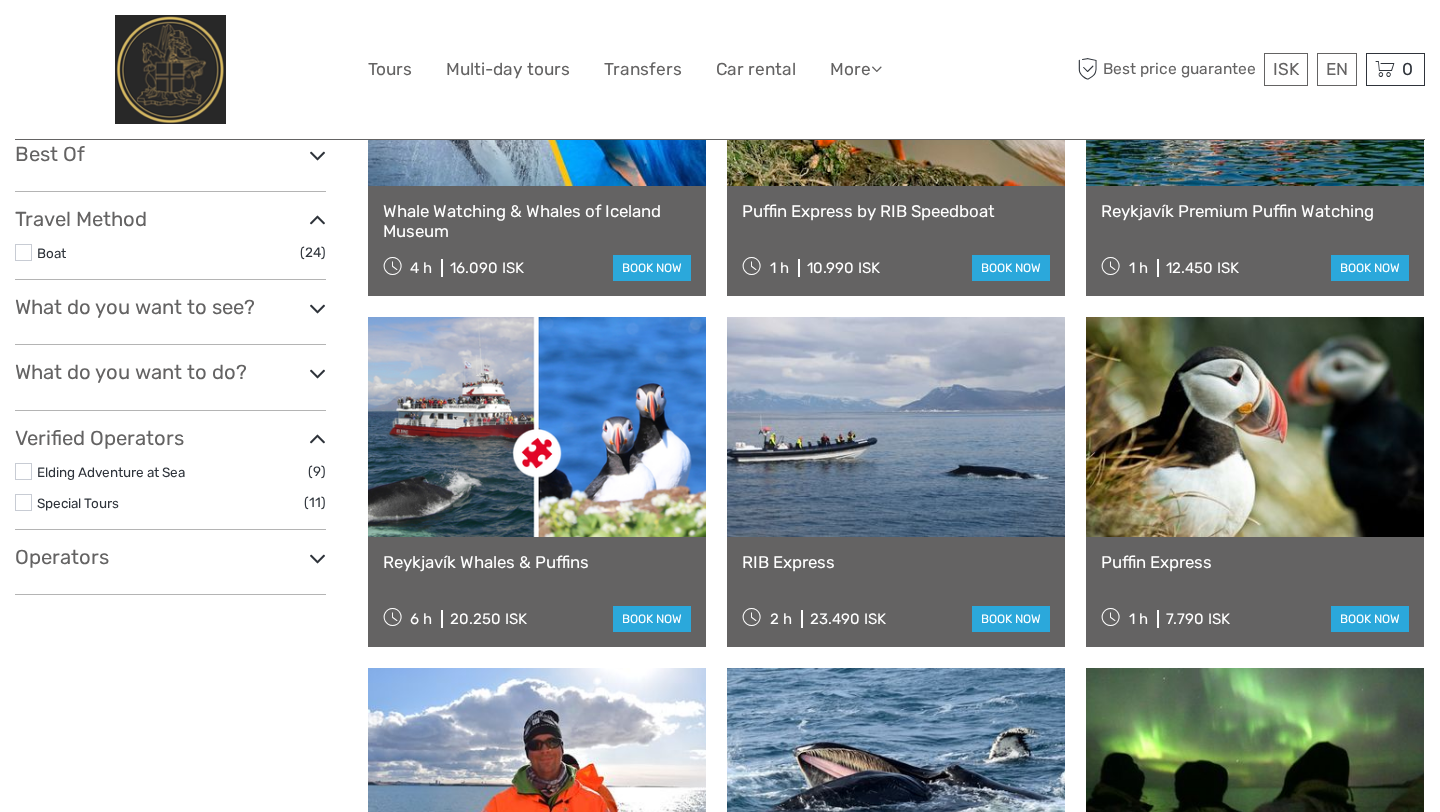 select 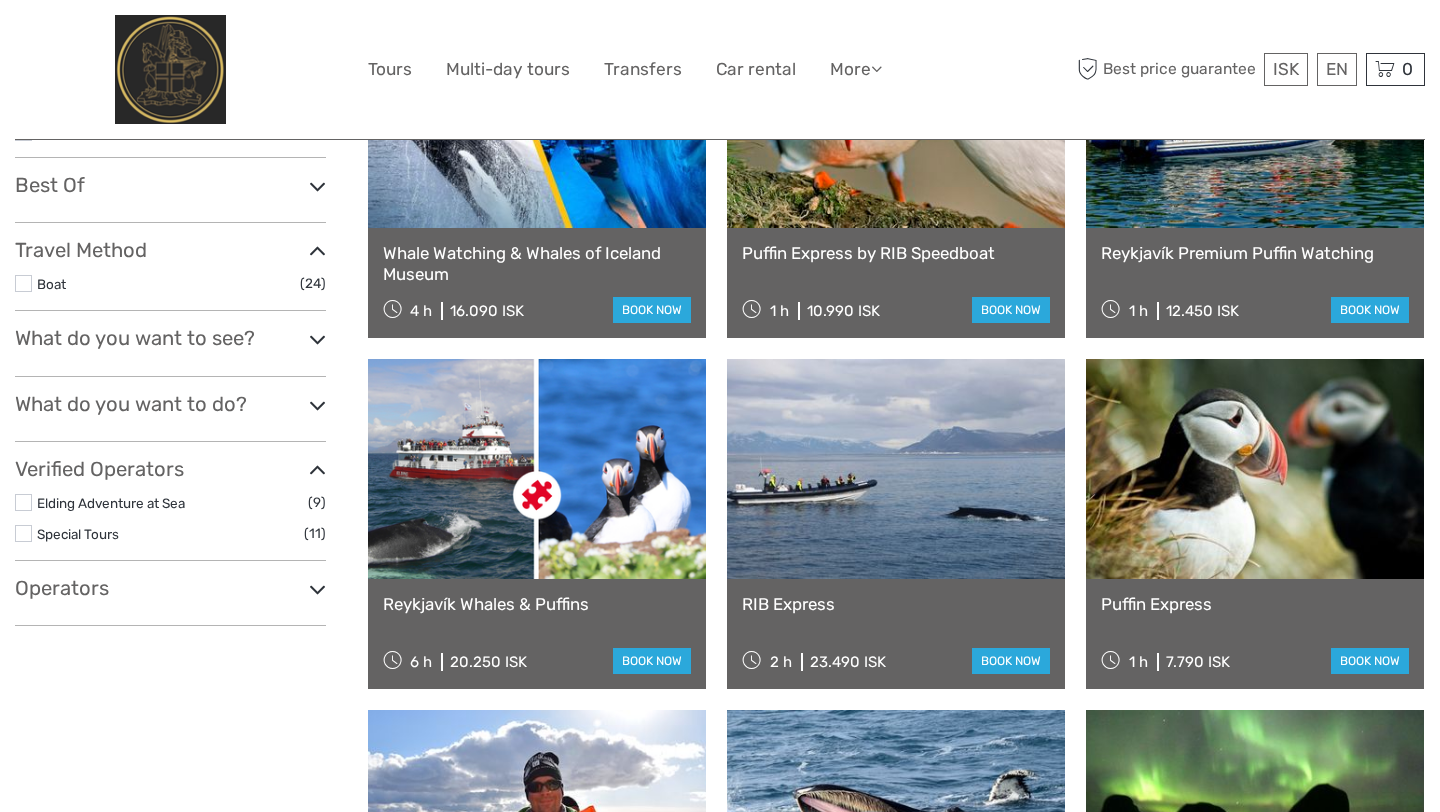 scroll, scrollTop: 0, scrollLeft: 0, axis: both 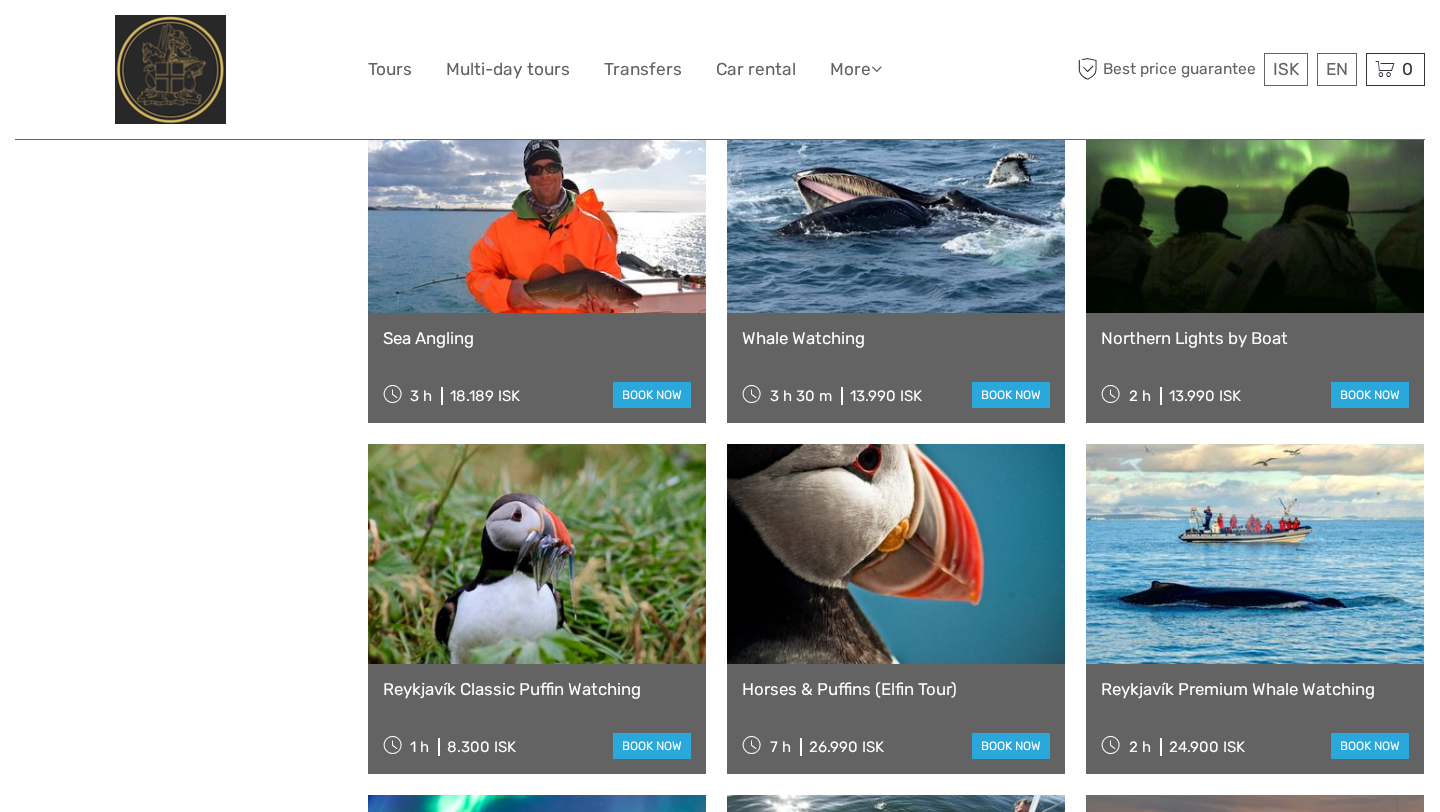 click on "Reykjavík Classic Puffin Watching" at bounding box center (537, 689) 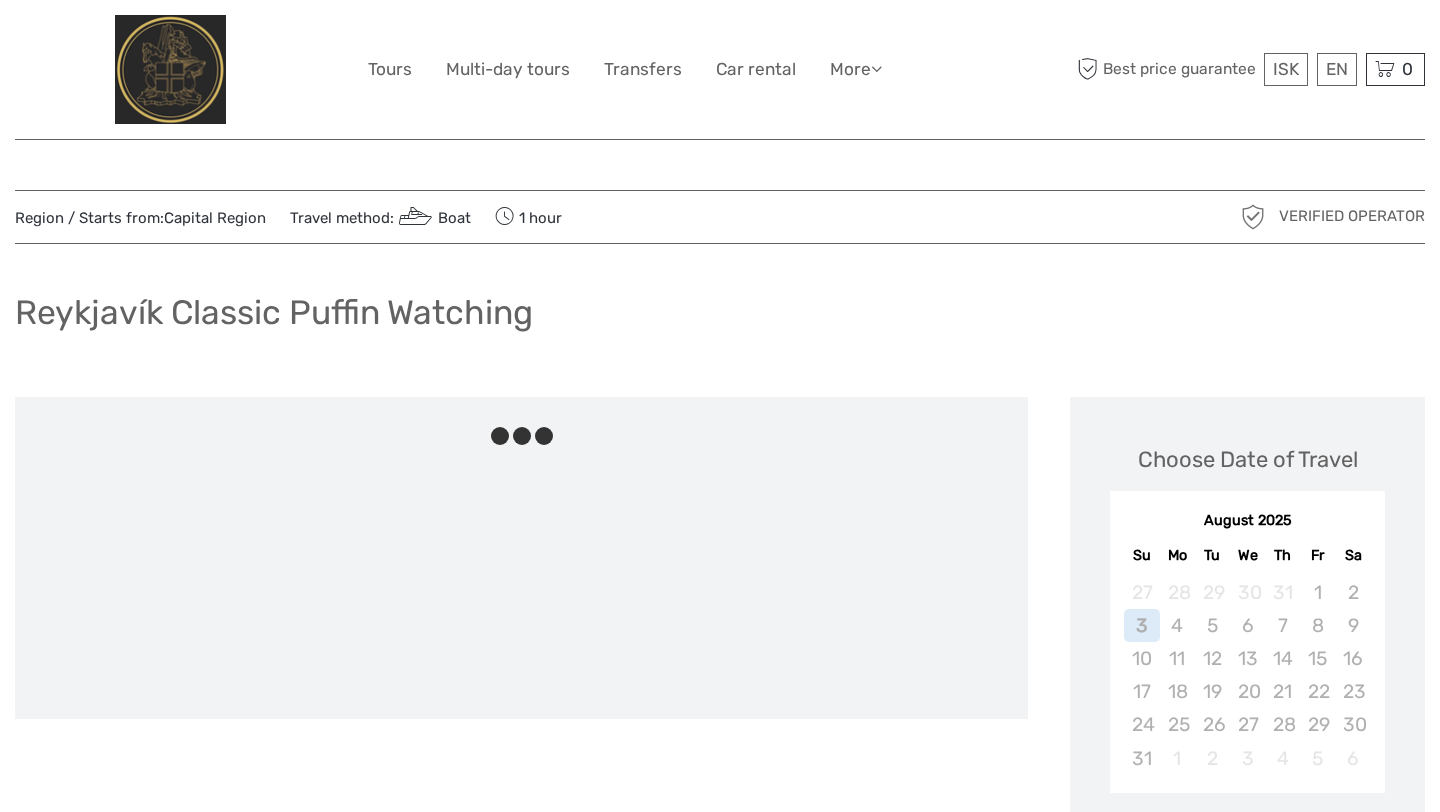 scroll, scrollTop: 0, scrollLeft: 0, axis: both 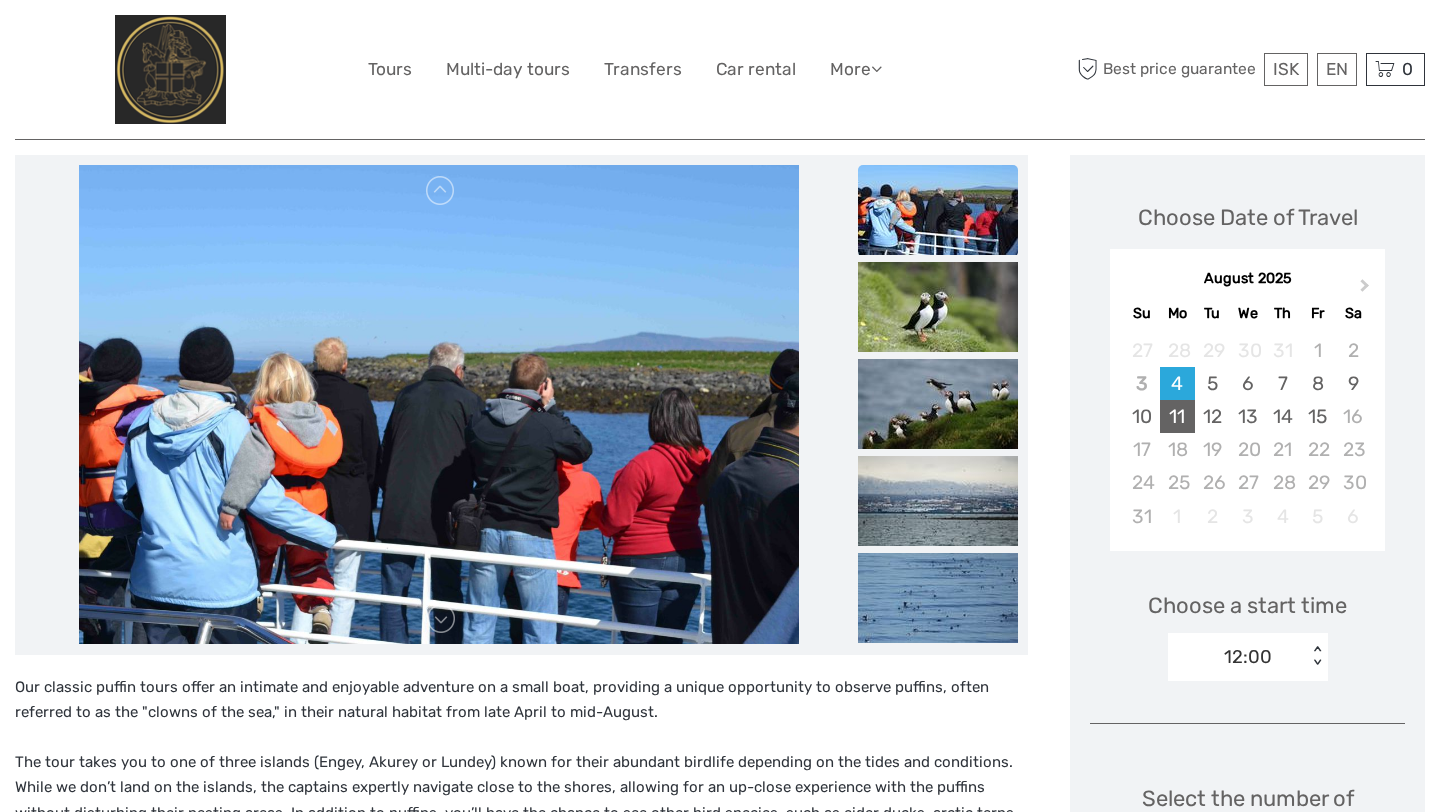 click on "11" at bounding box center [1177, 416] 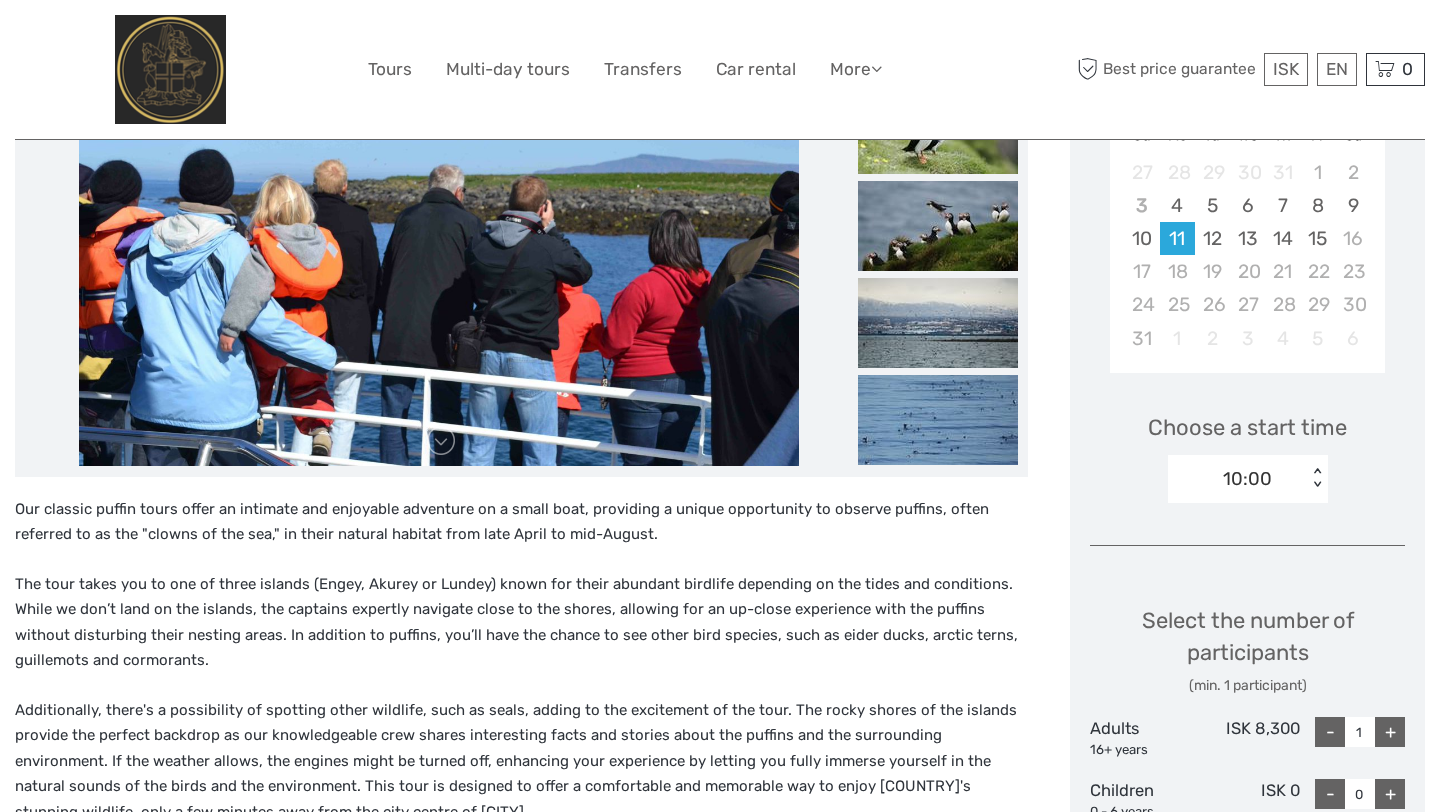 scroll, scrollTop: 422, scrollLeft: 0, axis: vertical 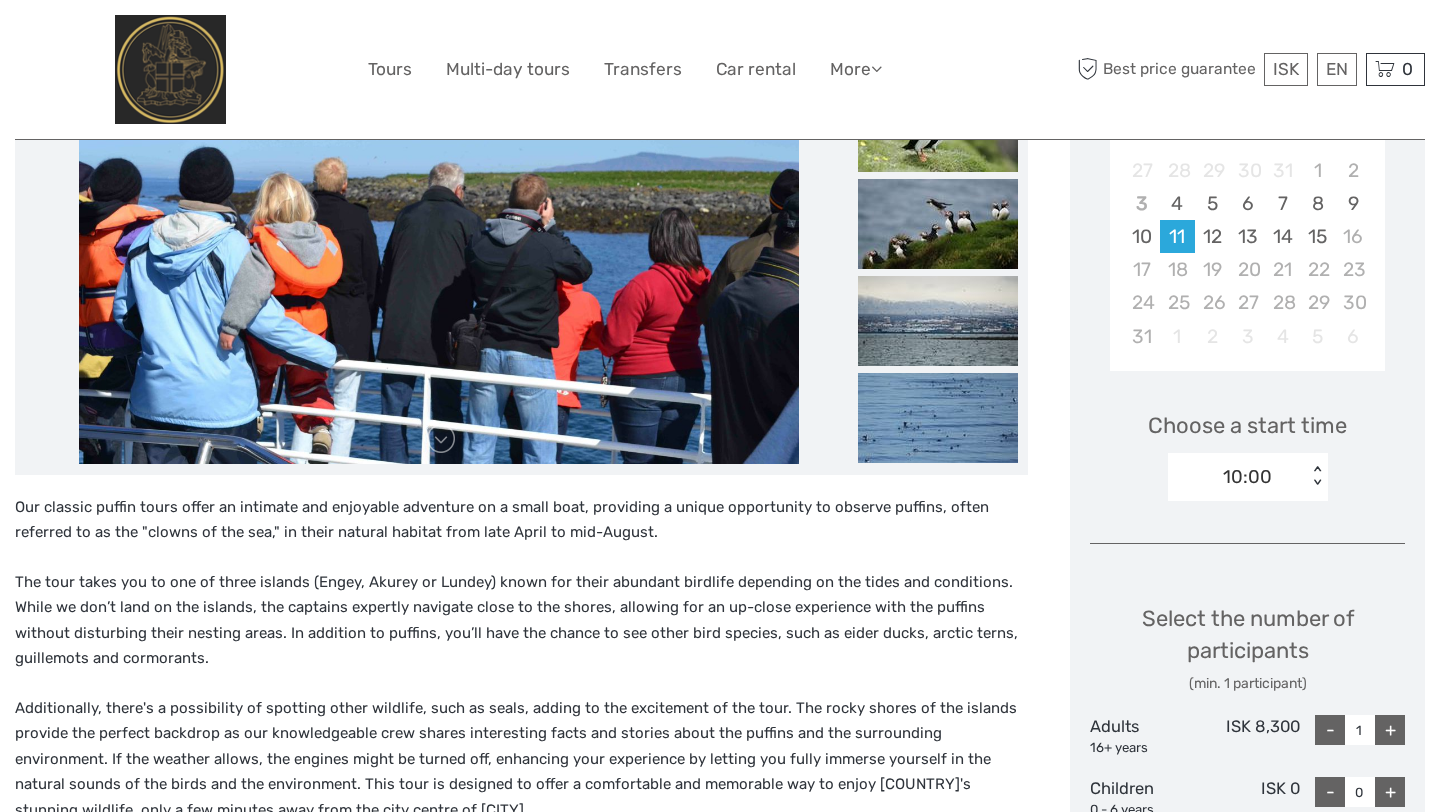 click on "10:00" at bounding box center (1247, 477) 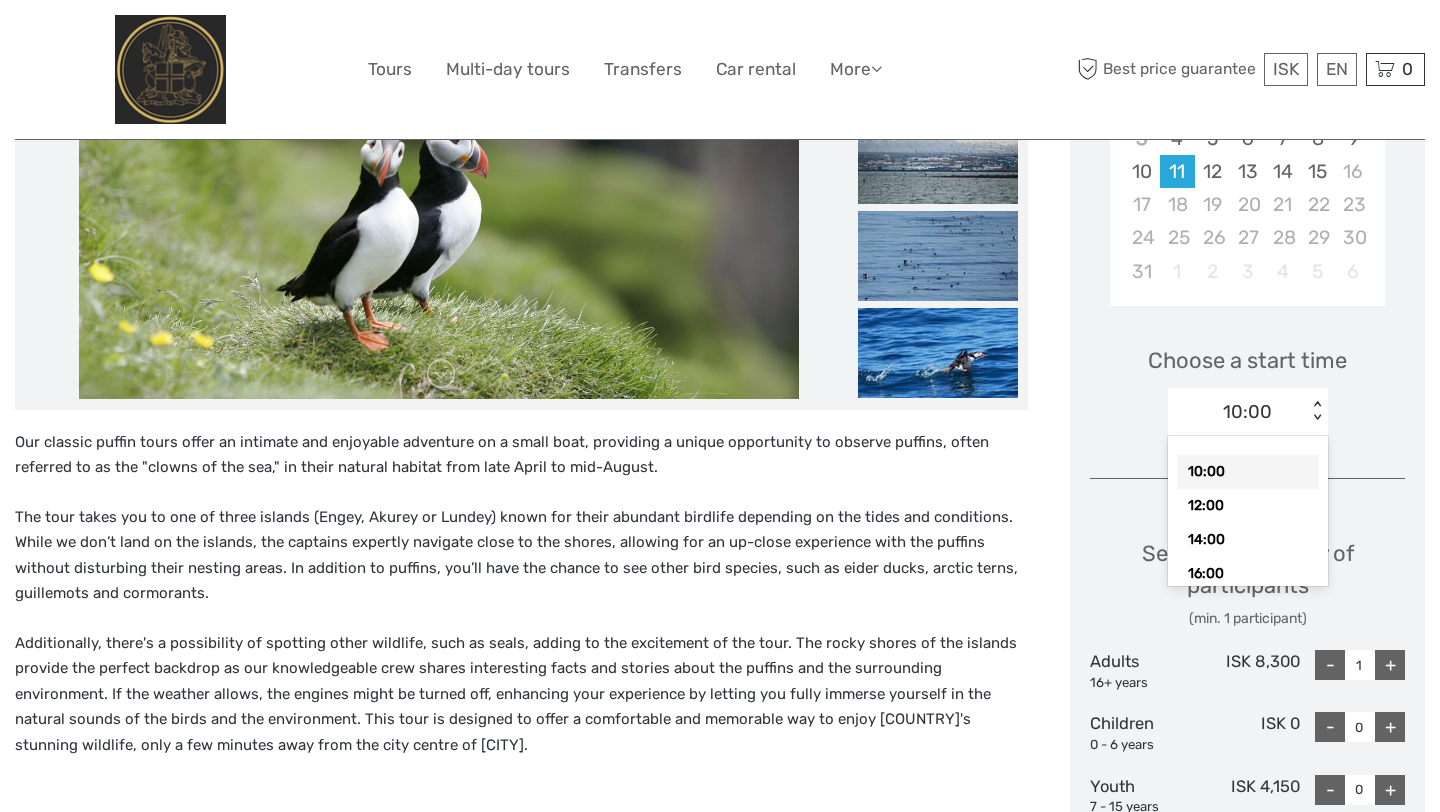 scroll, scrollTop: 488, scrollLeft: 0, axis: vertical 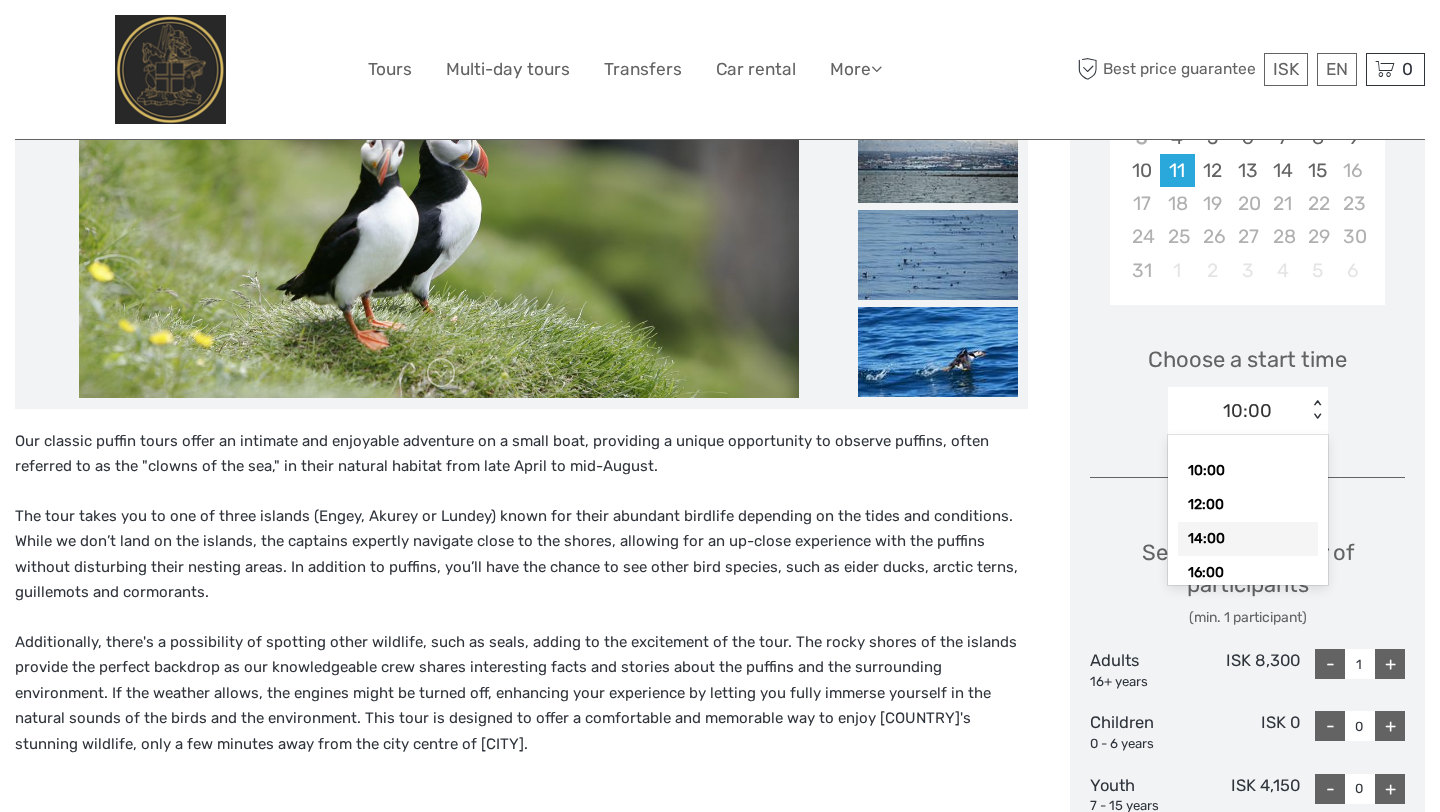 click on "14:00" at bounding box center [1248, 539] 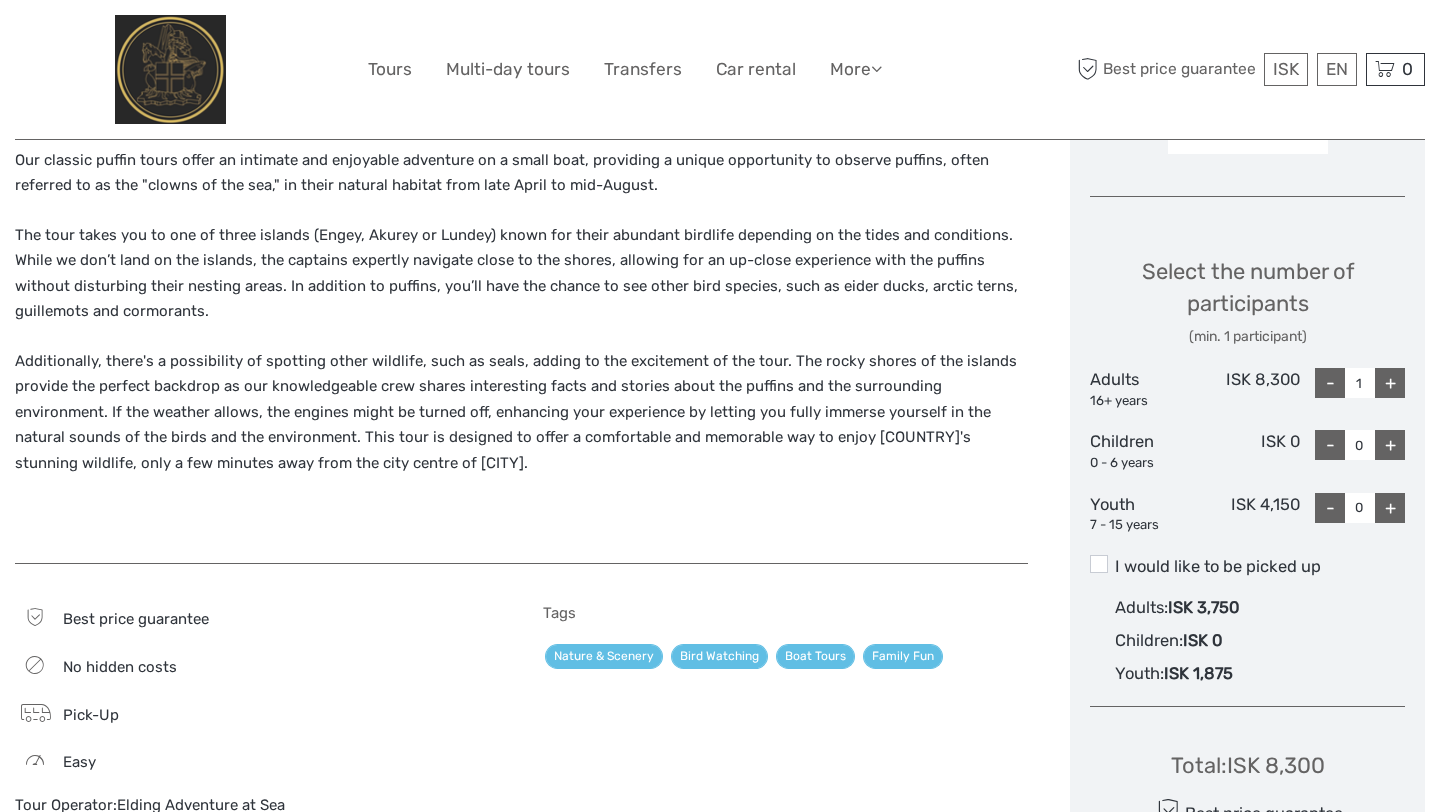 scroll, scrollTop: 768, scrollLeft: 0, axis: vertical 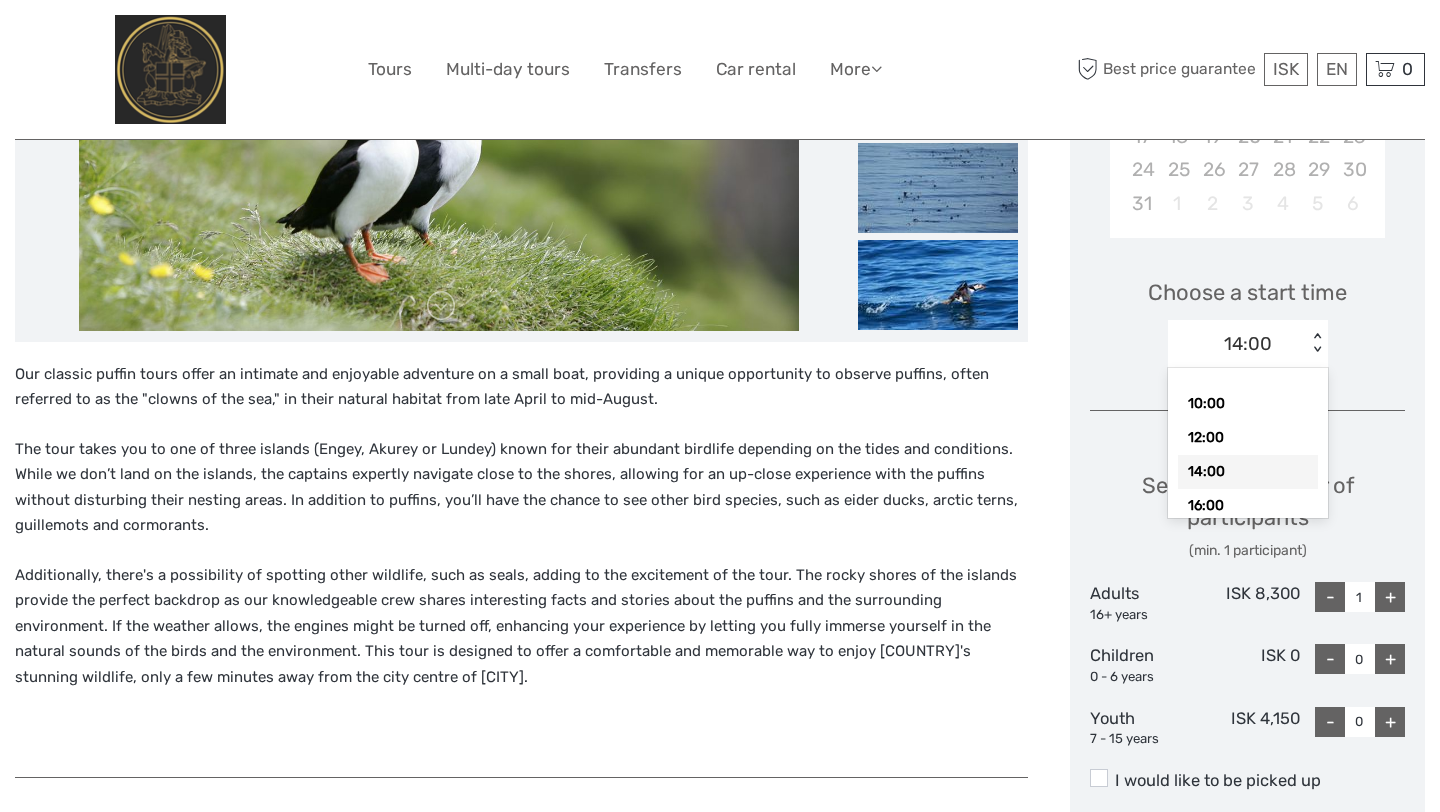 click on "14:00 < >" at bounding box center (1248, 344) 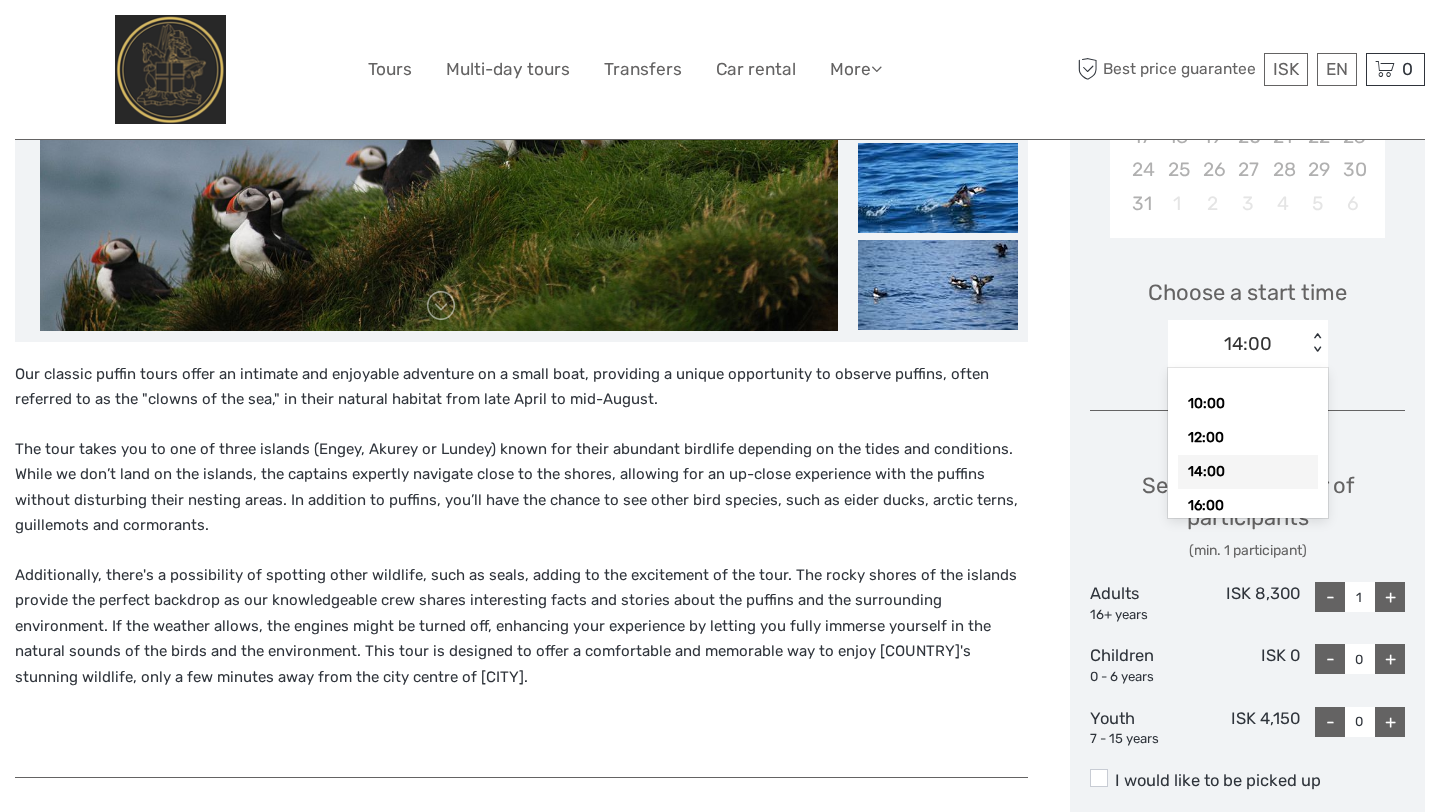 click at bounding box center [542, 711] 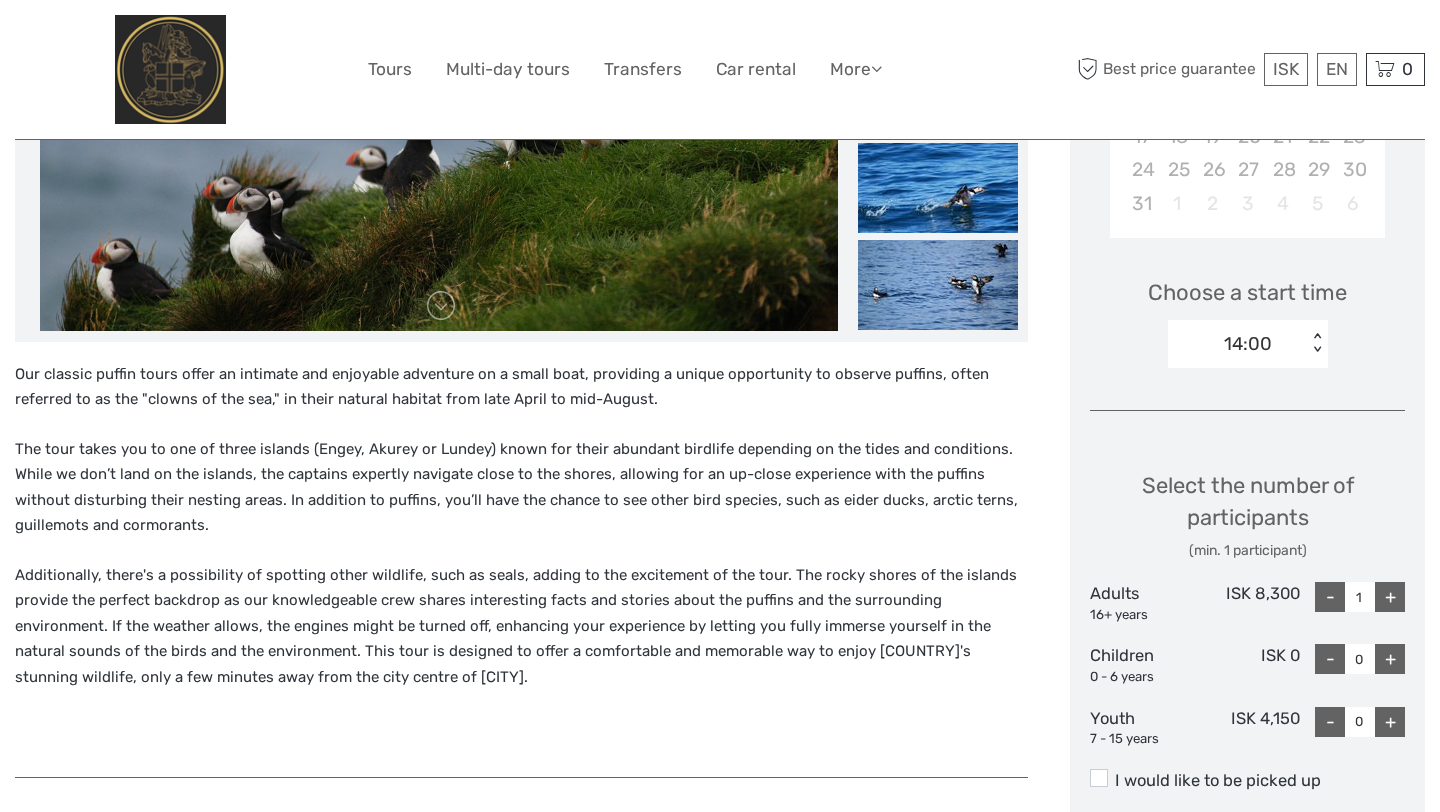 click on "+" at bounding box center [1390, 597] 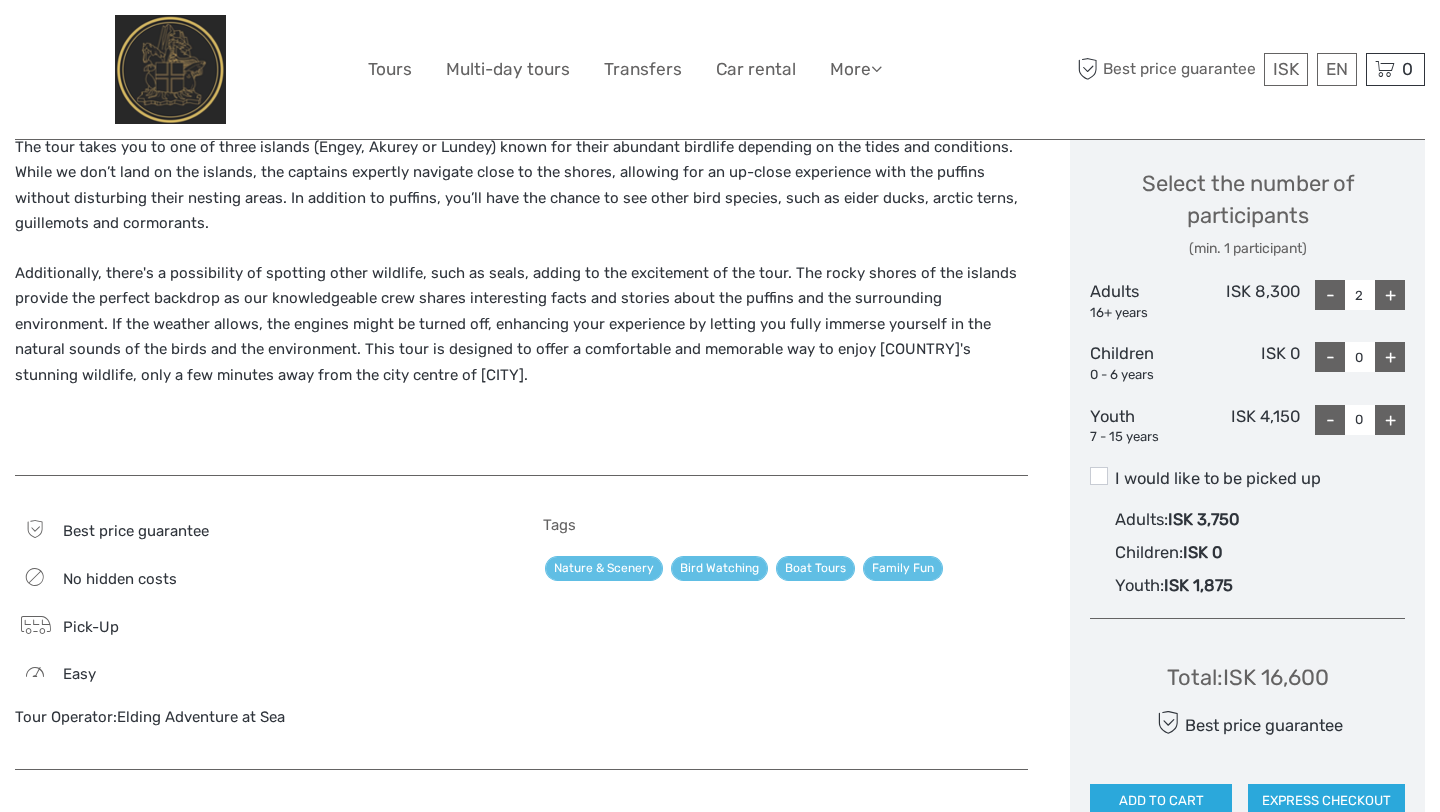 scroll, scrollTop: 861, scrollLeft: 0, axis: vertical 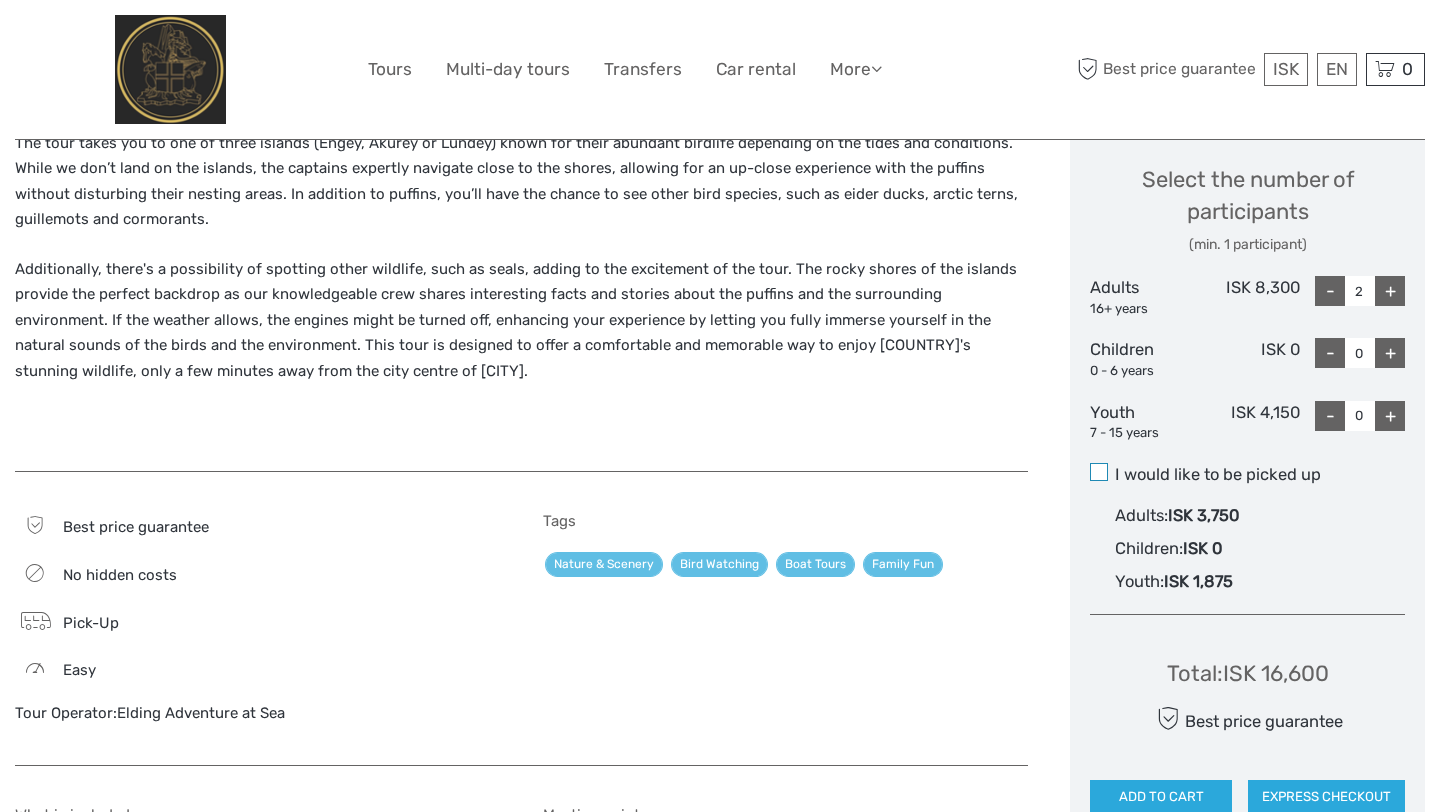 click at bounding box center (1099, 472) 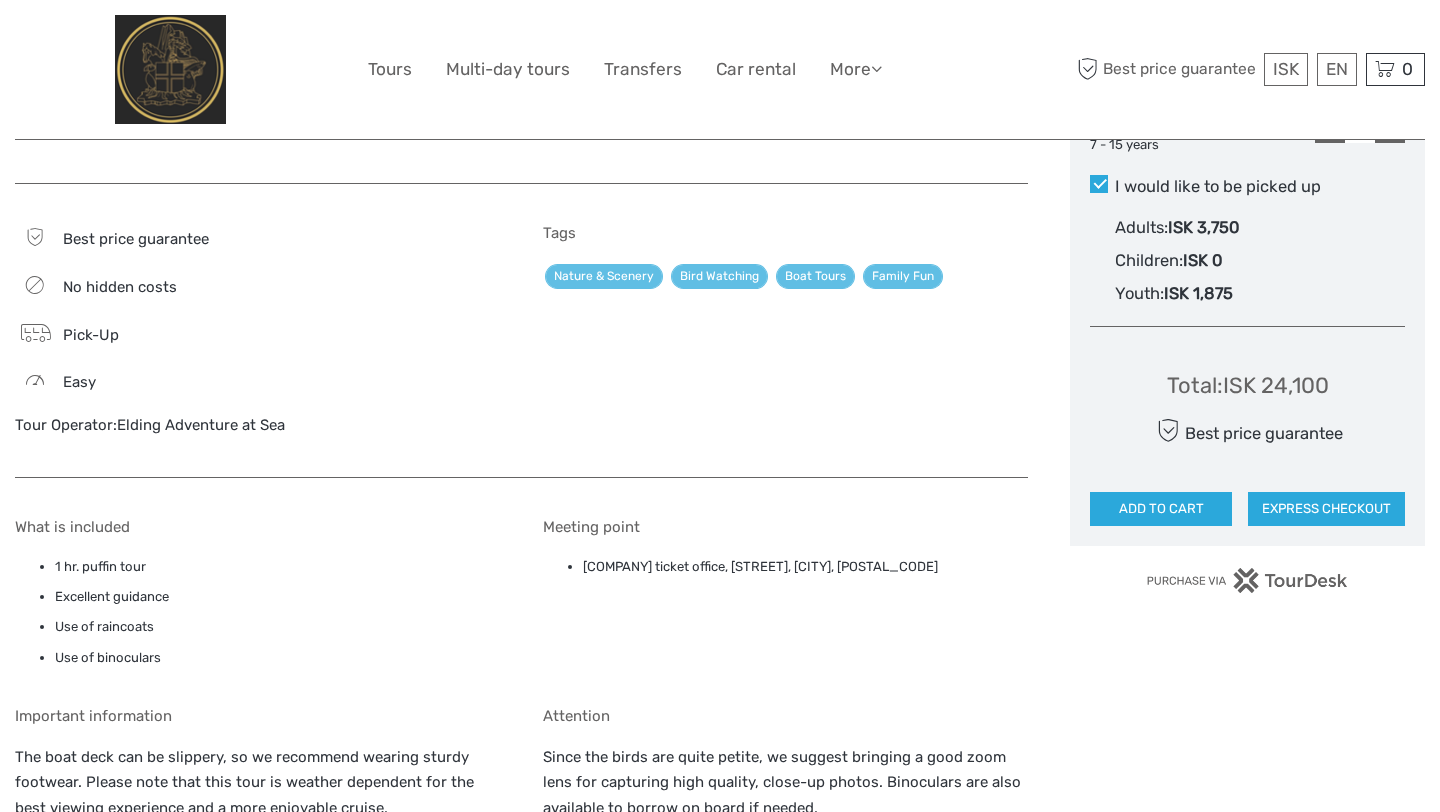 scroll, scrollTop: 1150, scrollLeft: 0, axis: vertical 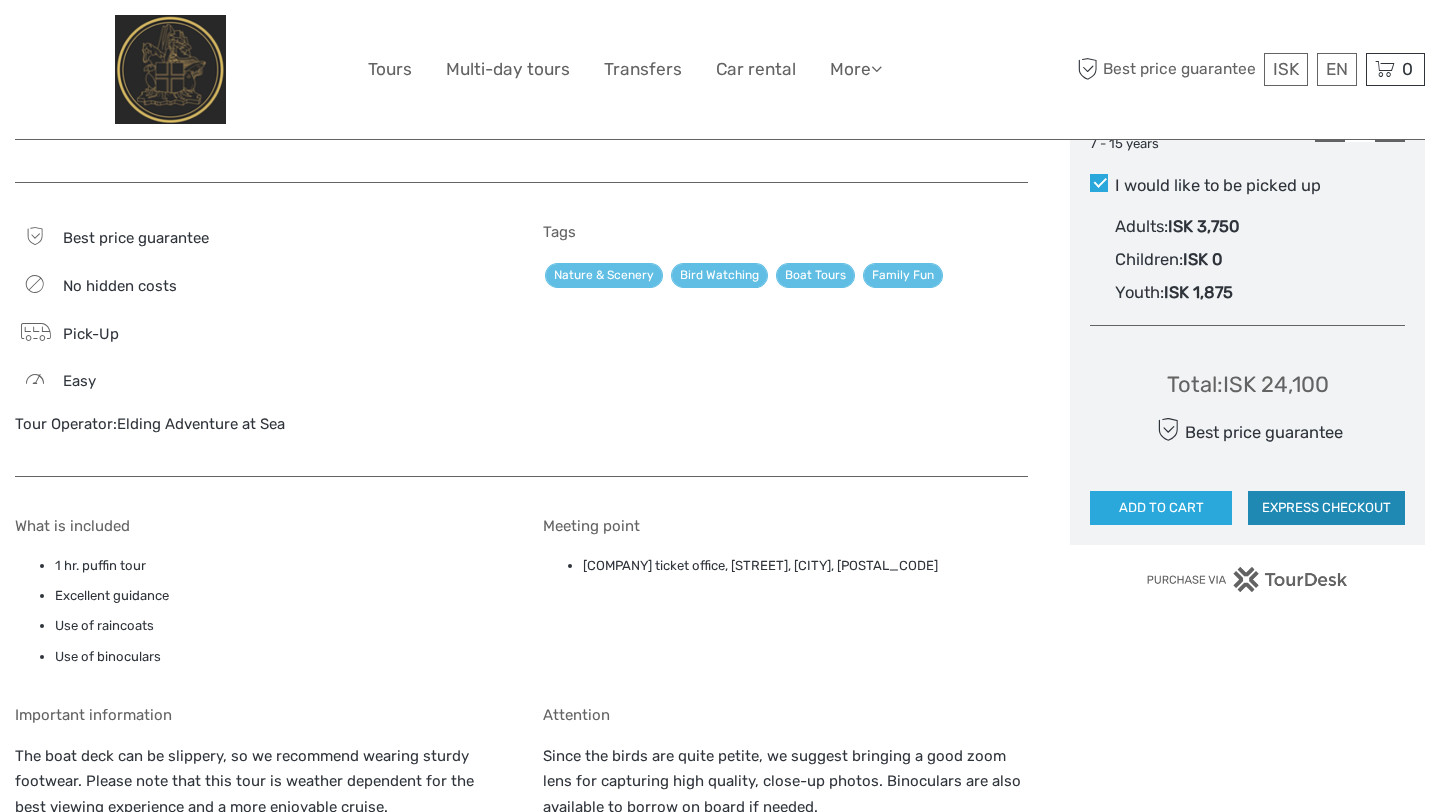 click on "EXPRESS CHECKOUT" at bounding box center (1326, 508) 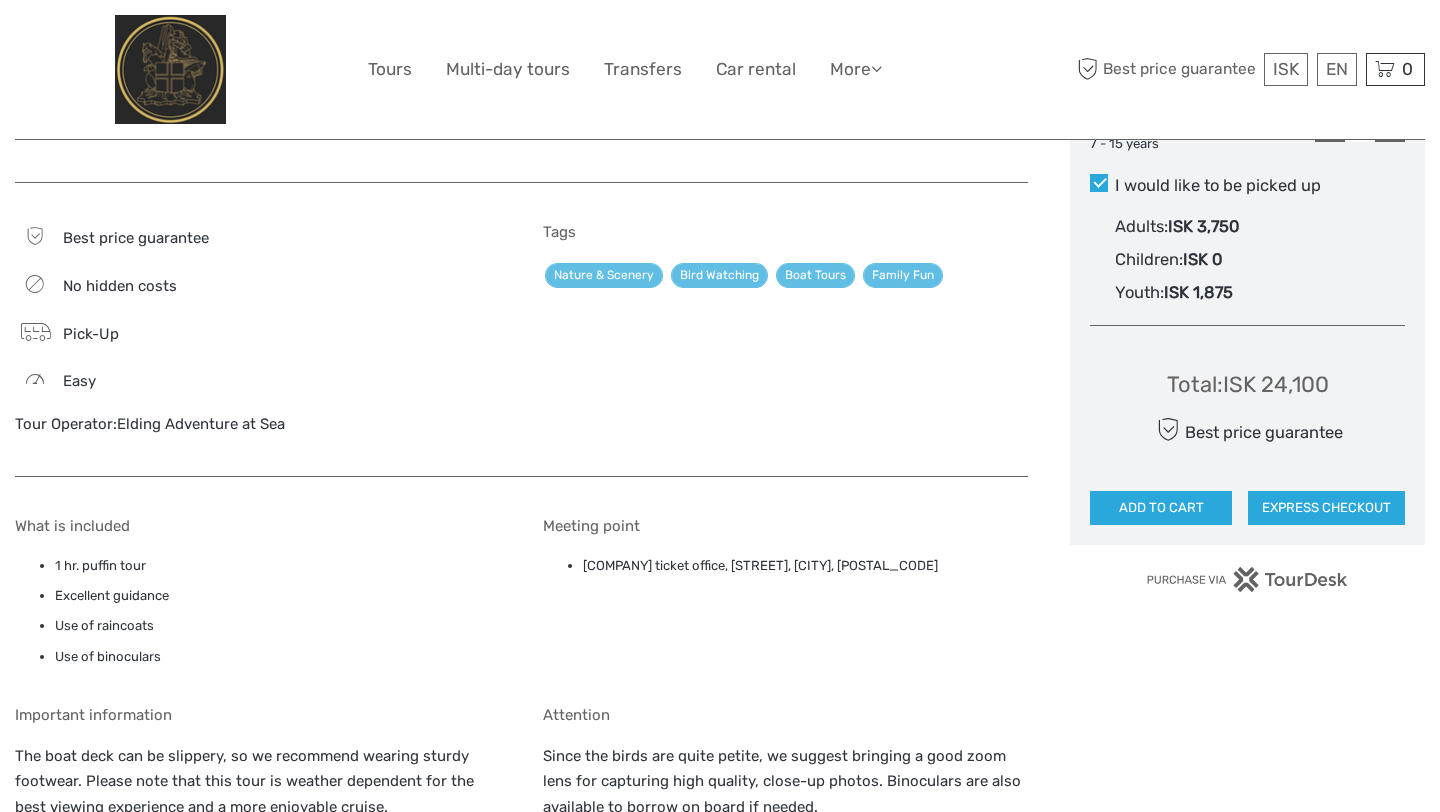 scroll, scrollTop: 1105, scrollLeft: 0, axis: vertical 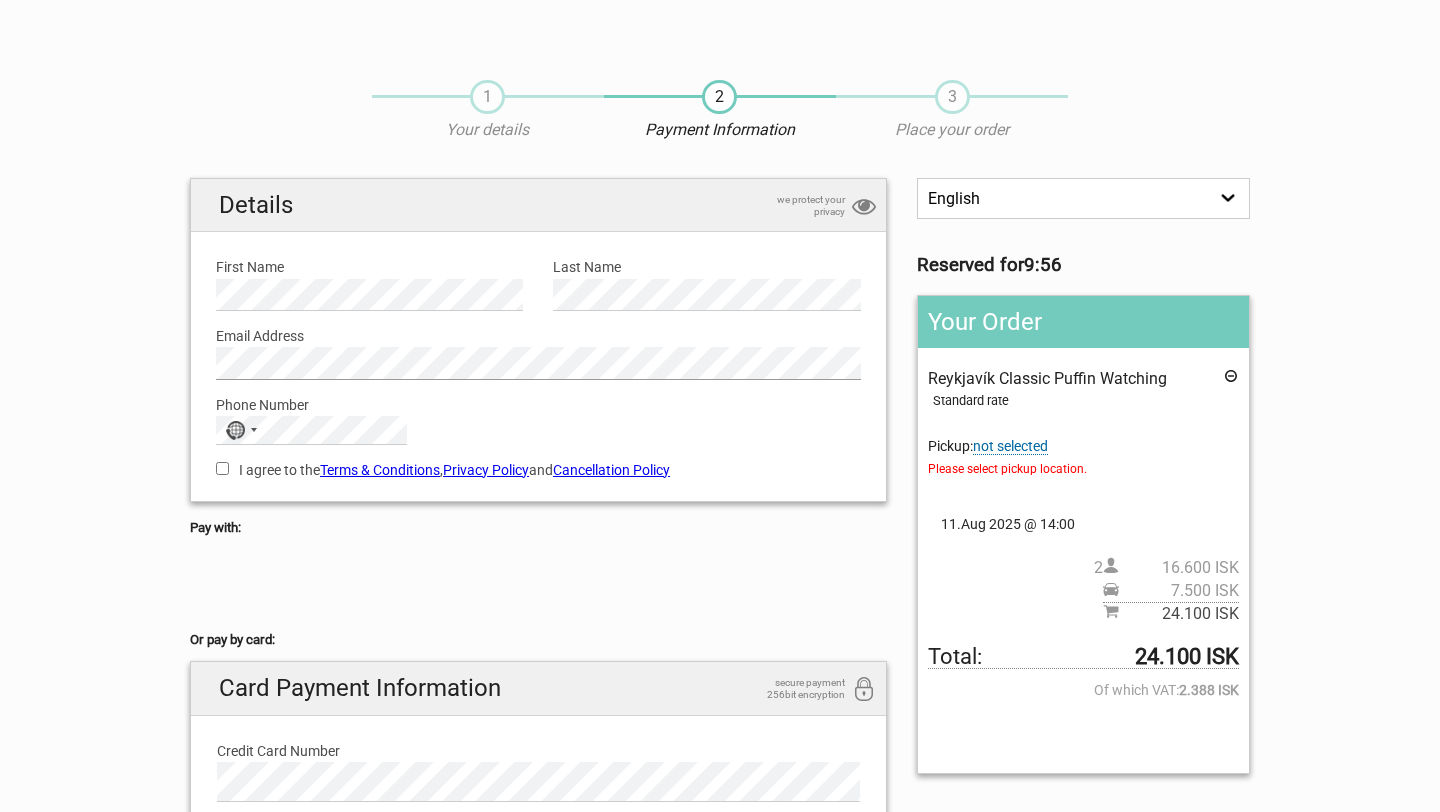 click on "Details we protect your privacy
First Name
Please provide us with your name.
Last Name
Please provide us with your family name.
Email Address
Please provide us with a valid email address.
Phone Number
No country selected 244 results found Afghanistan +93 Albania +355 Algeria +213 American Samoa +1 Andorra +376 Angola +244 Anguilla +1 Antigua & Barbuda +1 Argentina +54 Armenia +374 Aruba +297 Ascension Island +247 Australia +61 Austria +43 Azerbaijan +994 Bahamas +1 Bahrain +973 Bangladesh +880 Barbados +1 Belarus +375 Belgium +32 Belize +501 Benin +229 Bermuda +1 Bhutan +975 Bolivia +591 Bosnia & Herzegovina +387 Botswana +267 Brazil +55 British Indian Ocean Territory +246 British Virgin Islands +1 Brunei +673 +359" at bounding box center (538, 621) 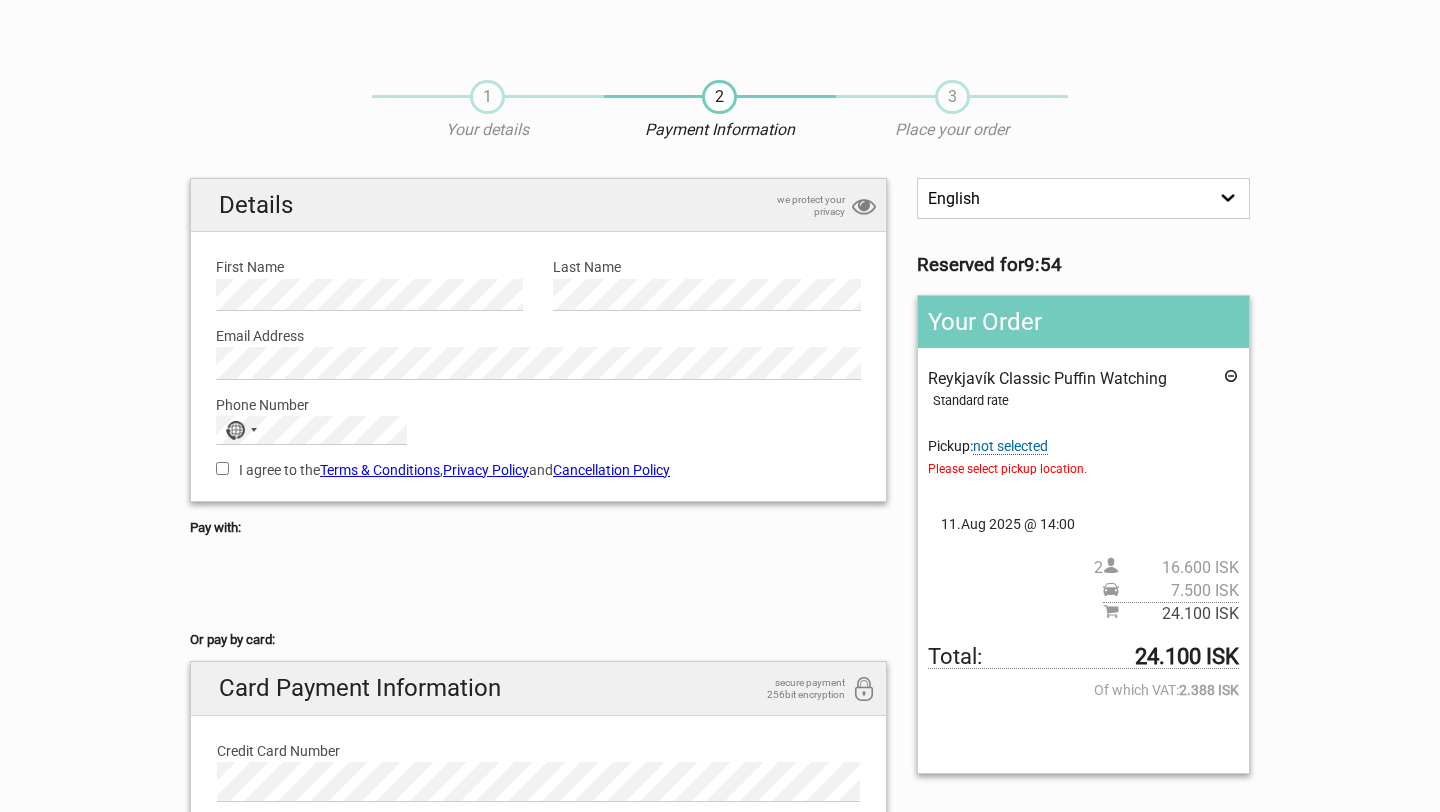 click on "1
Your details
2
Payment Information
3
Place your order
English
Español
Deutsch
Reserved for  9:54
Your Order
[LOCATION] [ACTIVITY]
Standard rate
Pickup:
not selected
Please select pickup location.
Select an option
100 [LOCATION] - BUS STOP #9
101 [LOCATION] - BUS STOP #9
101 [LOCATION] - BUS STOP #6
105 - [LOCATION]
201 [LOCATION]
22 [LOCATION]" at bounding box center (720, 562) 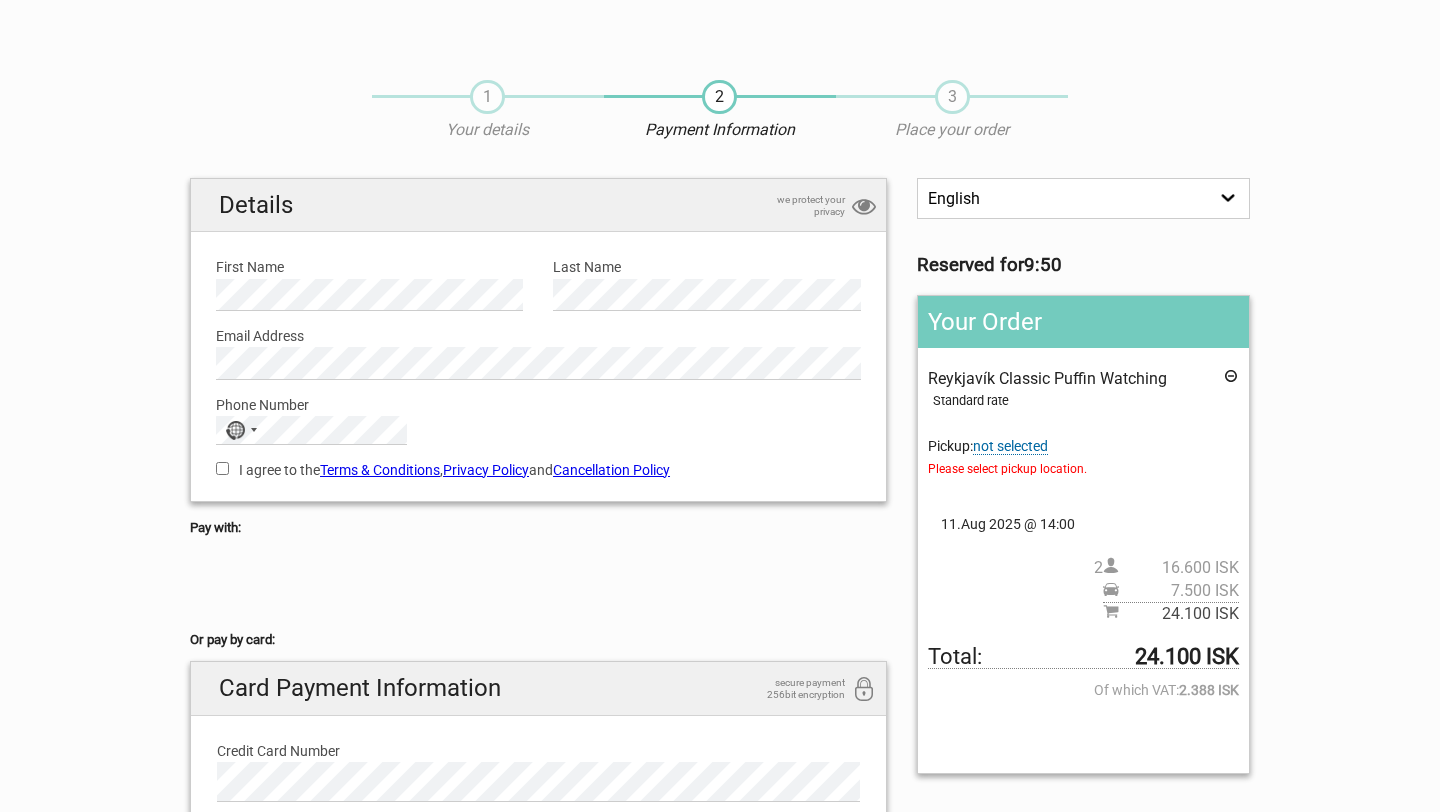 click on "I agree to the  Terms & Conditions ,  Privacy Policy  and  Cancellation Policy" at bounding box center (538, 470) 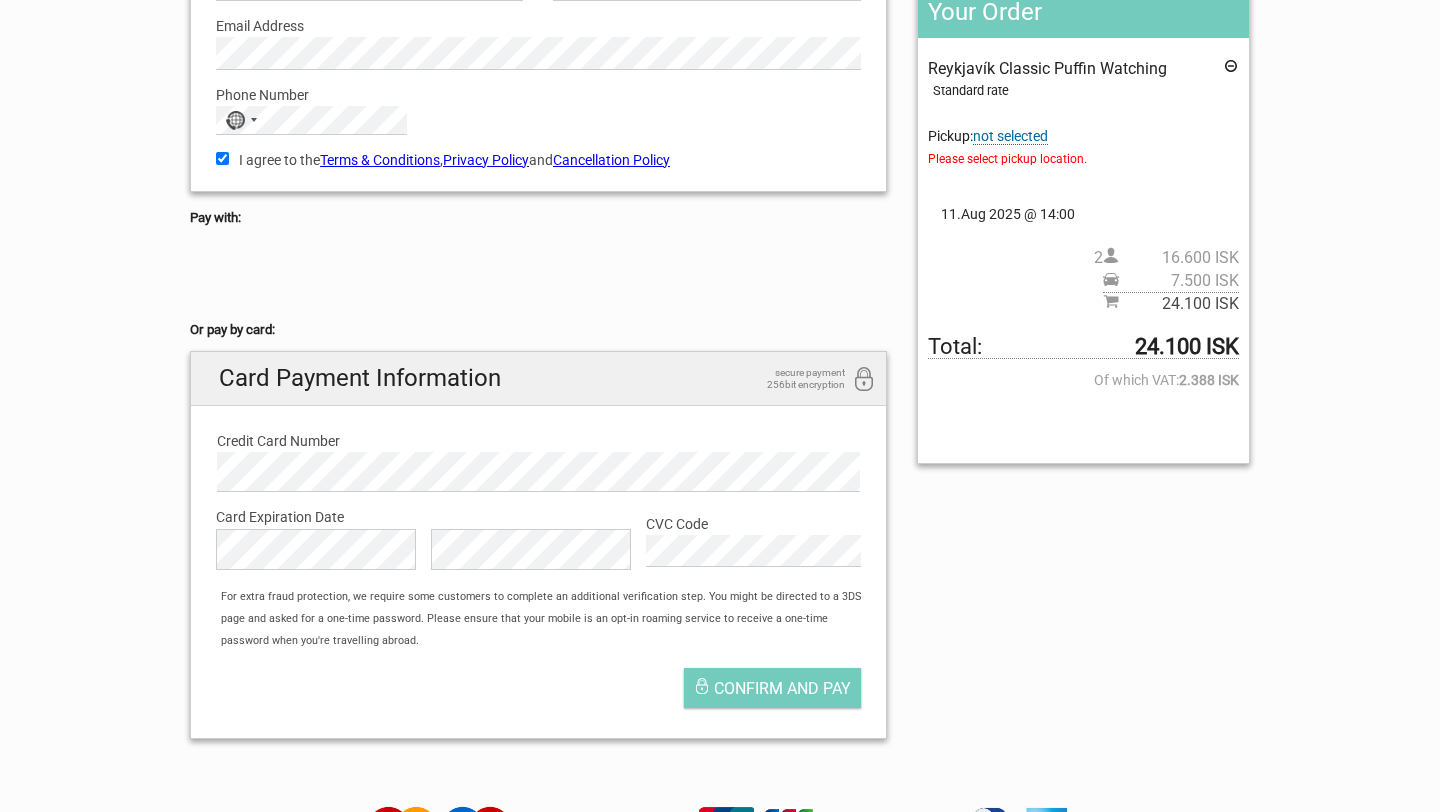 scroll, scrollTop: 365, scrollLeft: 0, axis: vertical 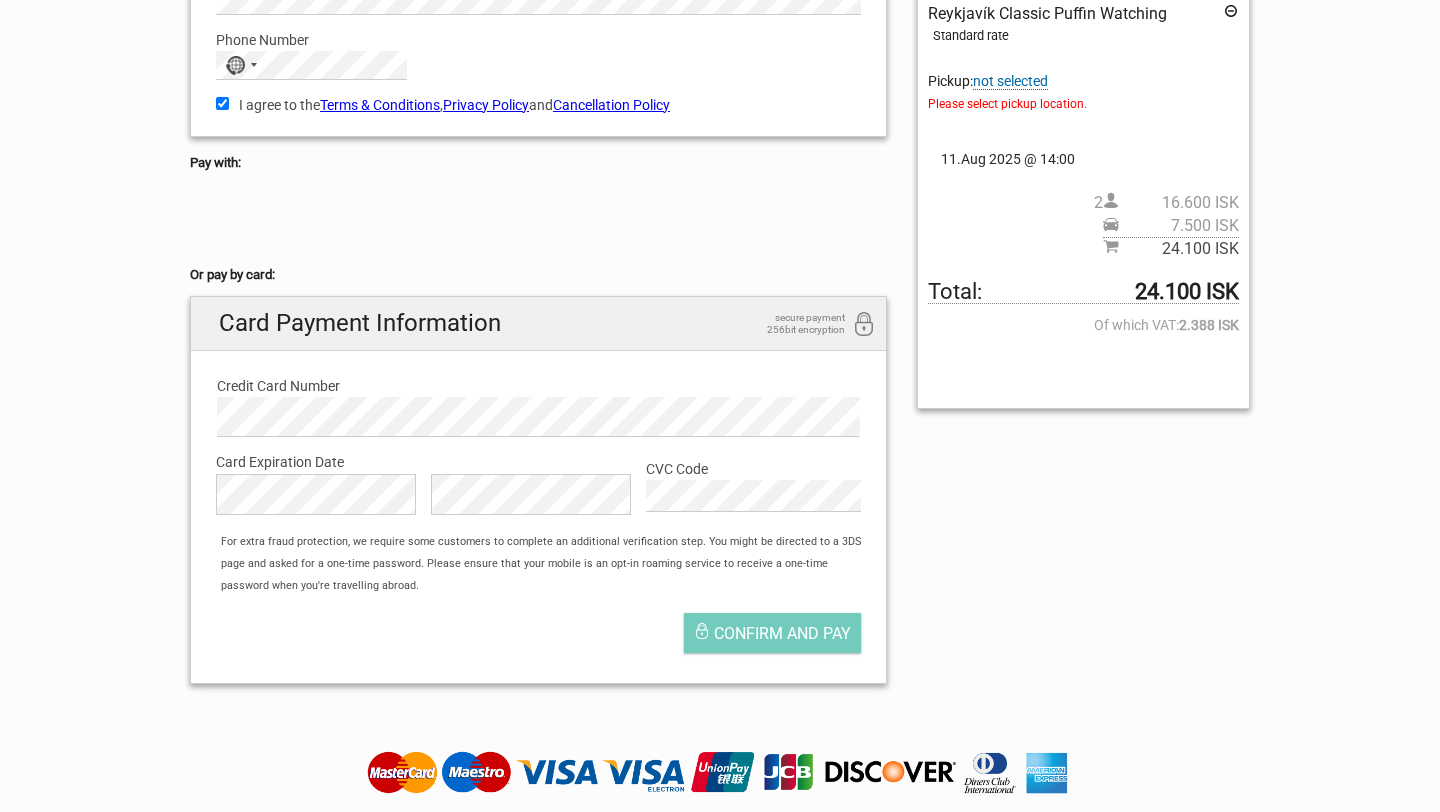 click on "For extra fraud protection, we require some customers to complete an additional verification step. You might be directed to a 3DS page and asked for a one-time password.  Please ensure that your mobile is an opt-in roaming service to receive a one-time password when you're travelling abroad." at bounding box center (548, 564) 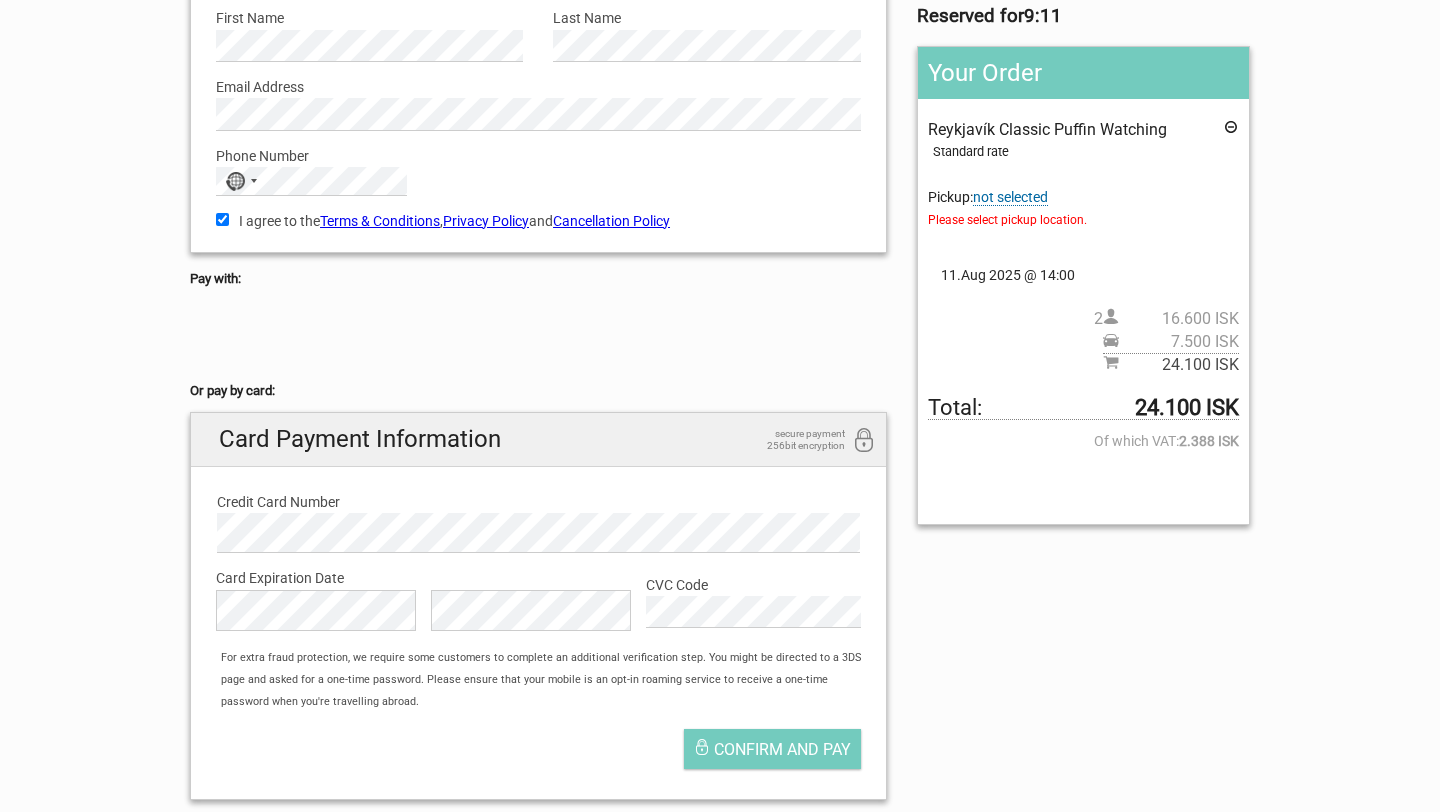 scroll, scrollTop: 304, scrollLeft: 0, axis: vertical 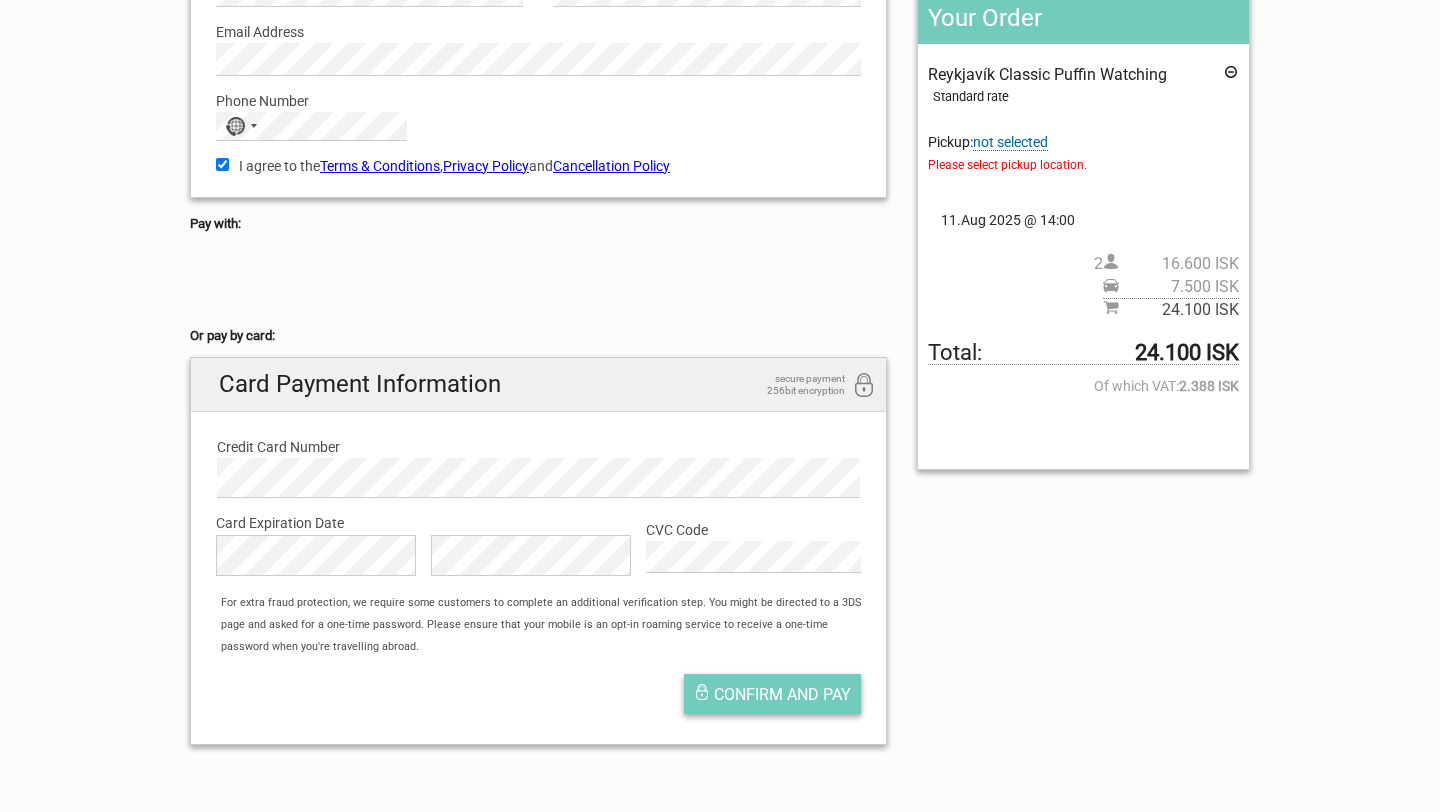 click on "Confirm and pay" at bounding box center (782, 694) 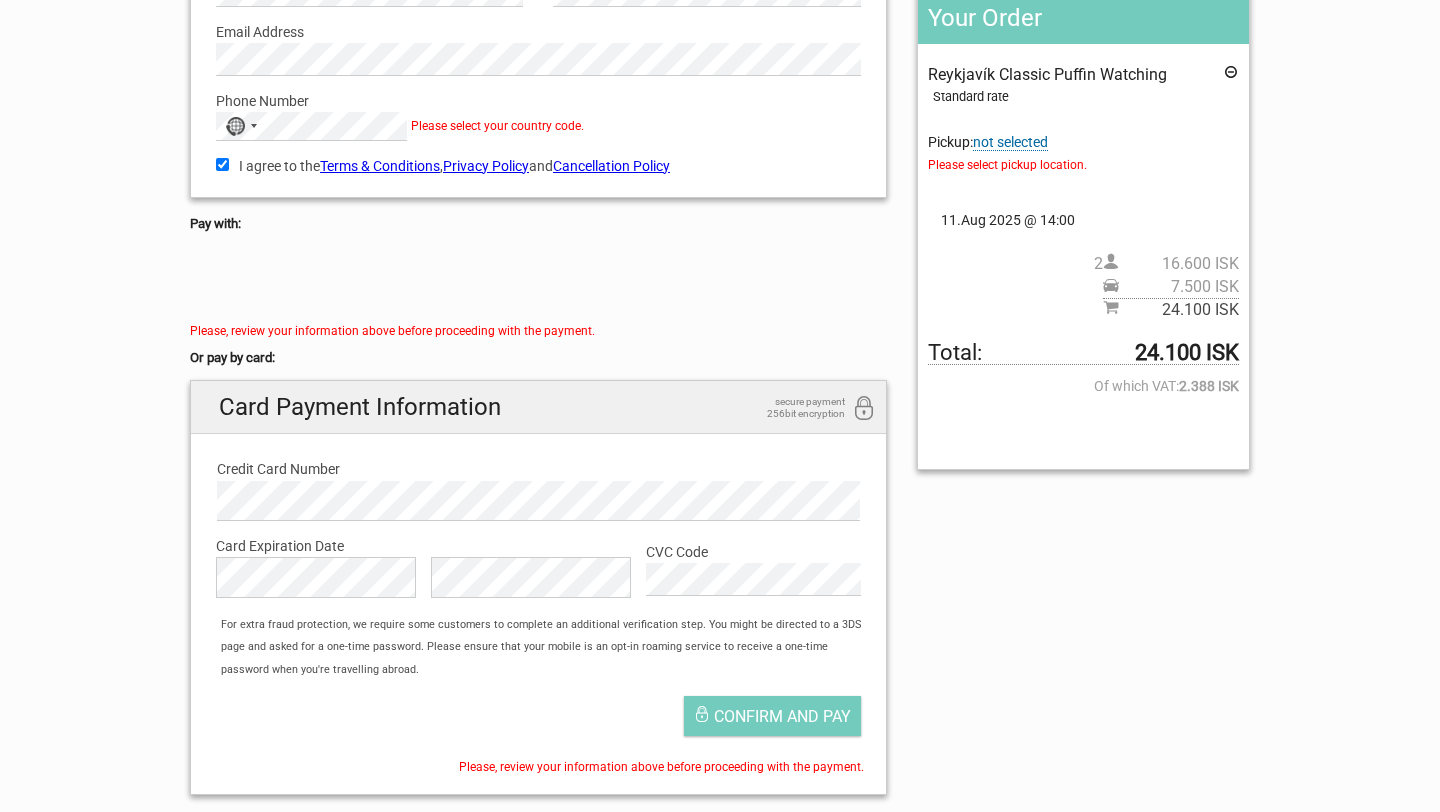 scroll, scrollTop: 232, scrollLeft: 0, axis: vertical 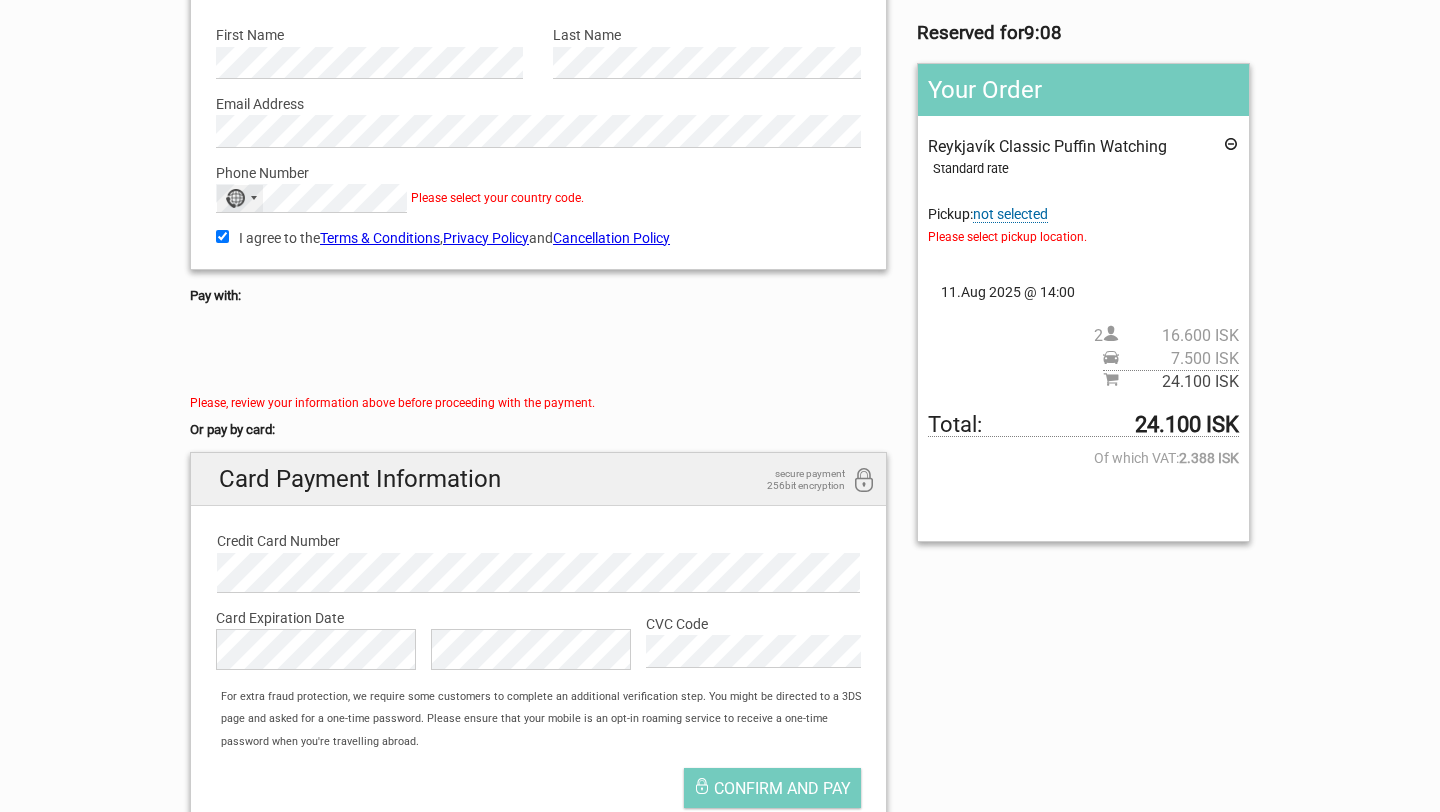 click on "No country selected" at bounding box center [235, 198] 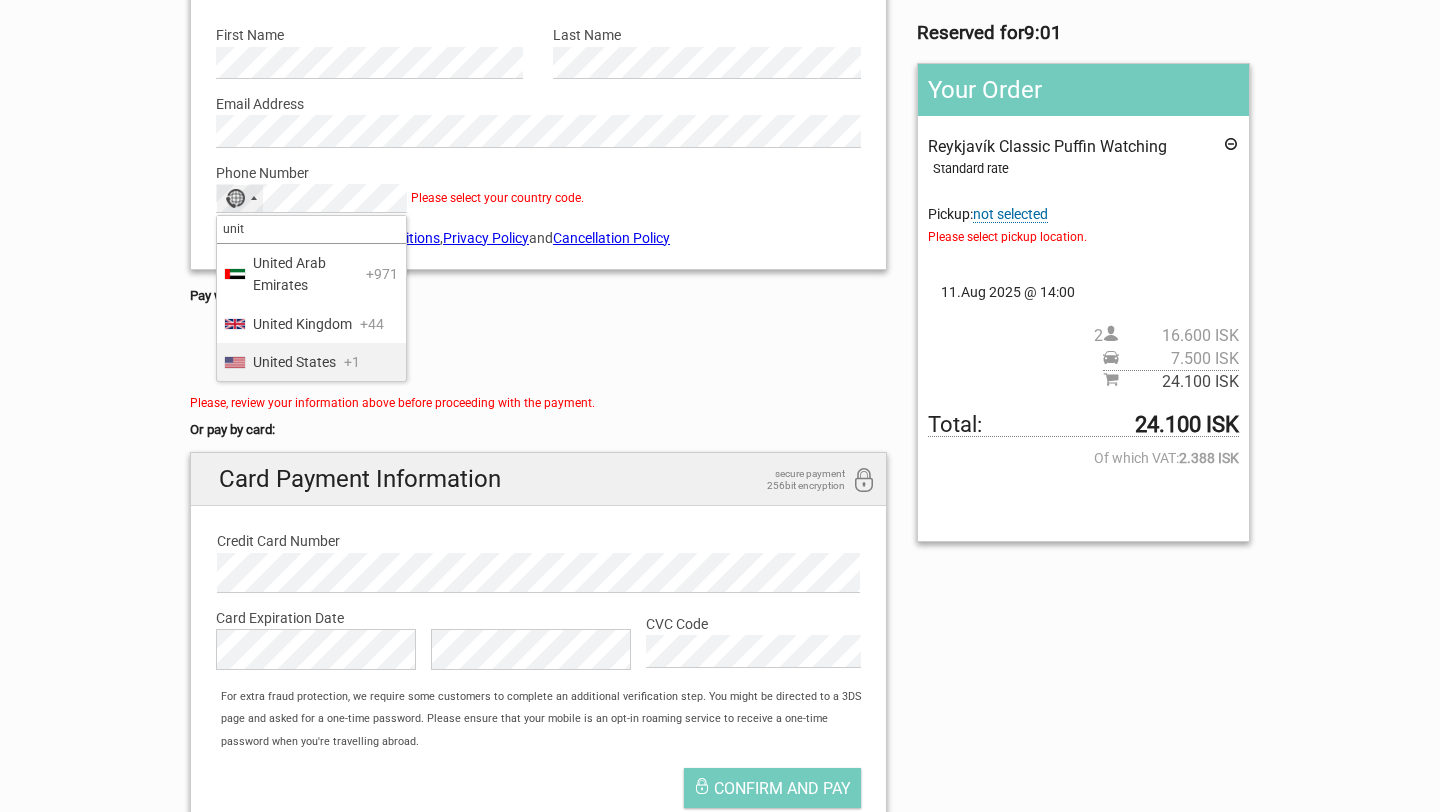 type on "unit" 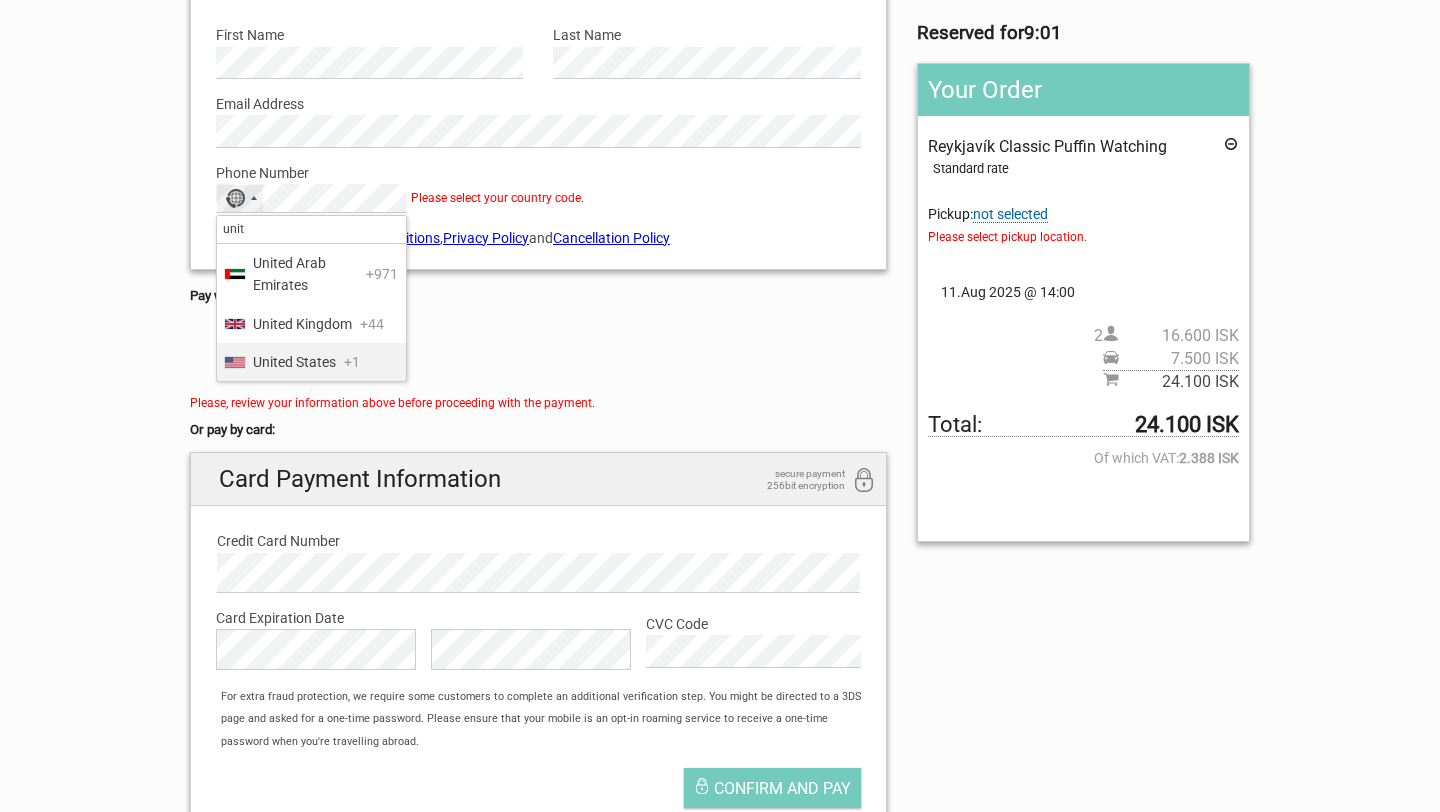 click on "United States" at bounding box center [294, 362] 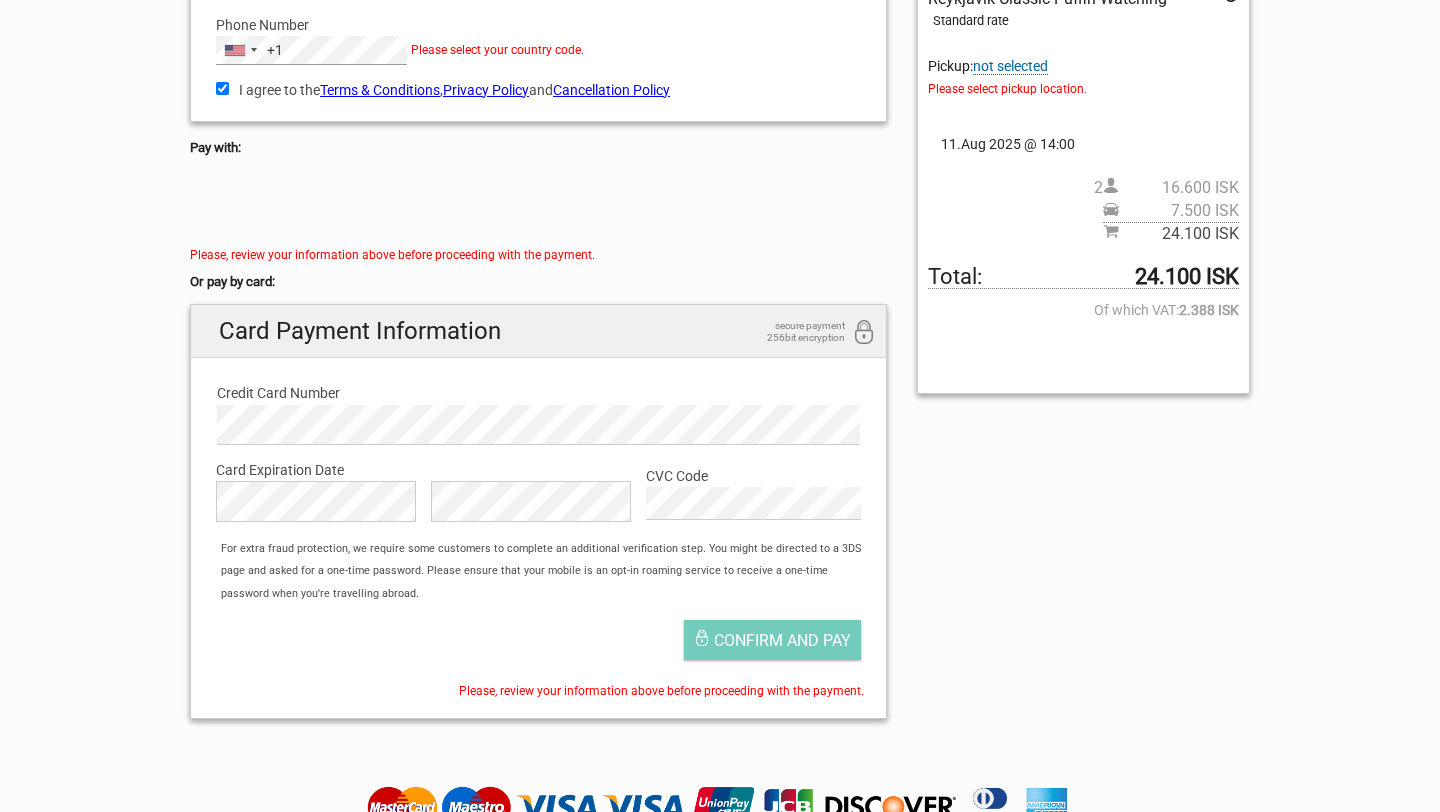 scroll, scrollTop: 399, scrollLeft: 0, axis: vertical 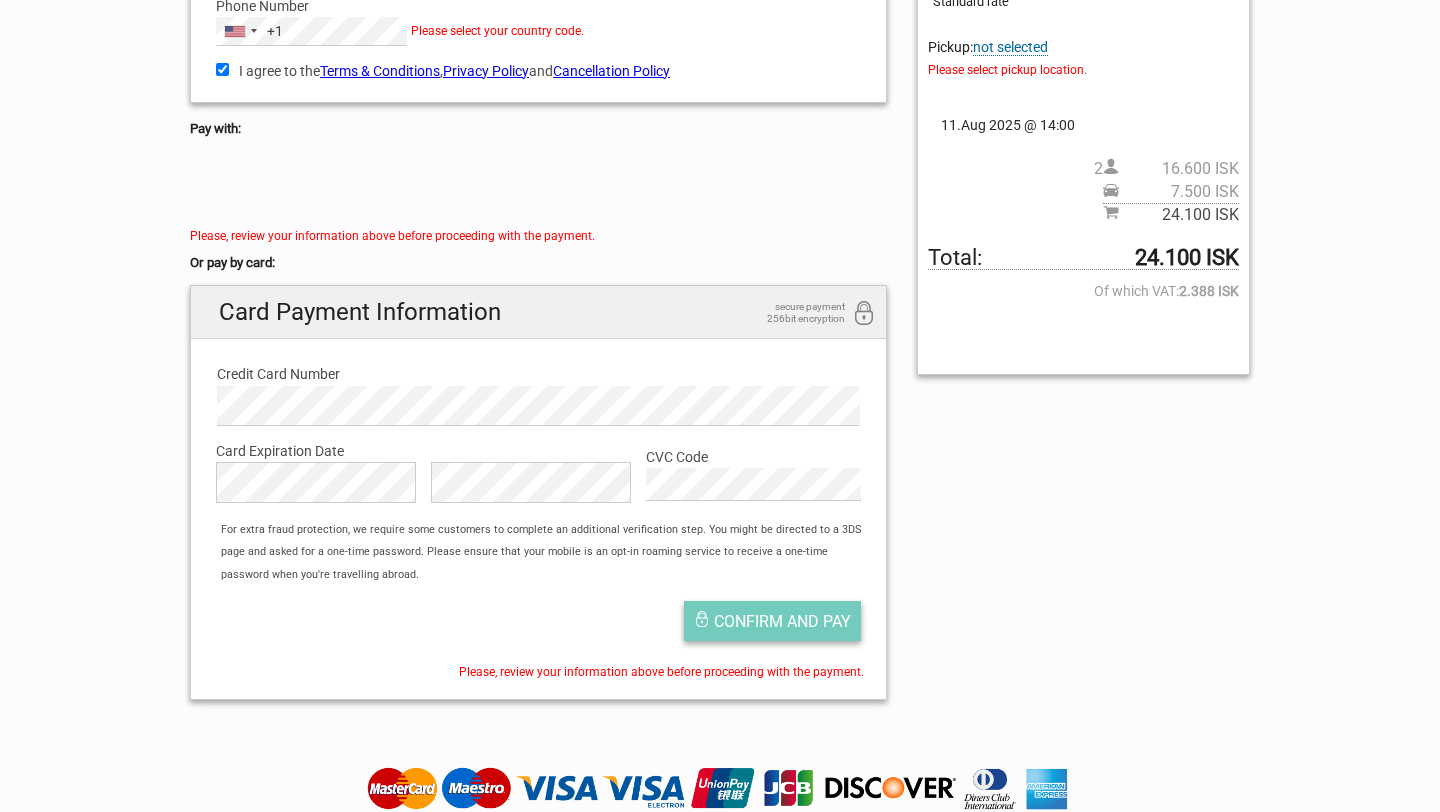 click on "Confirm and pay" at bounding box center (782, 621) 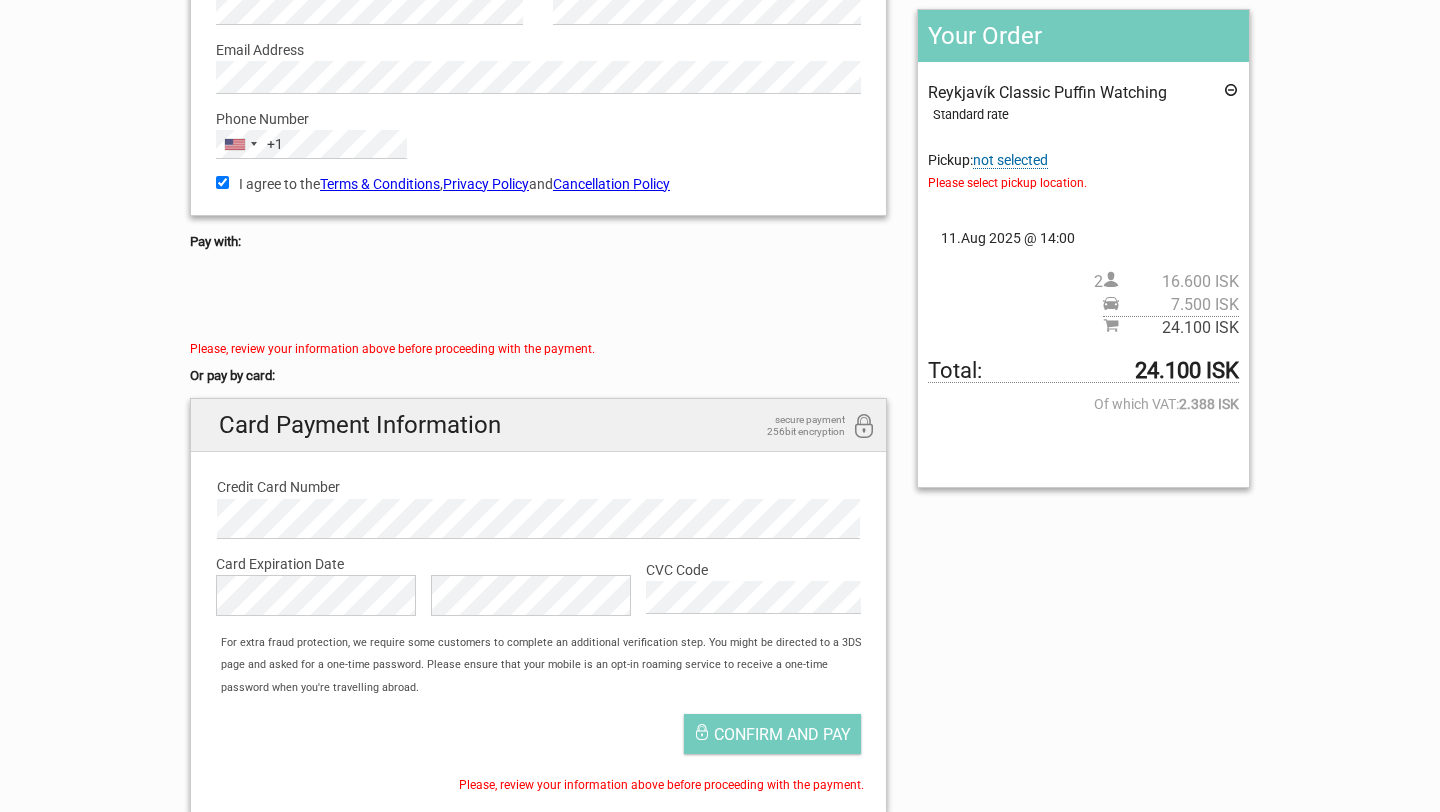 scroll, scrollTop: 272, scrollLeft: 0, axis: vertical 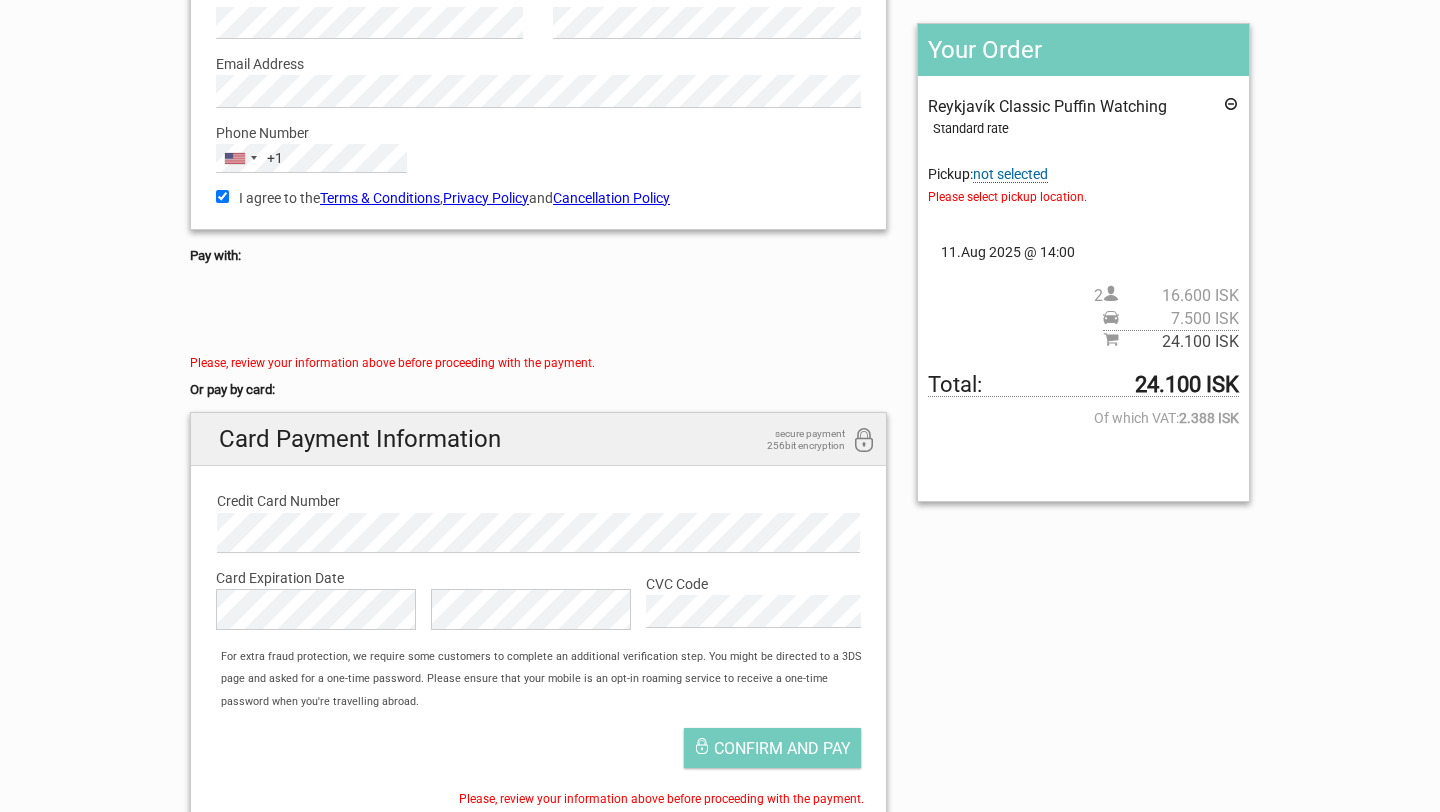 click on "not selected" at bounding box center [1010, 174] 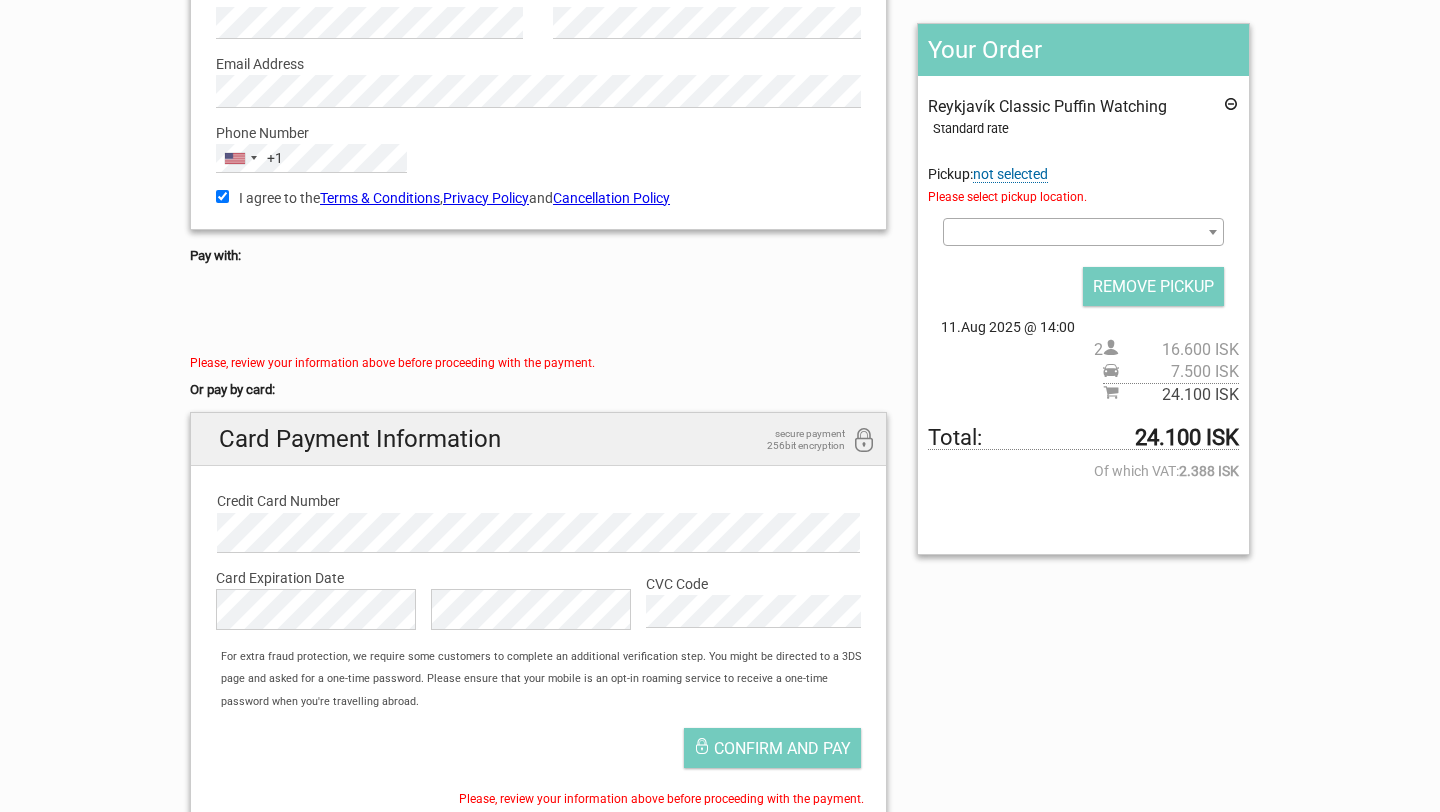 click on "[LOCATION] [LOCATION] [ACTIVITY]
Standard rate
Pickup:
not selected
Please select pickup location.
Select an option
100 [LOCATION] - BUS STOP #9
101 [LOCATION] - BUS STOP #9
101 [LOCATION] - BUS STOP #6
105 - [LOCATION]
201 [LOCATION]
22 [LOCATION]
41 - [LOCATION] - BUS STOP #14
4th floor [LOCATION] - BUS STOP #9
[NAME] [LOCATION] - BUS STOP #8
[NAME] [LOCATION]" at bounding box center (1083, 251) 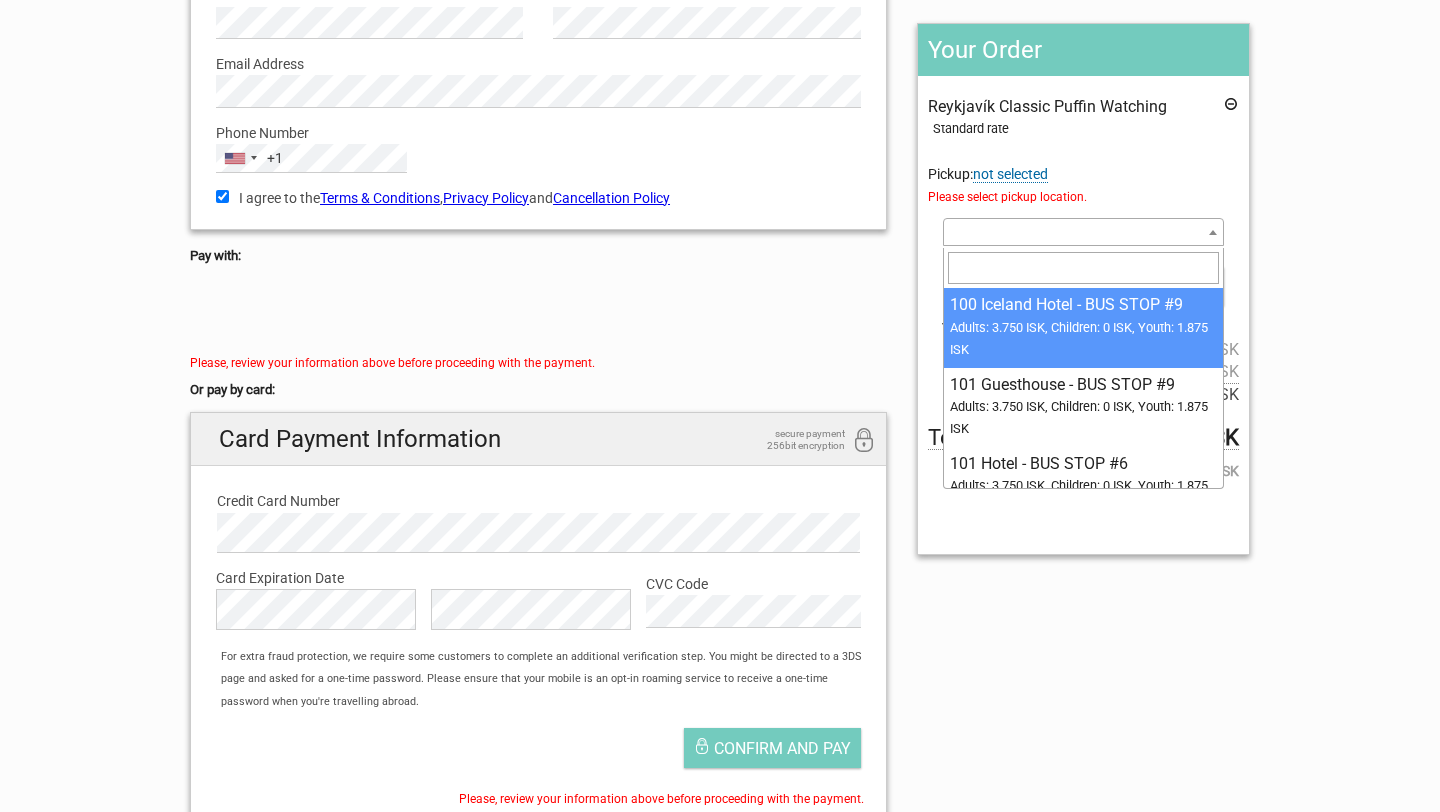 click at bounding box center (1083, 232) 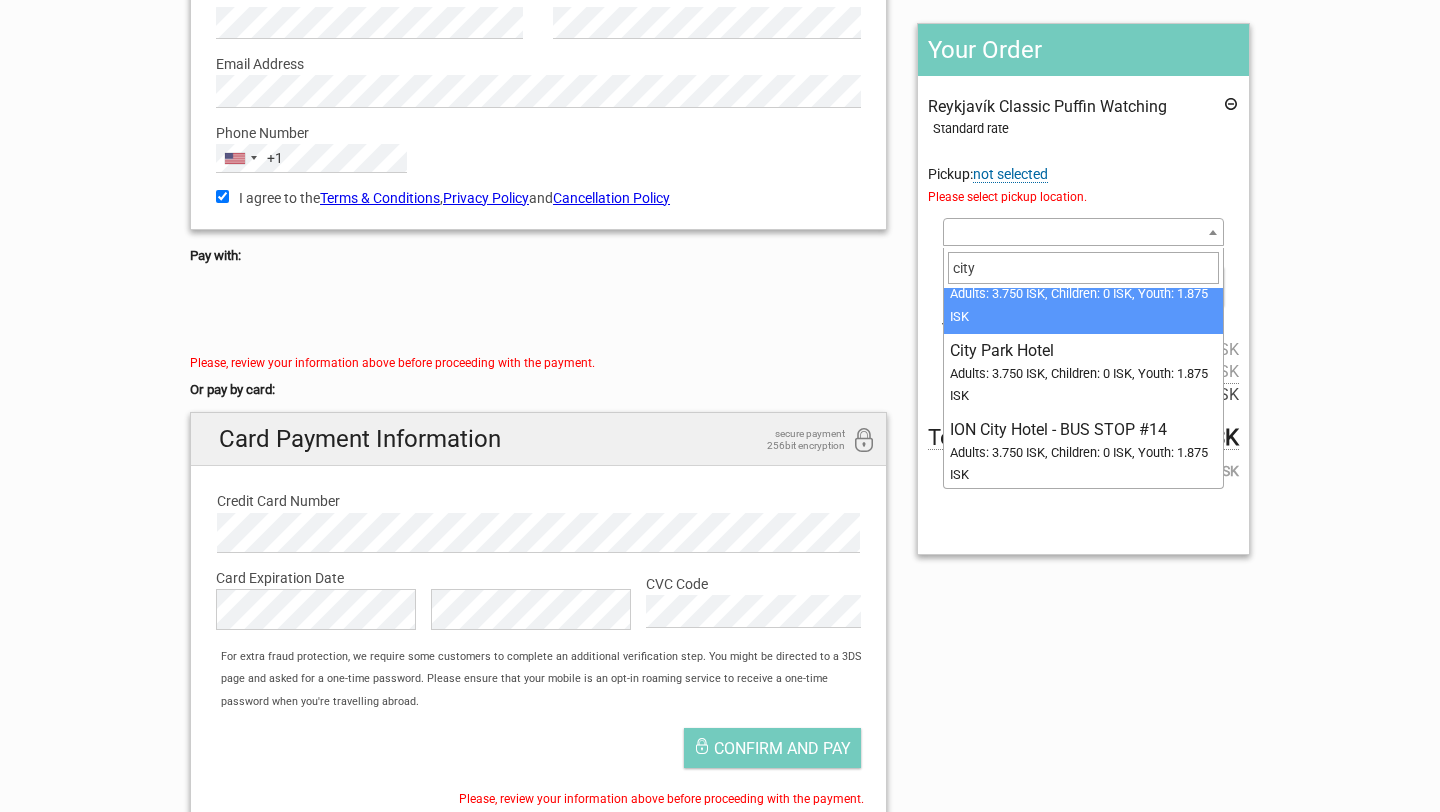 scroll, scrollTop: 139, scrollLeft: 0, axis: vertical 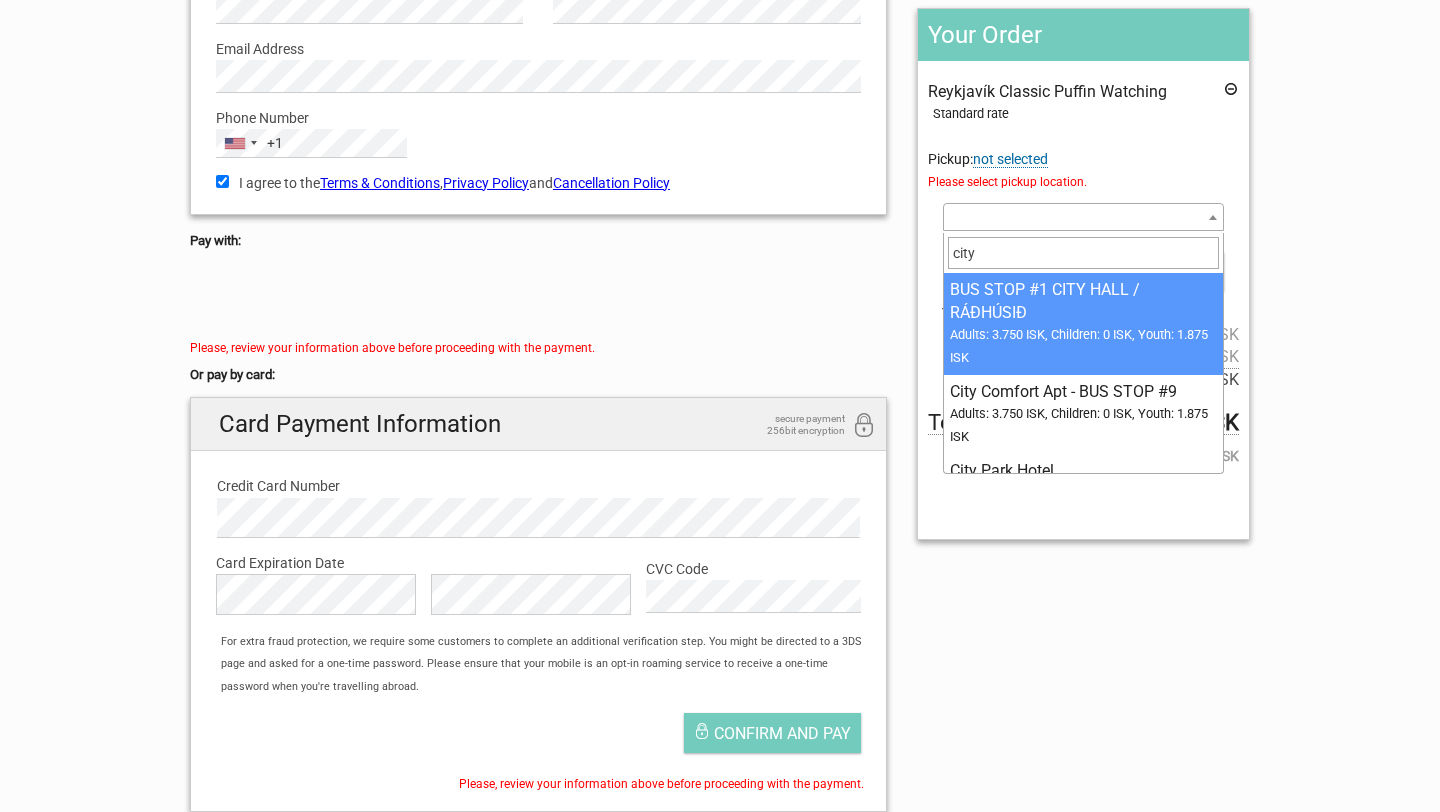 type on "city" 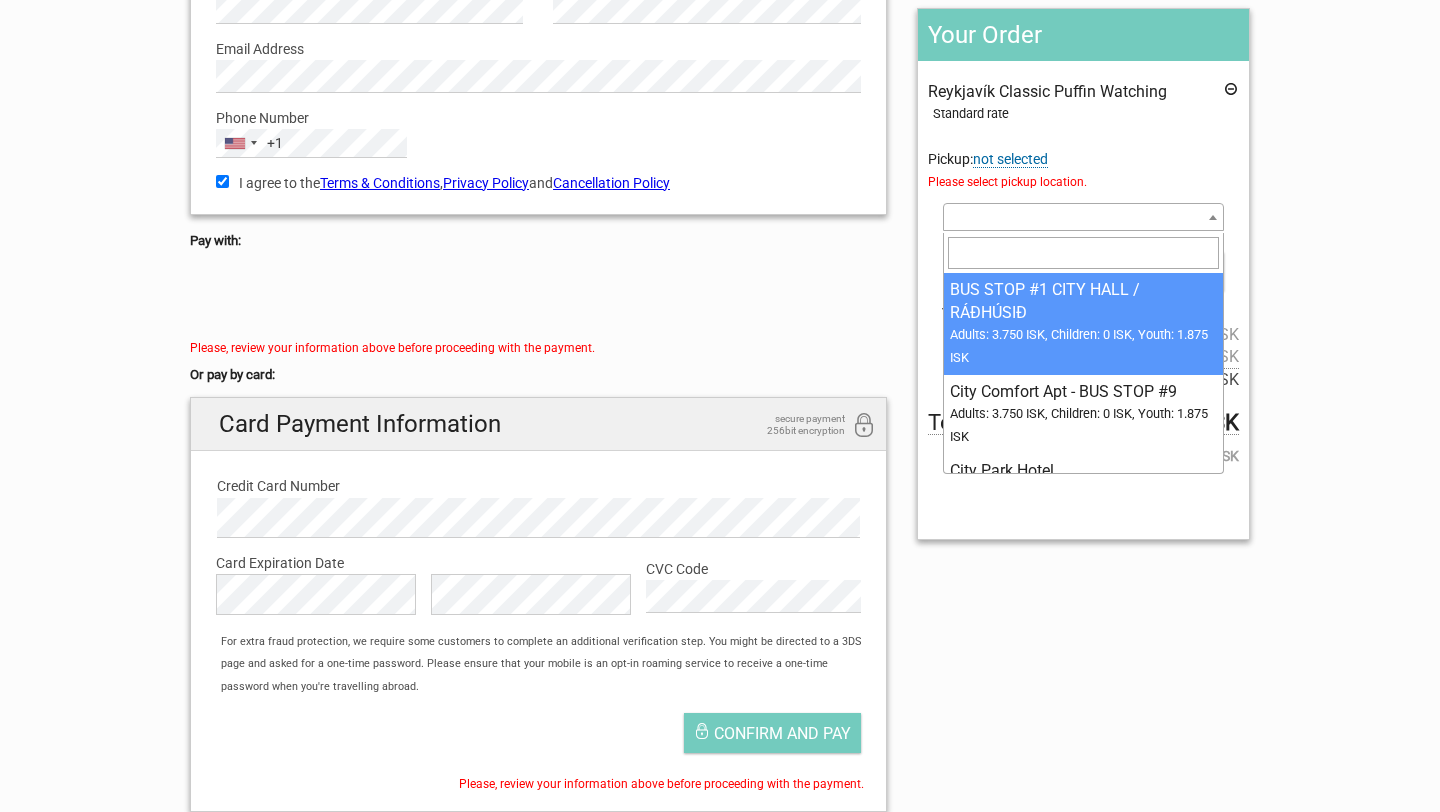 click on "[LOCATION] [LOCATION] [ACTIVITY]
Standard rate
Pickup:
not selected
Please select pickup location.
Select an option
100 [LOCATION] - BUS STOP #9
101 [LOCATION] - BUS STOP #9
101 [LOCATION] - BUS STOP #6
105 - [LOCATION]
201 [LOCATION]
22 [LOCATION]
41 - [LOCATION] - BUS STOP #14
4th floor [LOCATION] - BUS STOP #9
[NAME] [LOCATION] - BUS STOP #8
[NAME] [LOCATION]" at bounding box center (1083, 236) 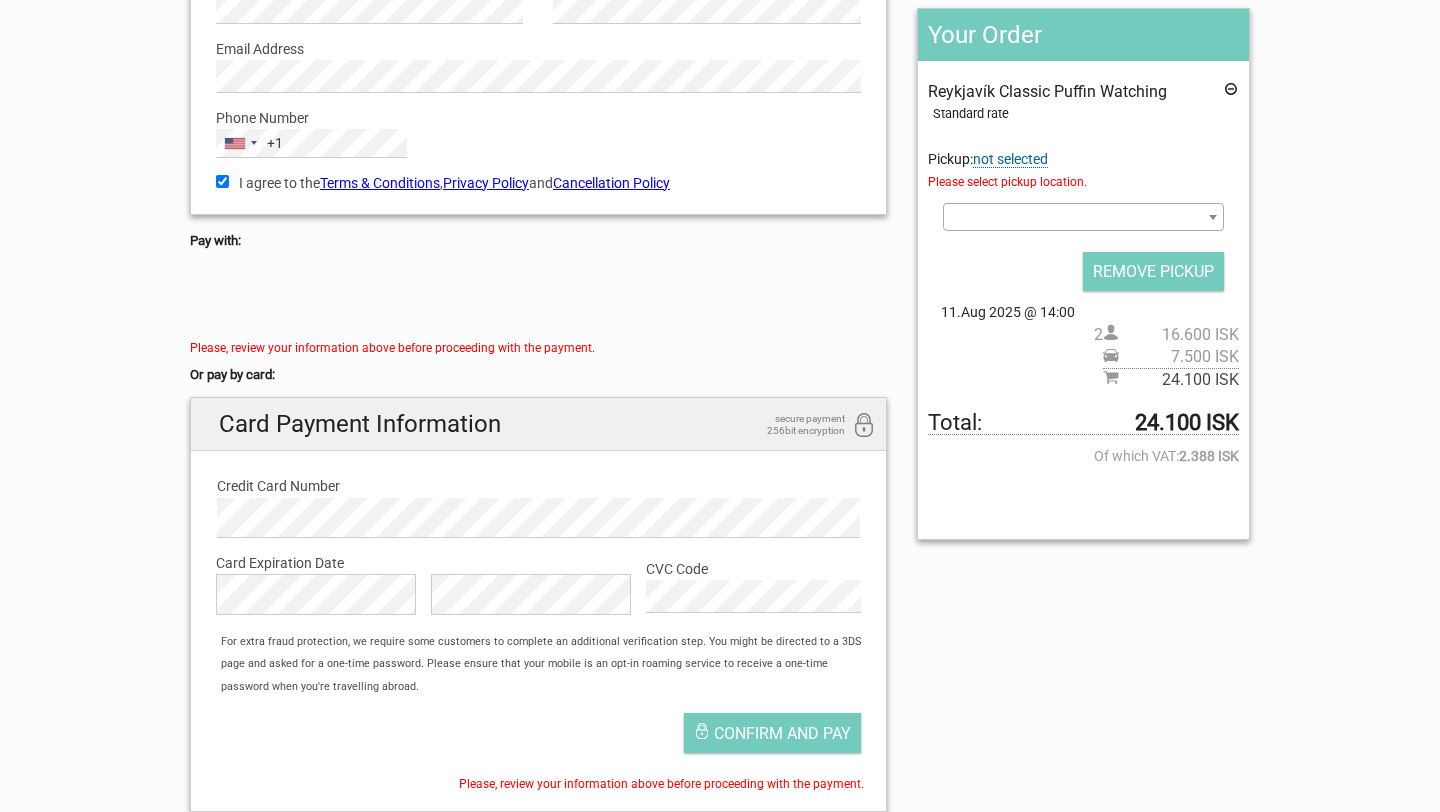 scroll, scrollTop: 270, scrollLeft: 0, axis: vertical 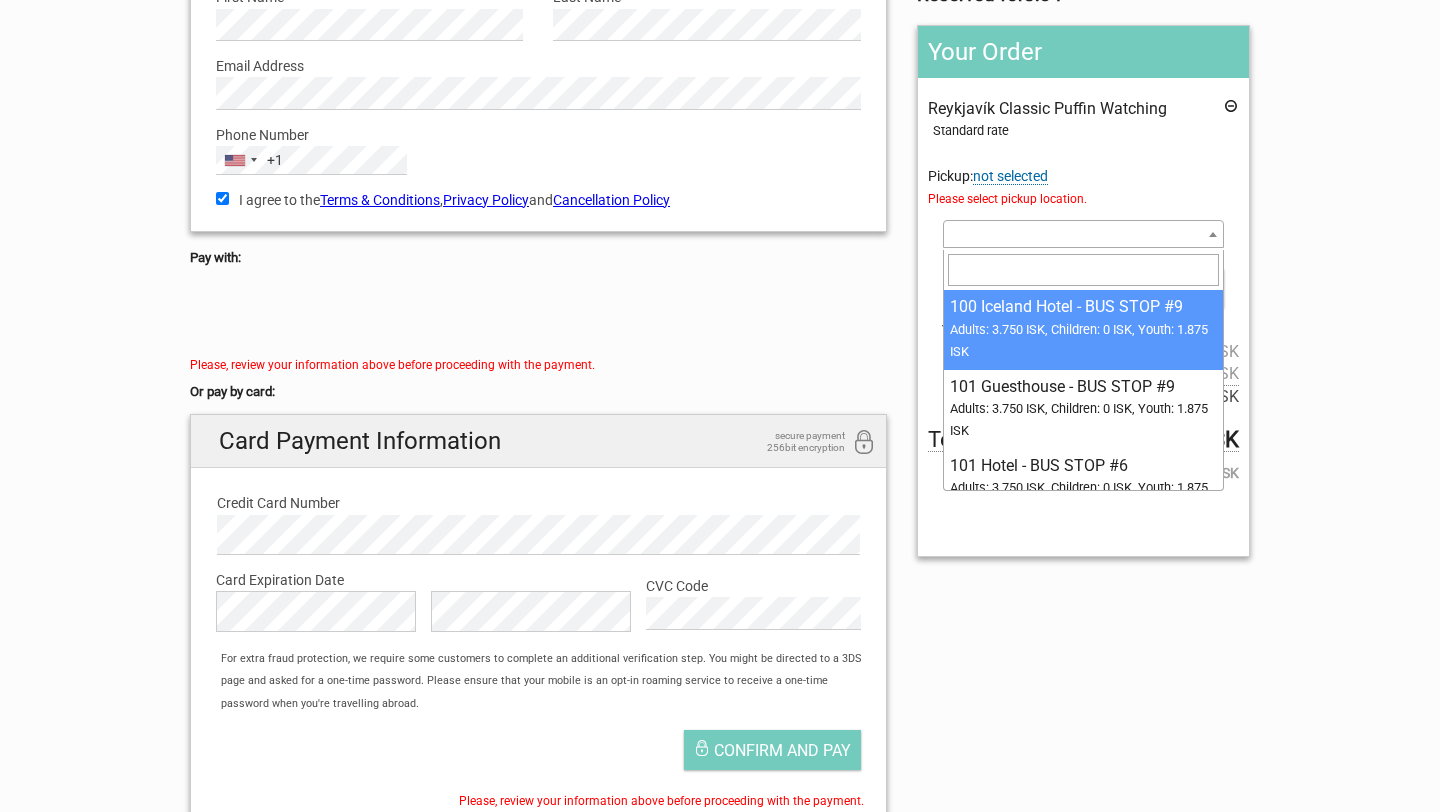 click at bounding box center (1083, 234) 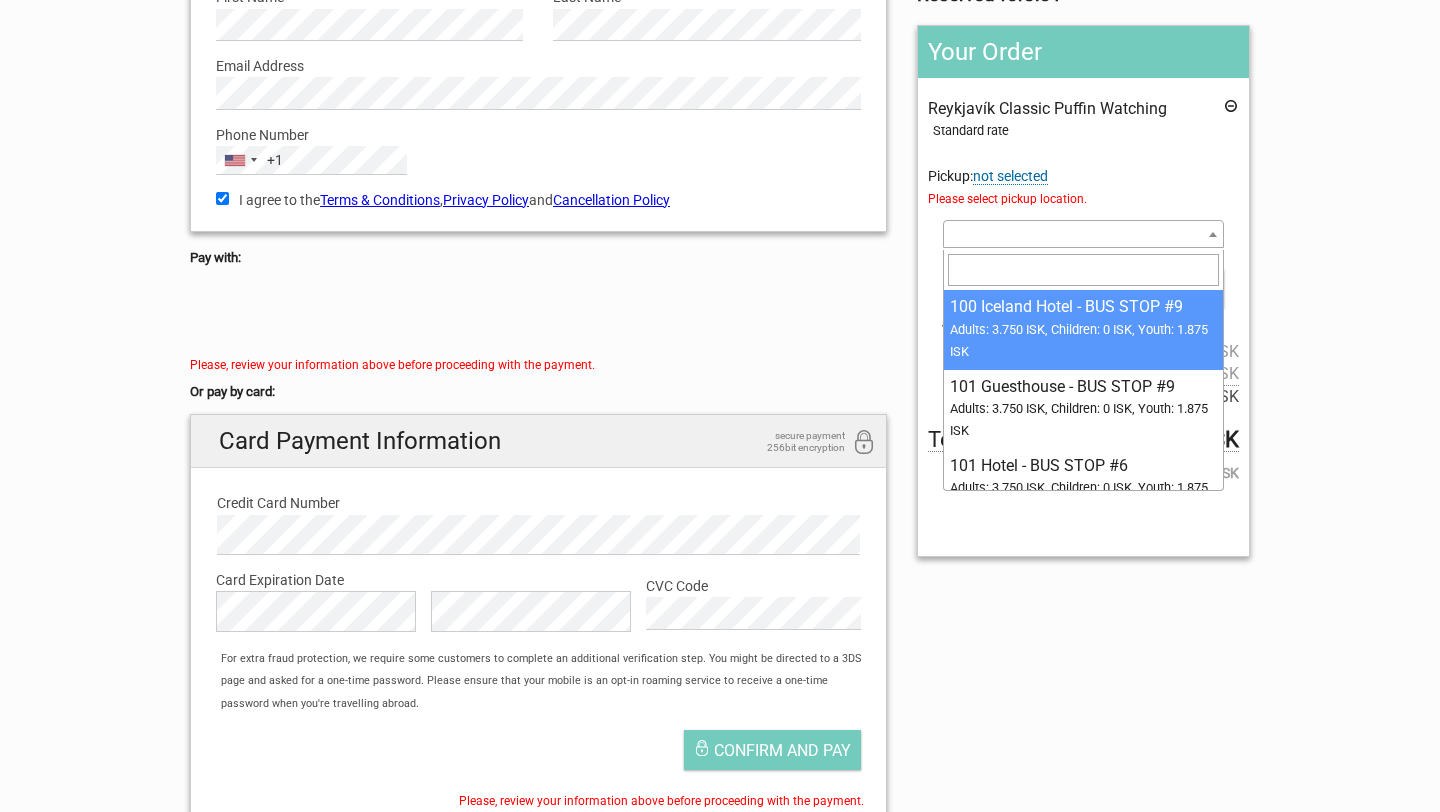 click on "Please select pickup location." at bounding box center [1083, 199] 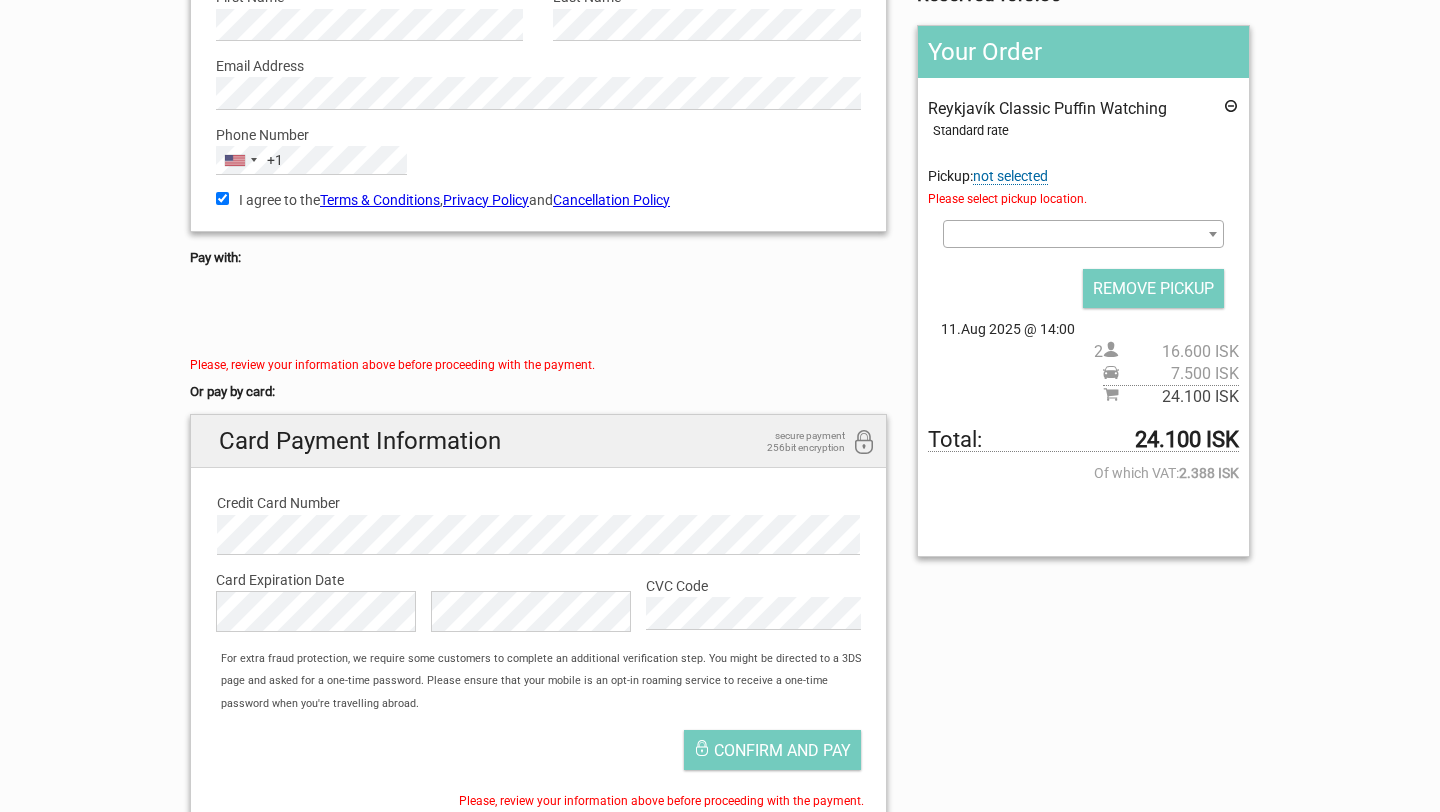 click on "[LOCATION] [LOCATION] [ACTIVITY]
Standard rate
Pickup:
not selected
Please select pickup location.
Select an option
100 [LOCATION] - BUS STOP #9
101 [LOCATION] - BUS STOP #9
101 [LOCATION] - BUS STOP #6
105 - [LOCATION]
201 [LOCATION]
22 [LOCATION]
41 - [LOCATION] - BUS STOP #14
4th floor [LOCATION] - BUS STOP #9
[NAME] [LOCATION] - BUS STOP #8
[NAME] [LOCATION]" at bounding box center (1083, 253) 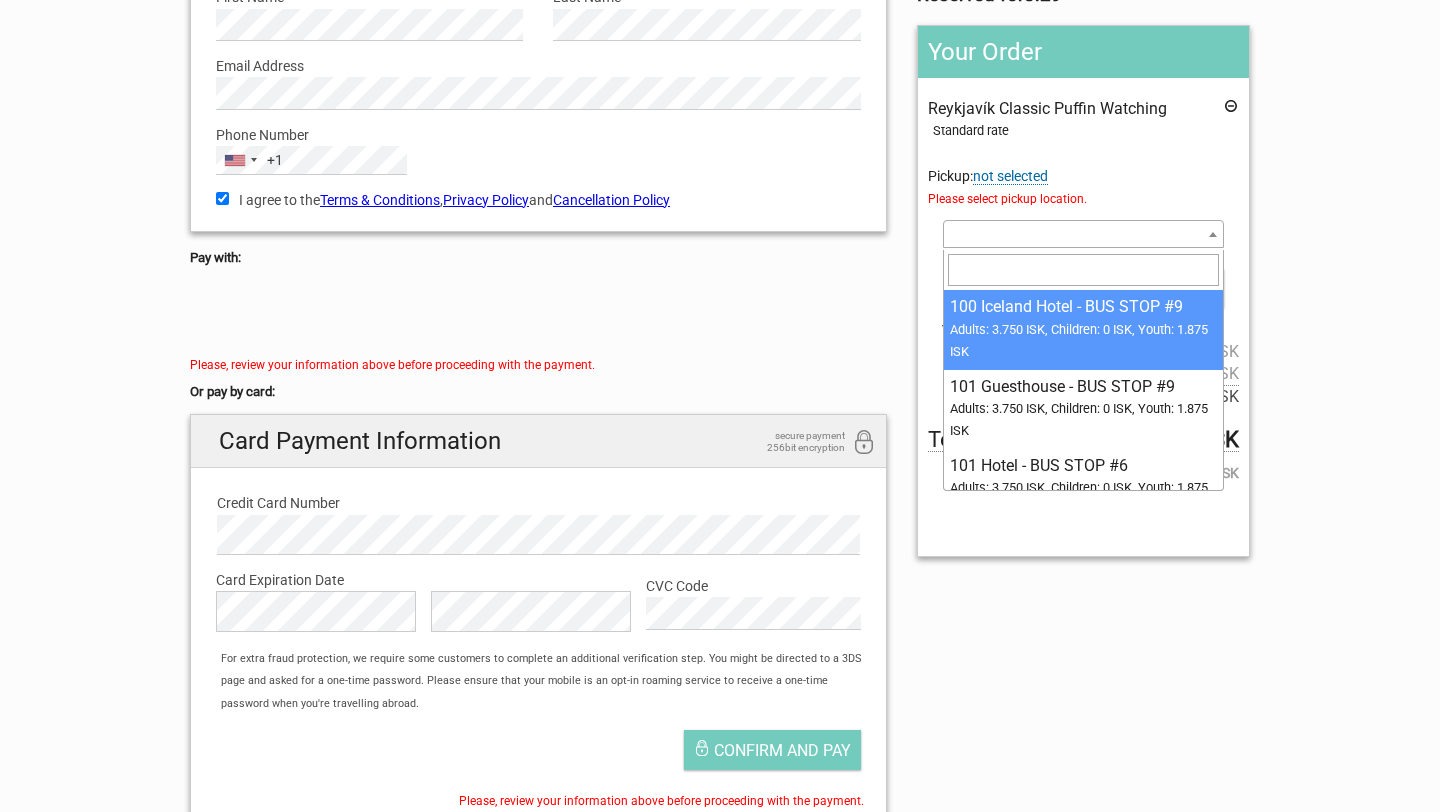 click at bounding box center (1083, 234) 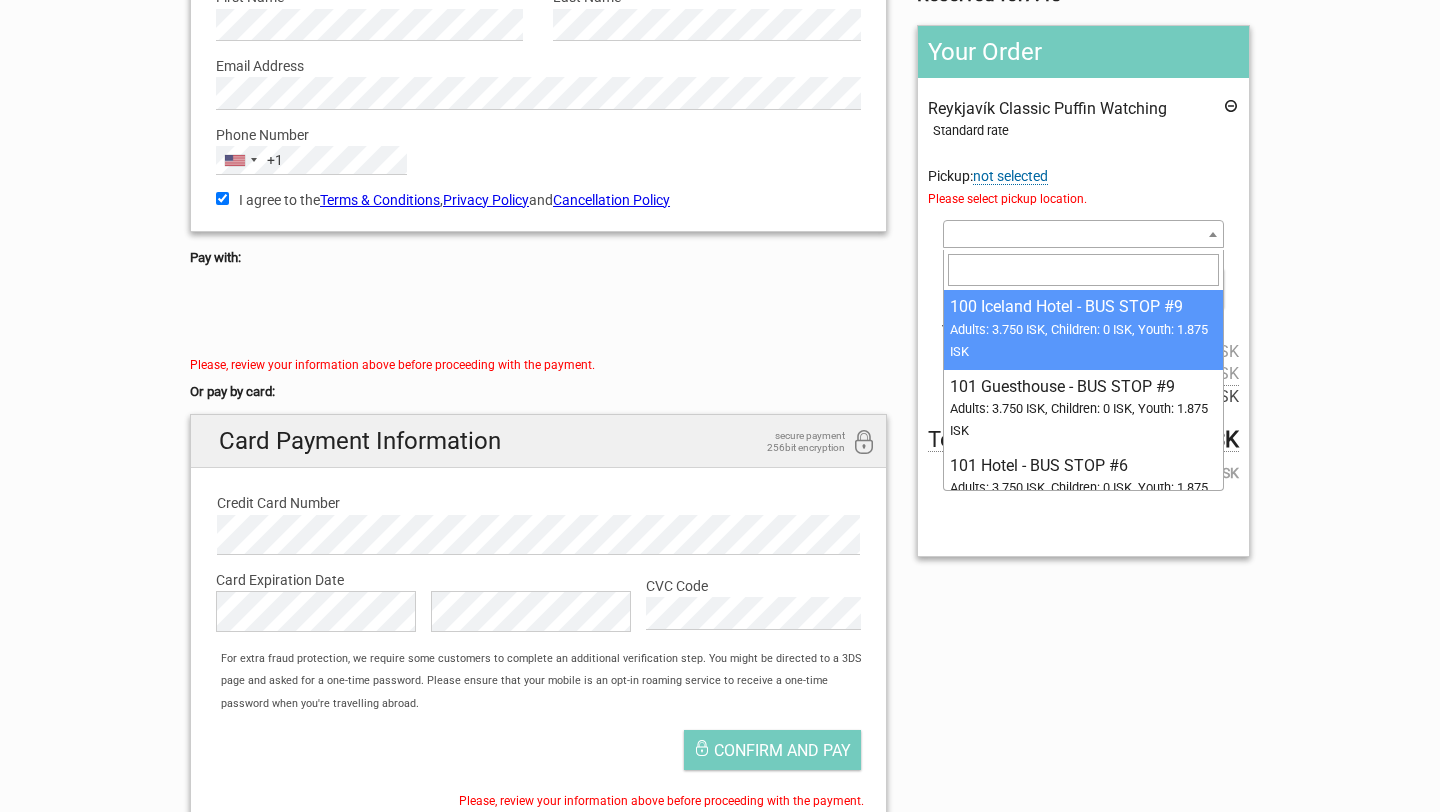 paste on "Austurstræti 6, 101 Reykjavík, Iceland" 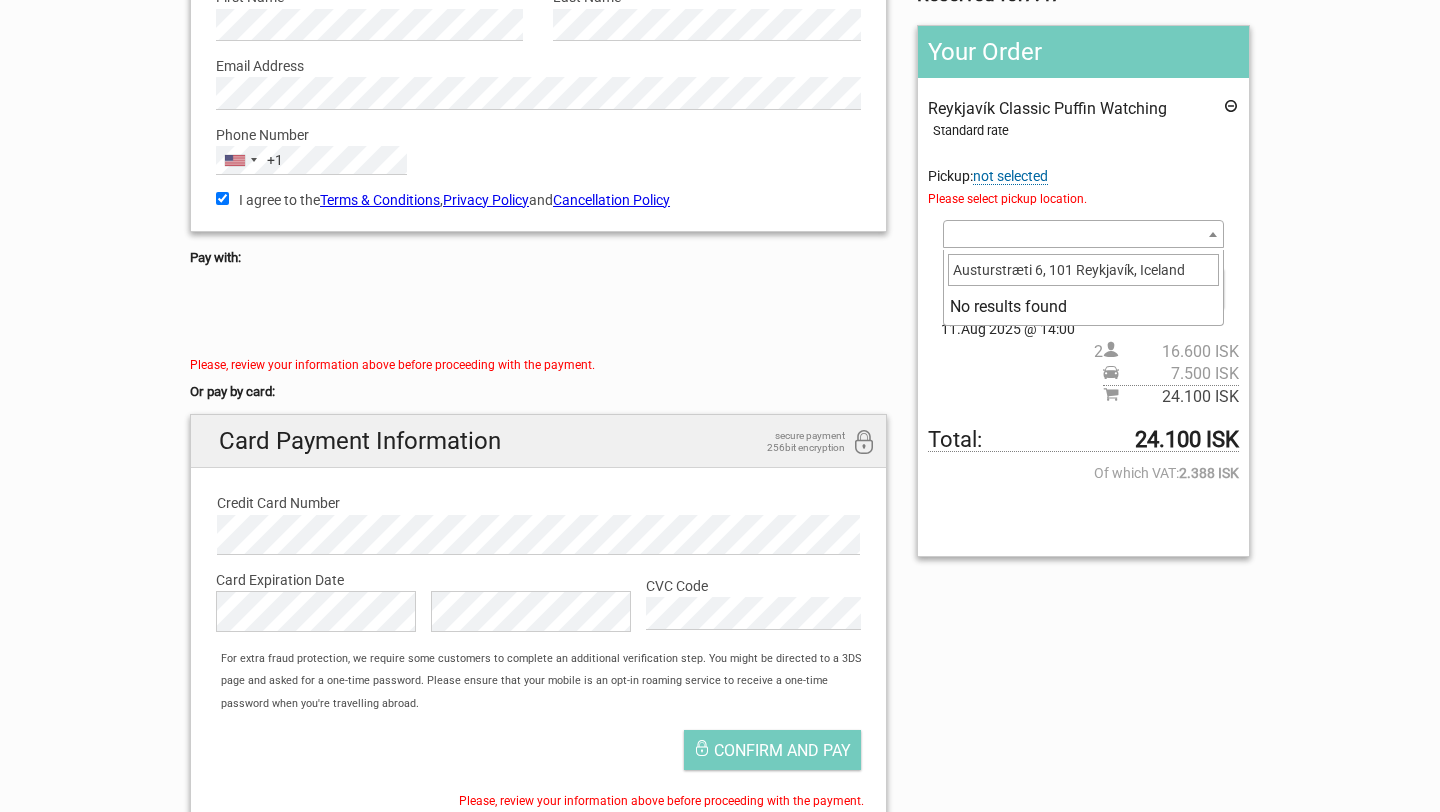 click on "Austurstræti 6, 101 Reykjavík, Iceland" at bounding box center (1083, 270) 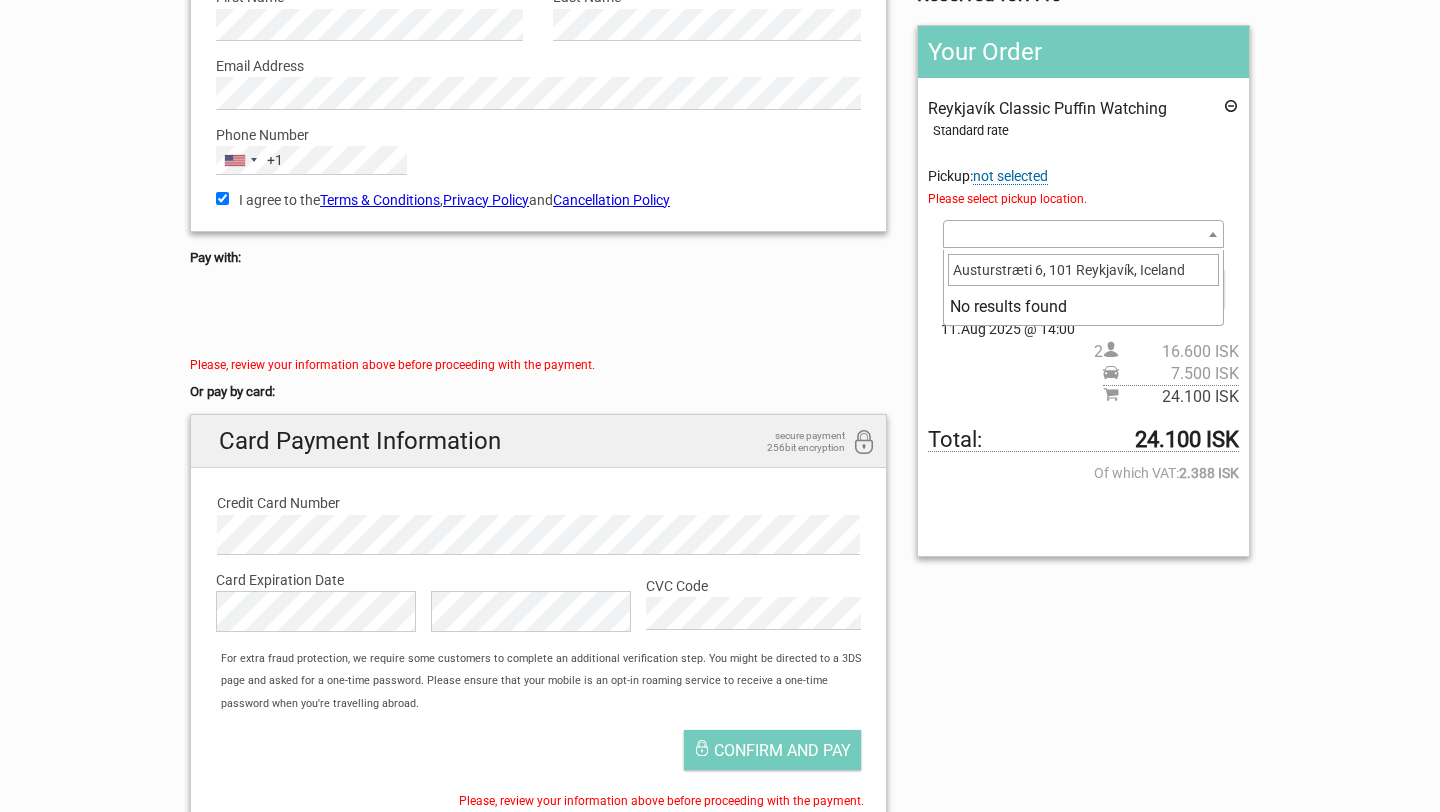 click on "Austurstræti 6, 101 Reykjavík, Iceland" at bounding box center (1083, 270) 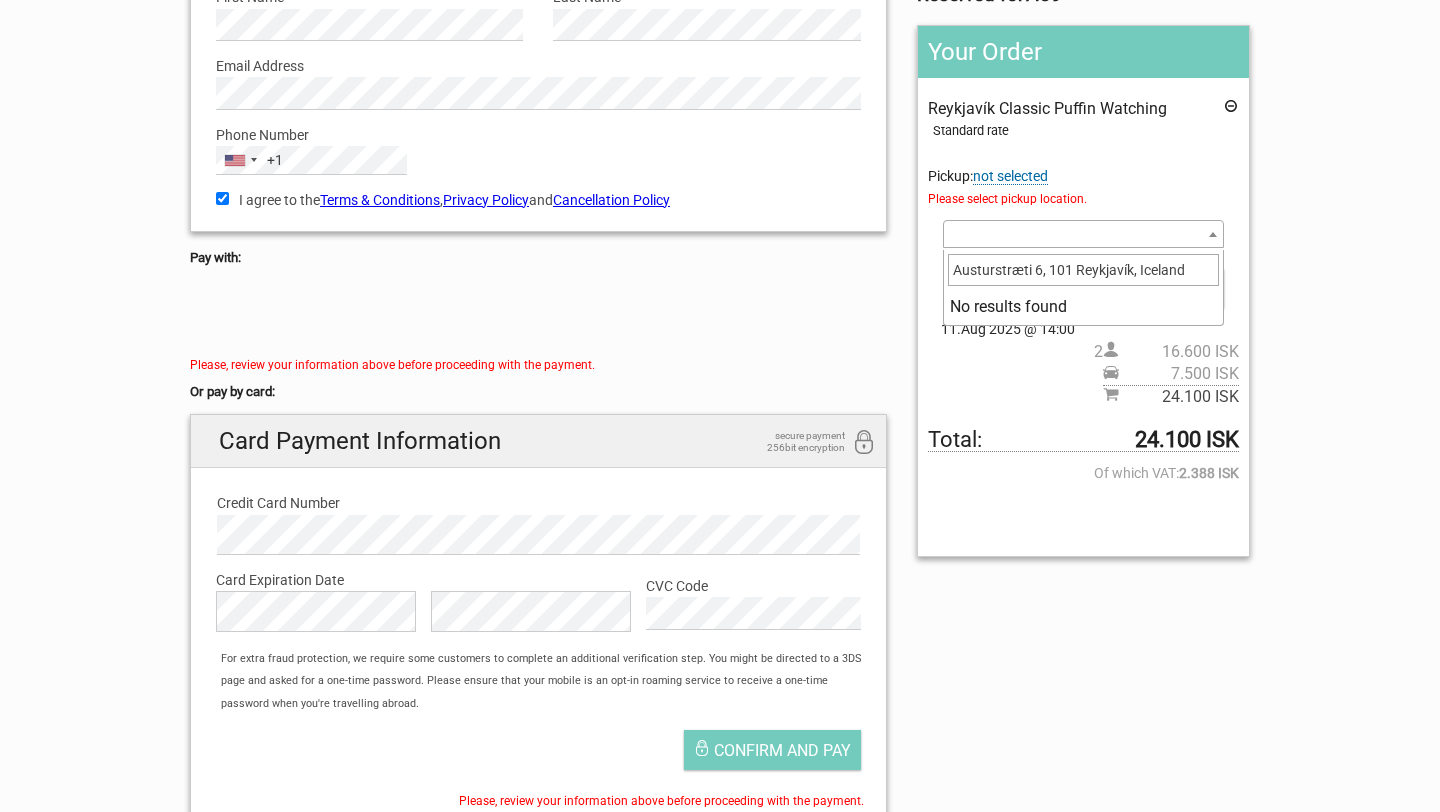 type on "Austurstræti 6, 101 Reykjavík, Iceland" 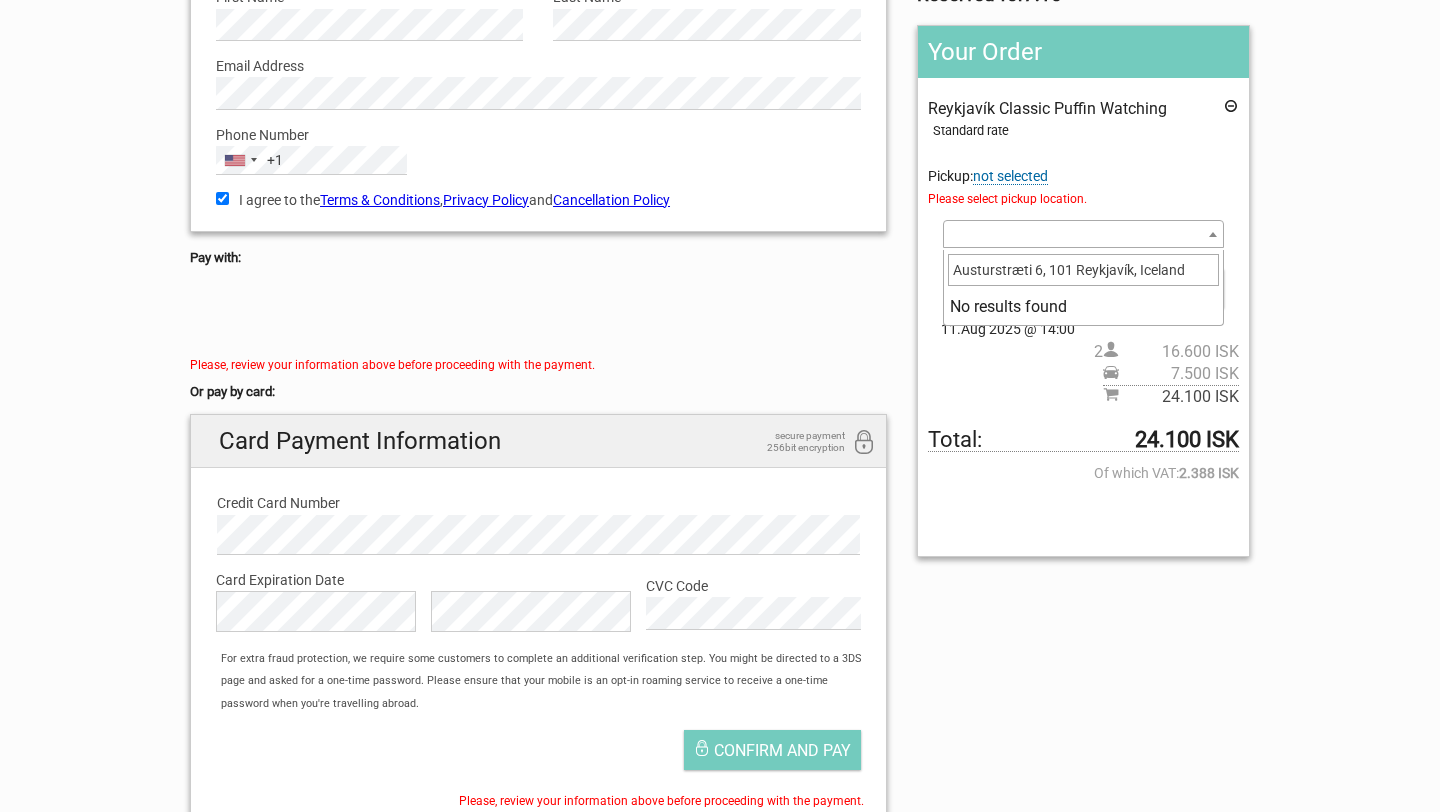 type 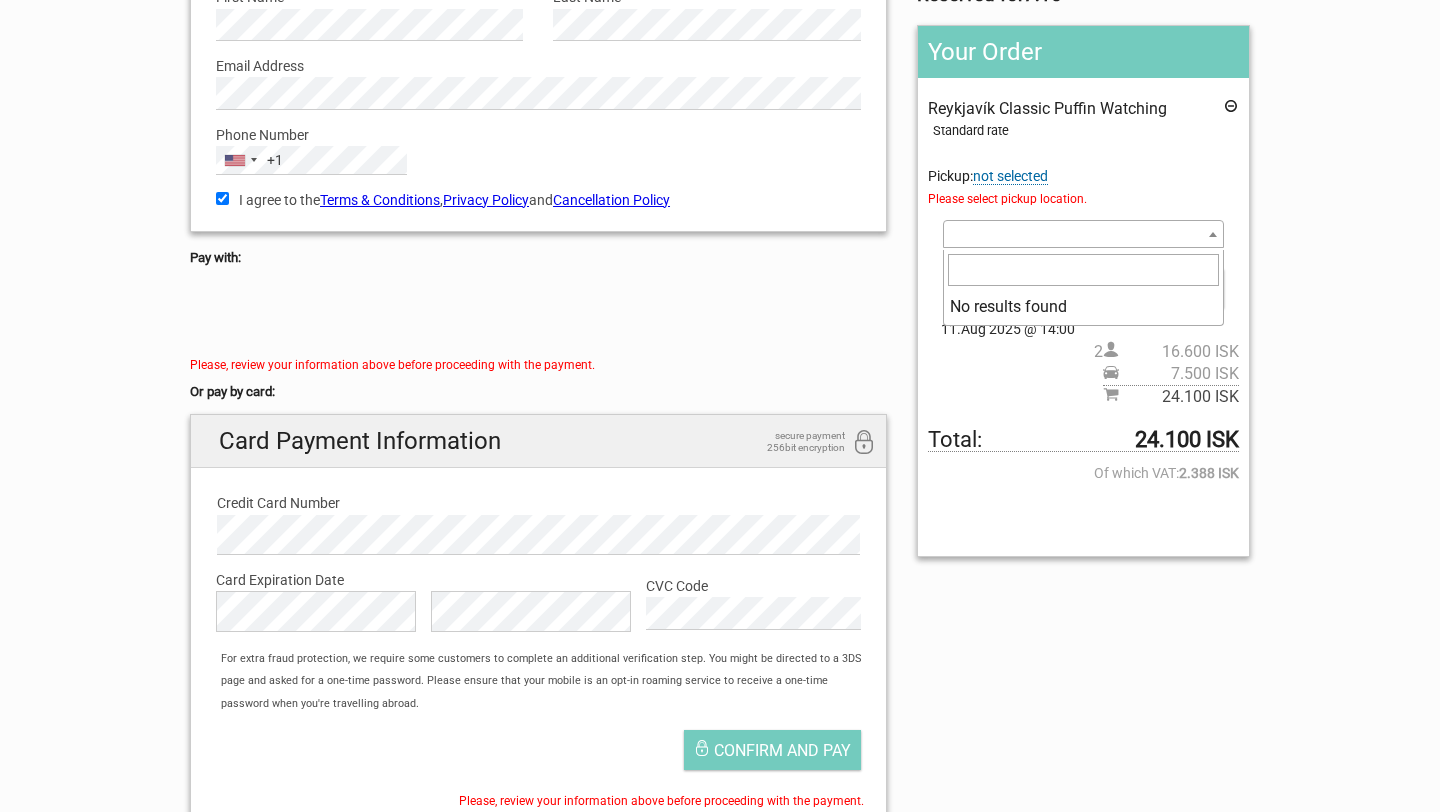 click at bounding box center (1083, 234) 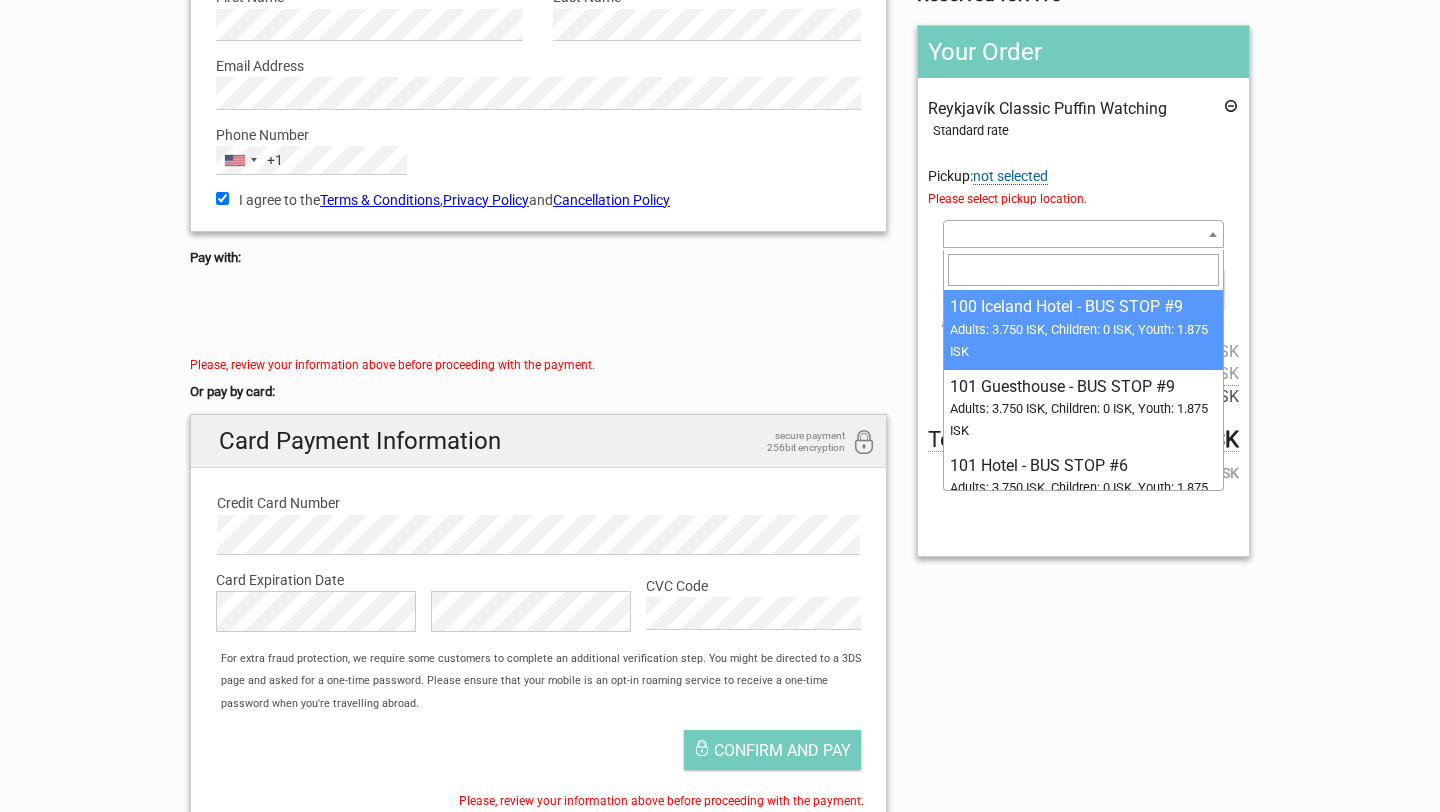 click at bounding box center (1083, 234) 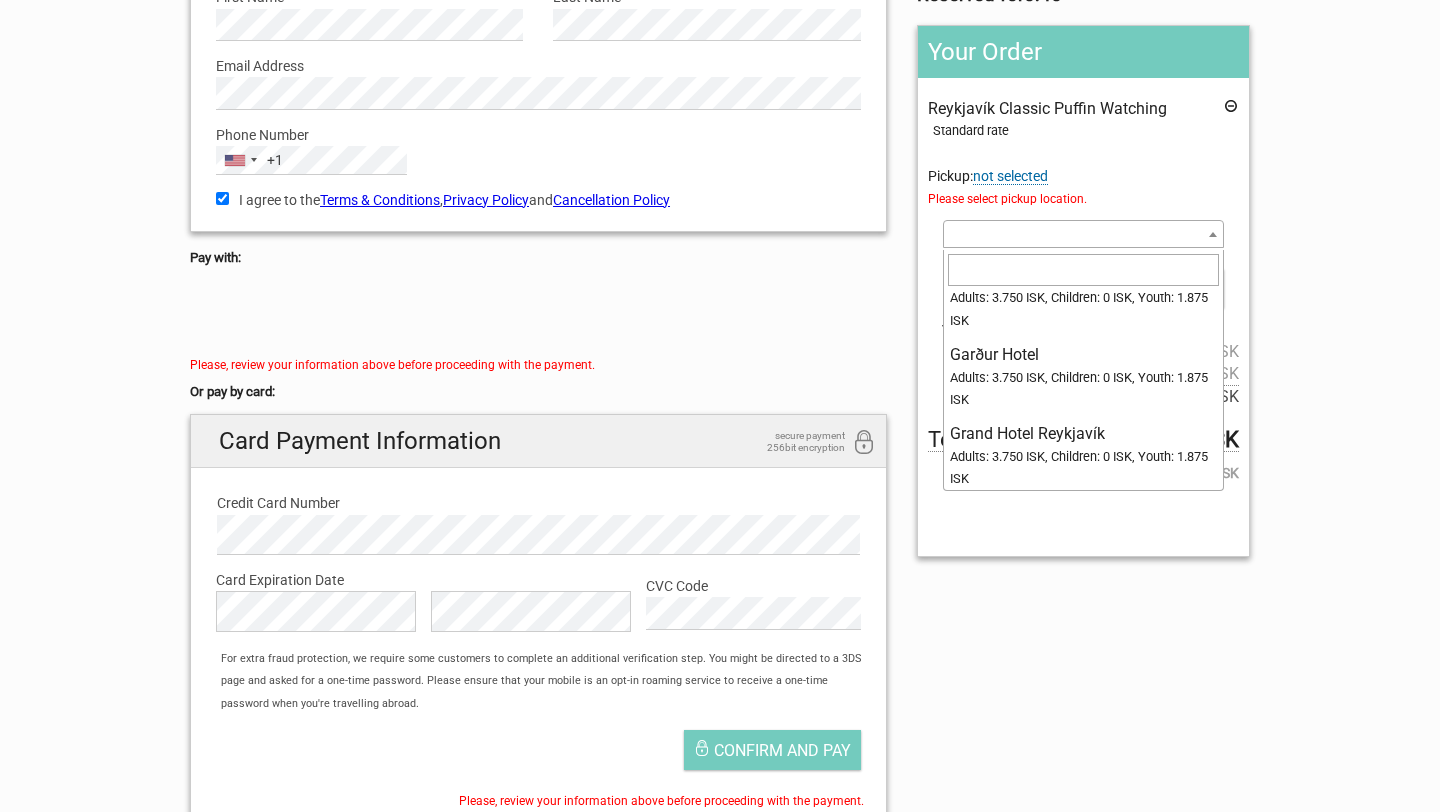 scroll, scrollTop: 7207, scrollLeft: 0, axis: vertical 